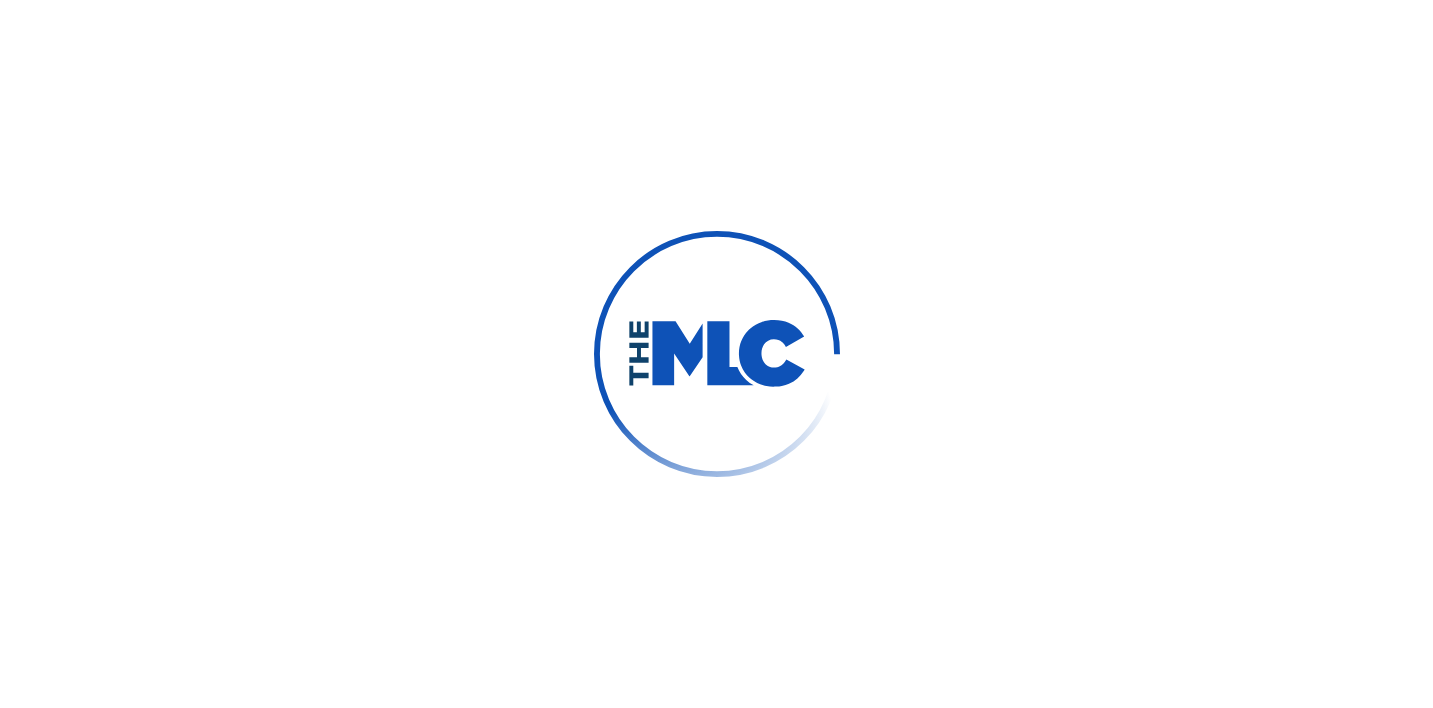 scroll, scrollTop: 0, scrollLeft: 0, axis: both 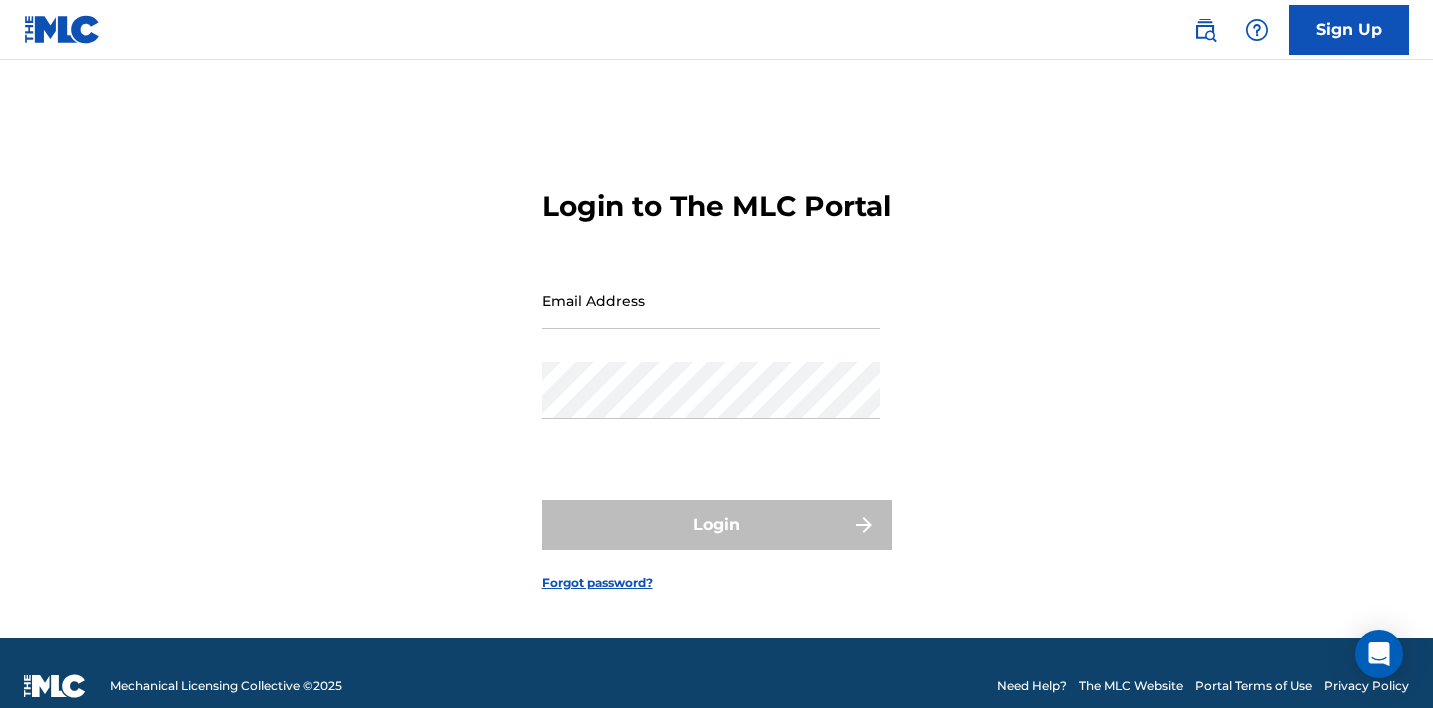 type on "[EMAIL_ADDRESS][DOMAIN_NAME]" 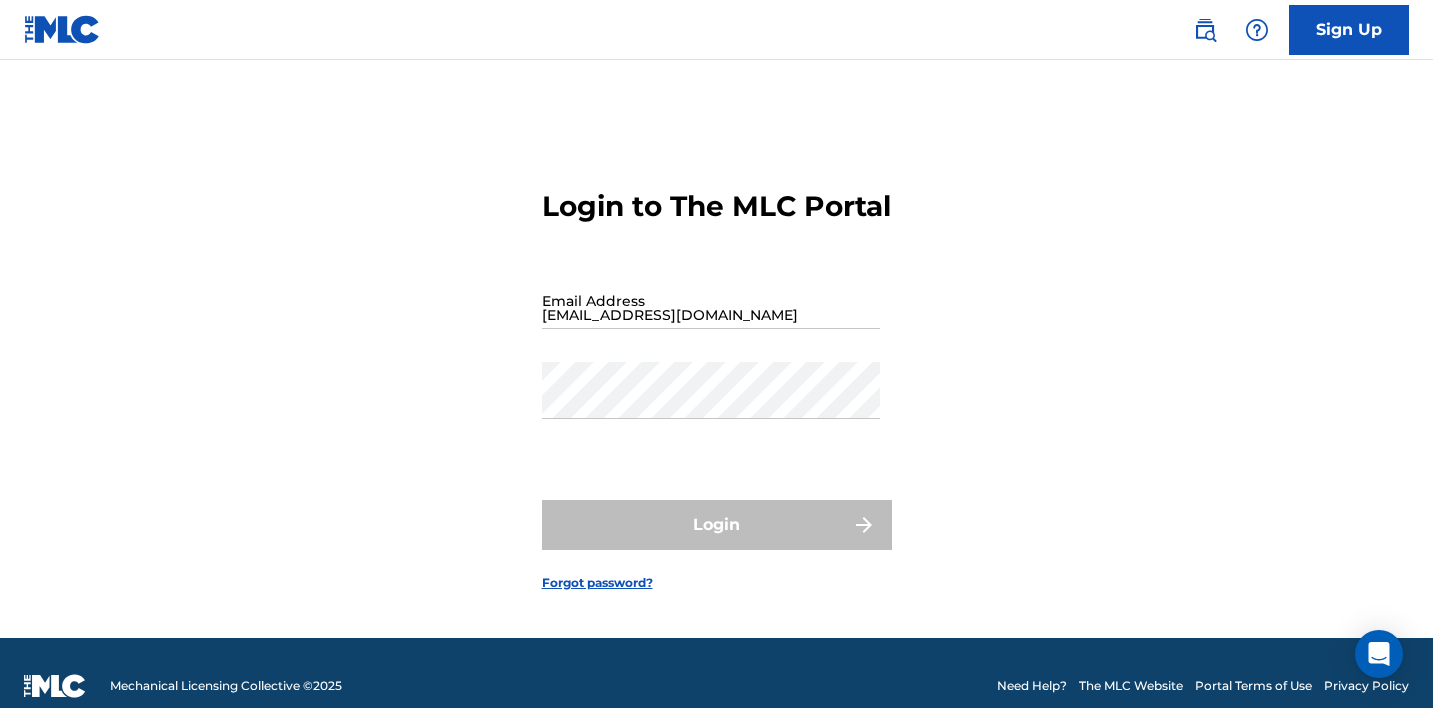 click on "Login" at bounding box center [717, 525] 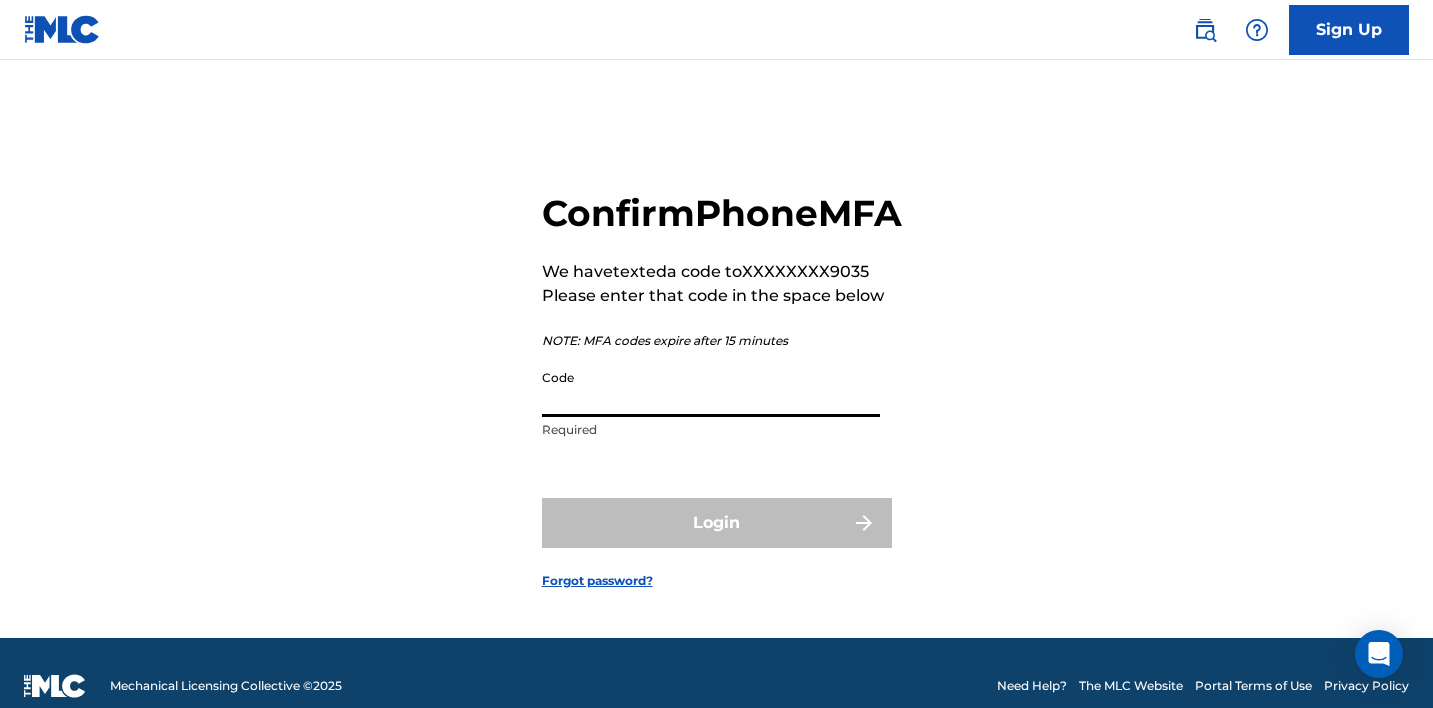 click on "Code" at bounding box center [711, 388] 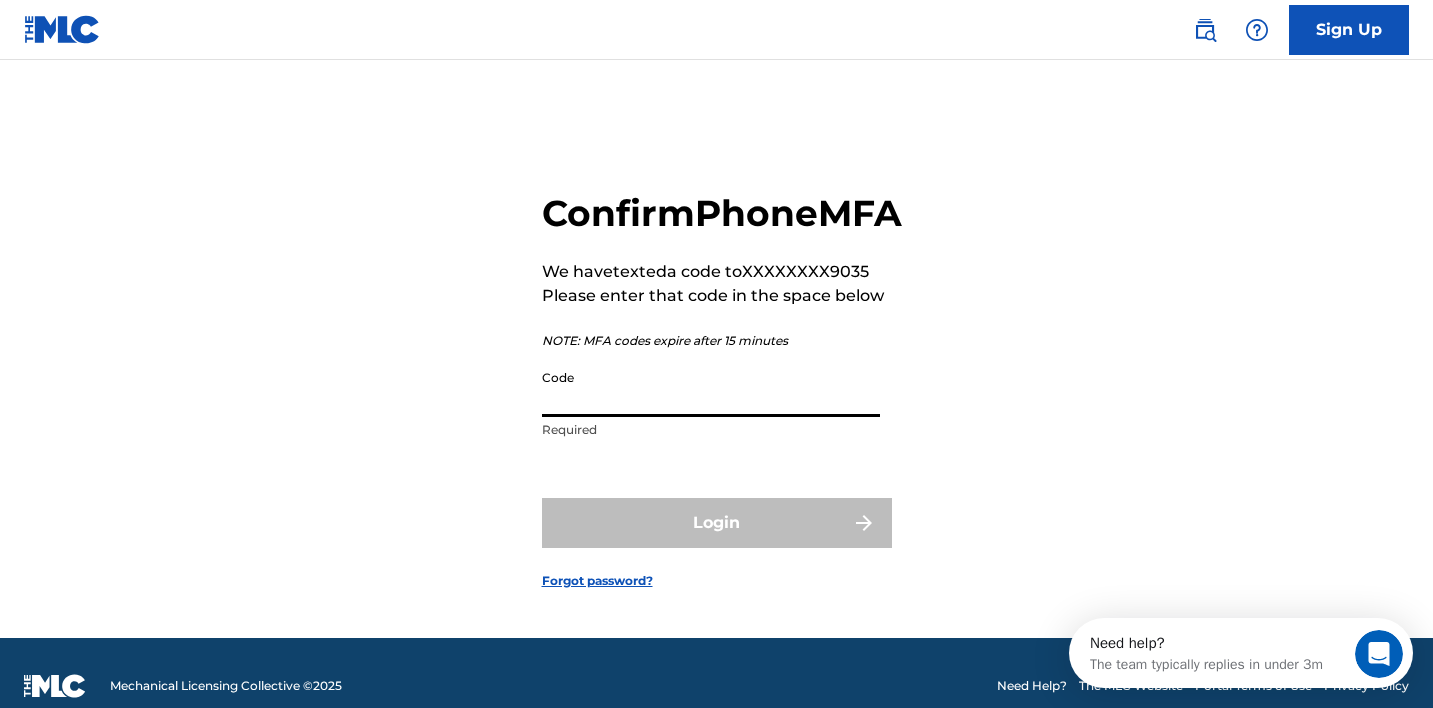 scroll, scrollTop: 0, scrollLeft: 0, axis: both 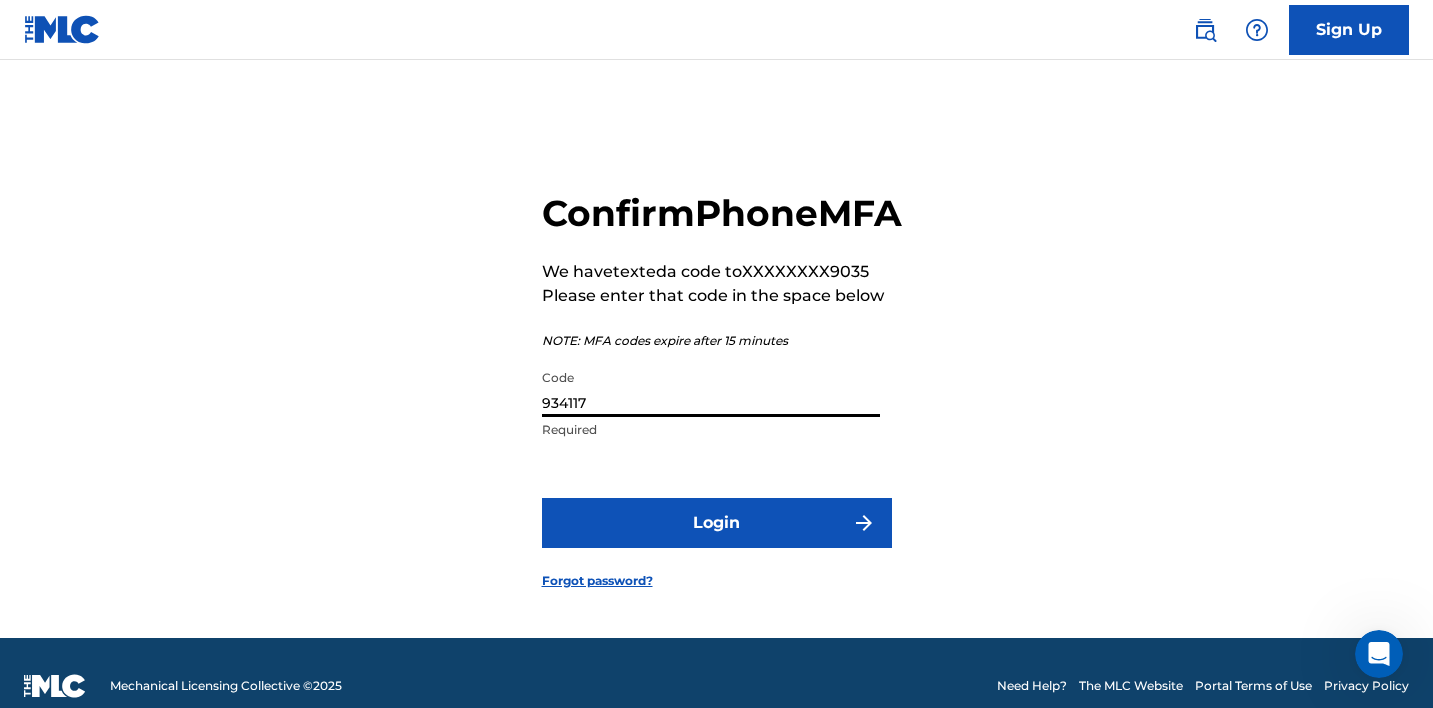type on "934117" 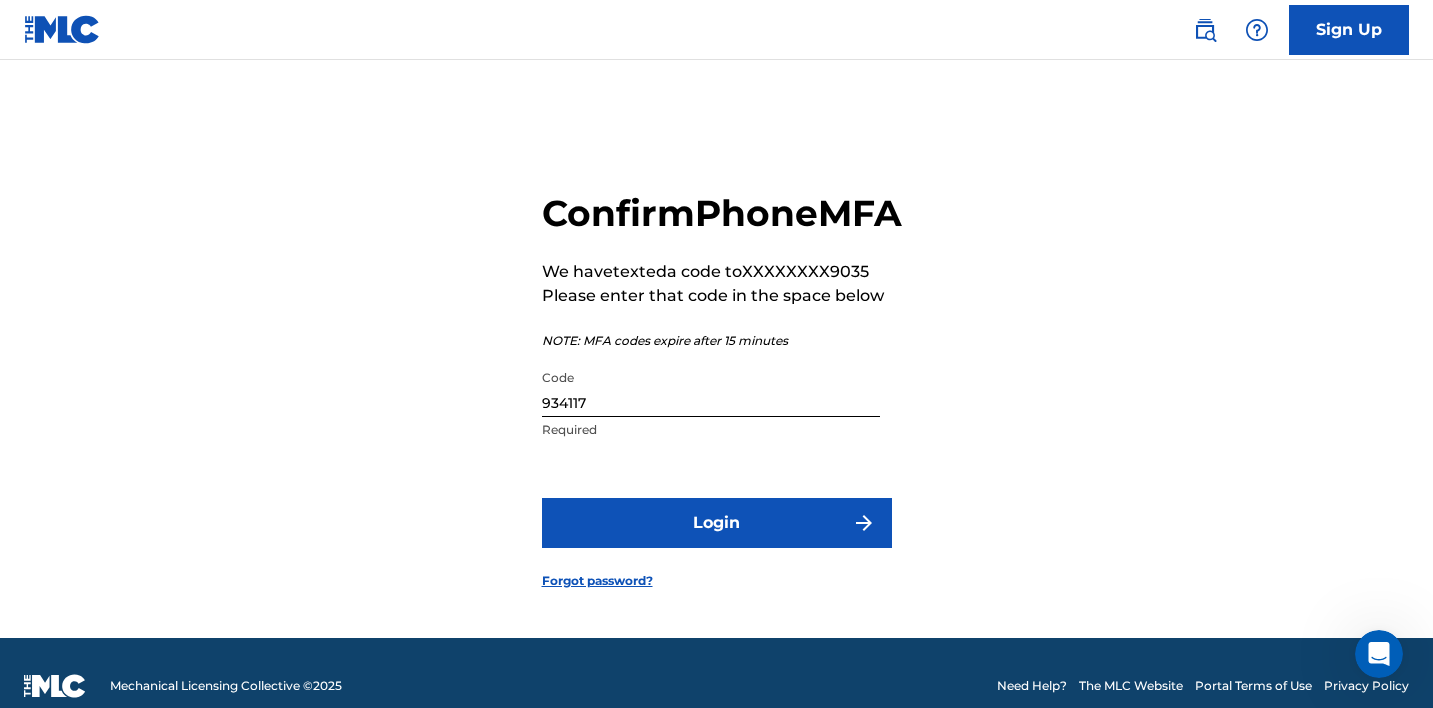 click on "Login" at bounding box center (717, 523) 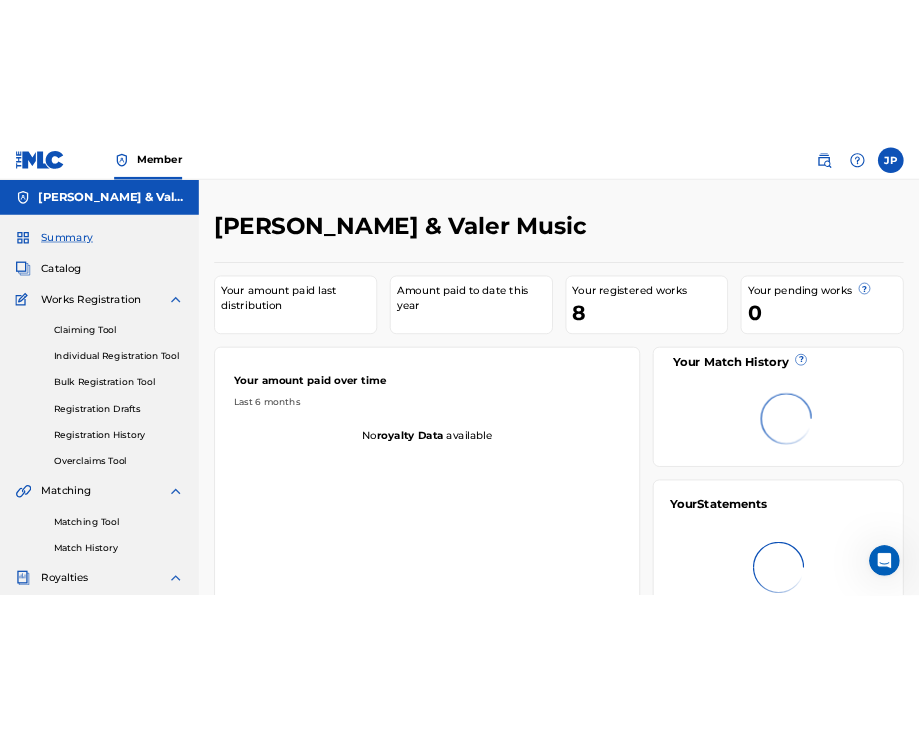 scroll, scrollTop: 0, scrollLeft: 0, axis: both 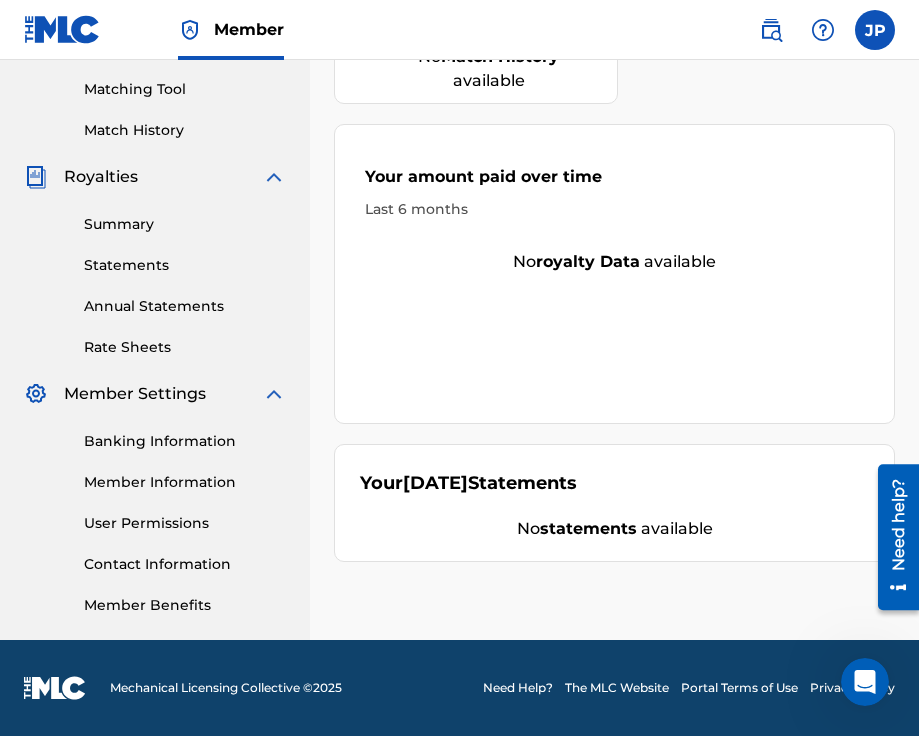 click on "Banking Information" at bounding box center (185, 441) 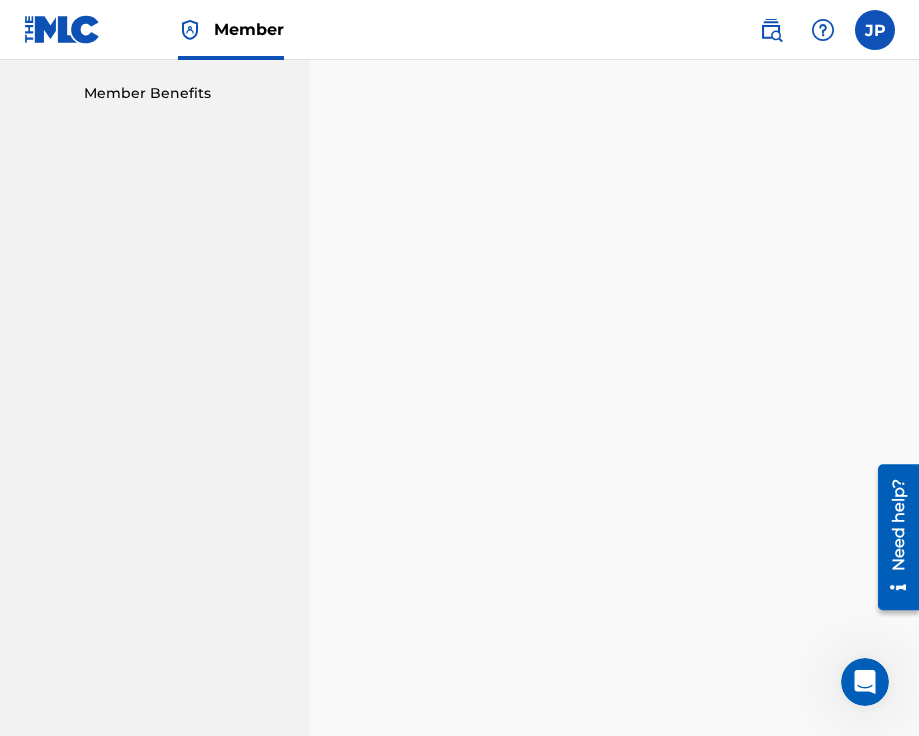 scroll, scrollTop: 1370, scrollLeft: 0, axis: vertical 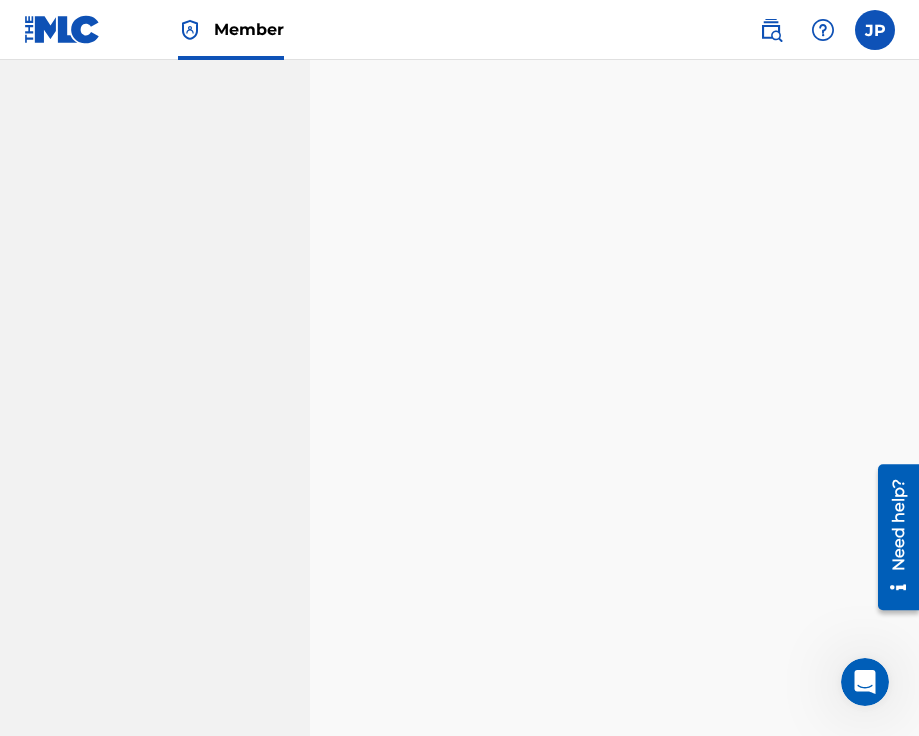 click on "[PERSON_NAME] & Valer Music Summary Catalog Works Registration Claiming Tool Individual Registration Tool Bulk Registration Tool Registration Drafts Registration History Overclaims Tool Matching Matching Tool Match History Royalties Summary Statements Annual Statements Rate Sheets Member Settings Banking Information Member Information User Permissions Contact Information Member Benefits" at bounding box center [155, -243] 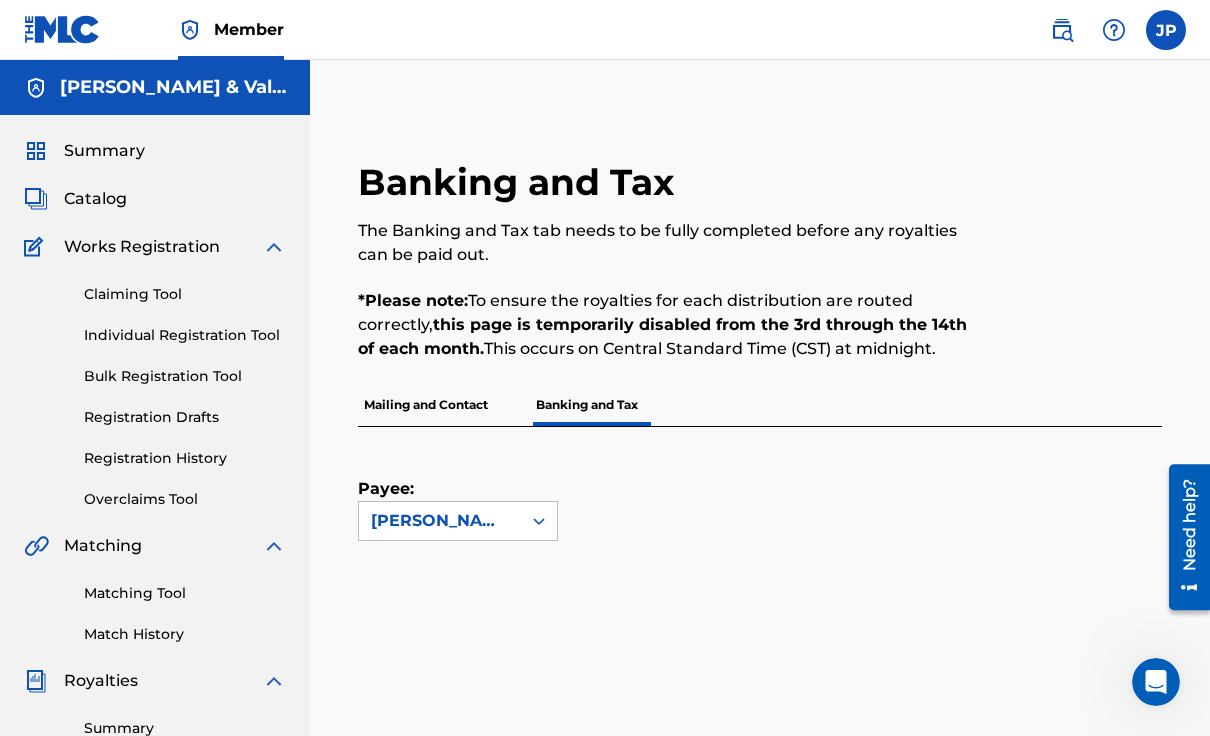 scroll, scrollTop: 0, scrollLeft: 0, axis: both 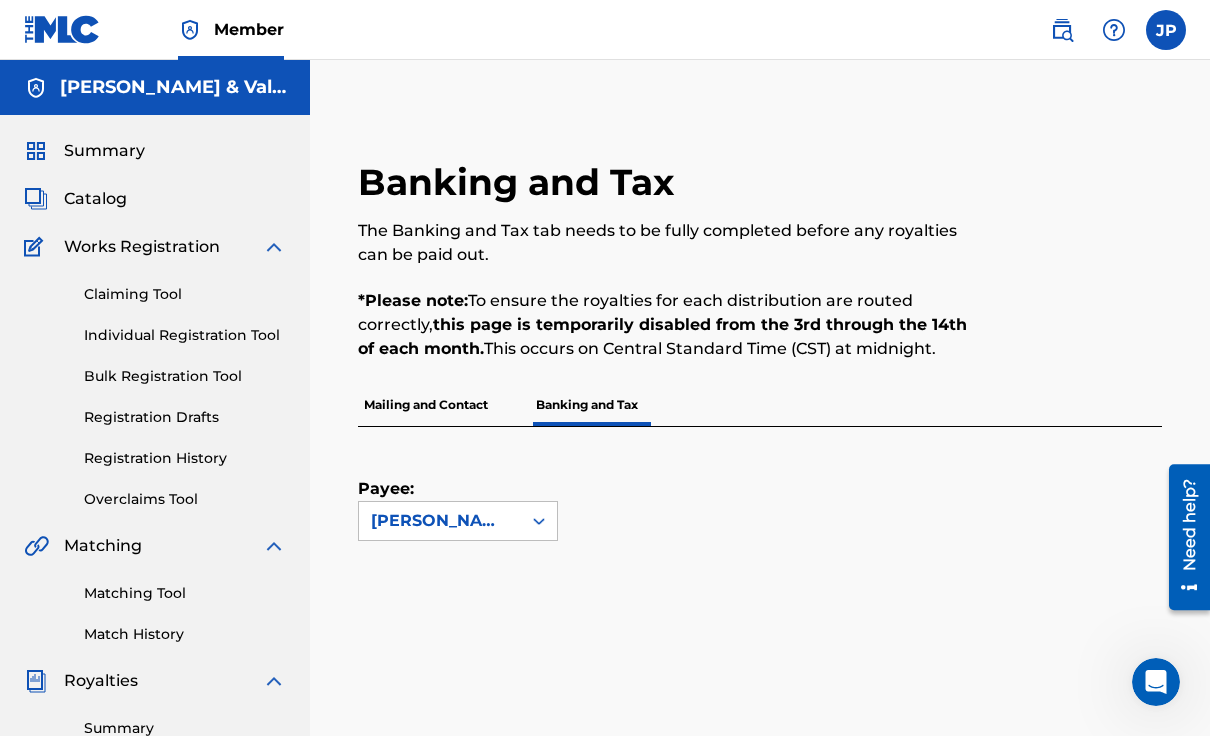 click on "Summary" at bounding box center (104, 151) 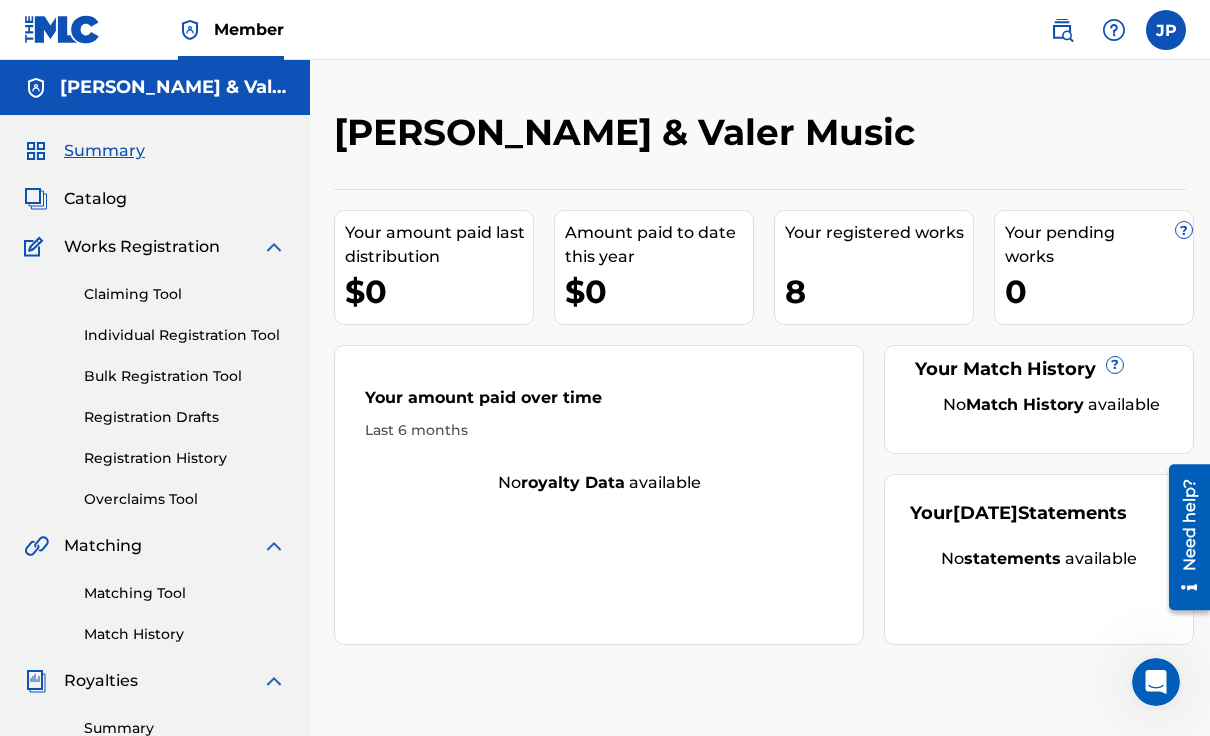 click on "Claiming Tool" at bounding box center [185, 294] 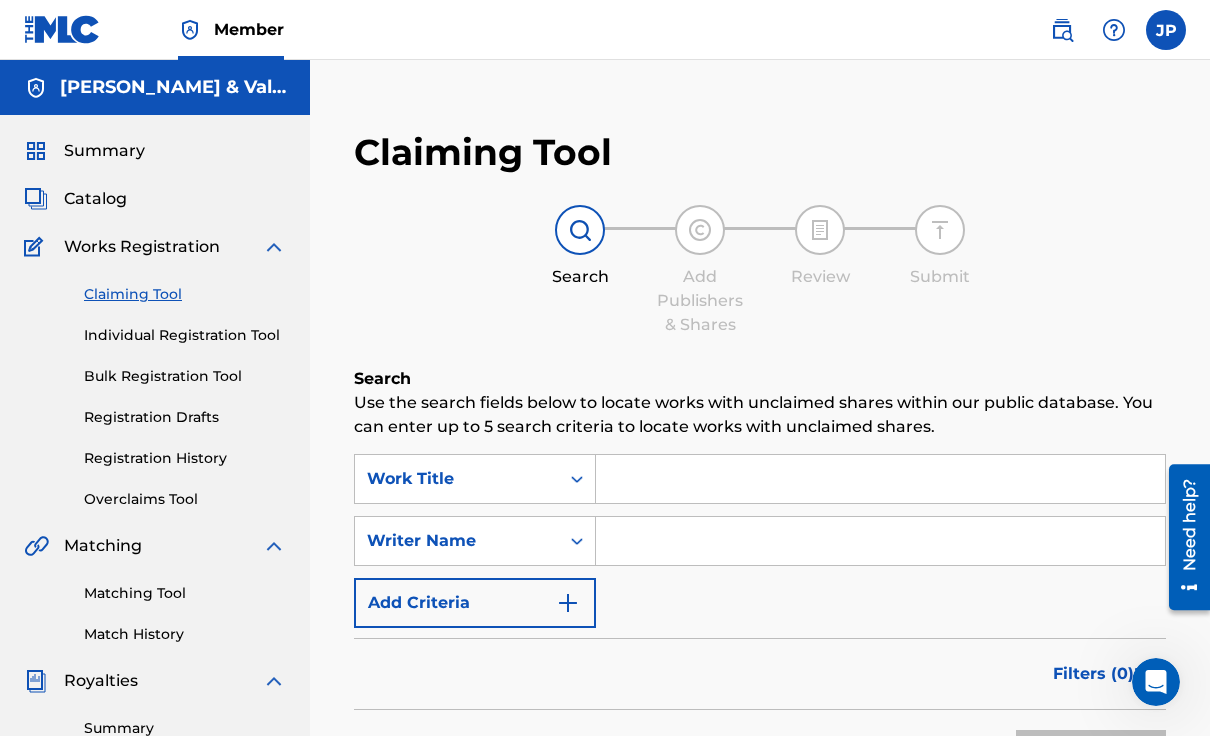 click at bounding box center [880, 479] 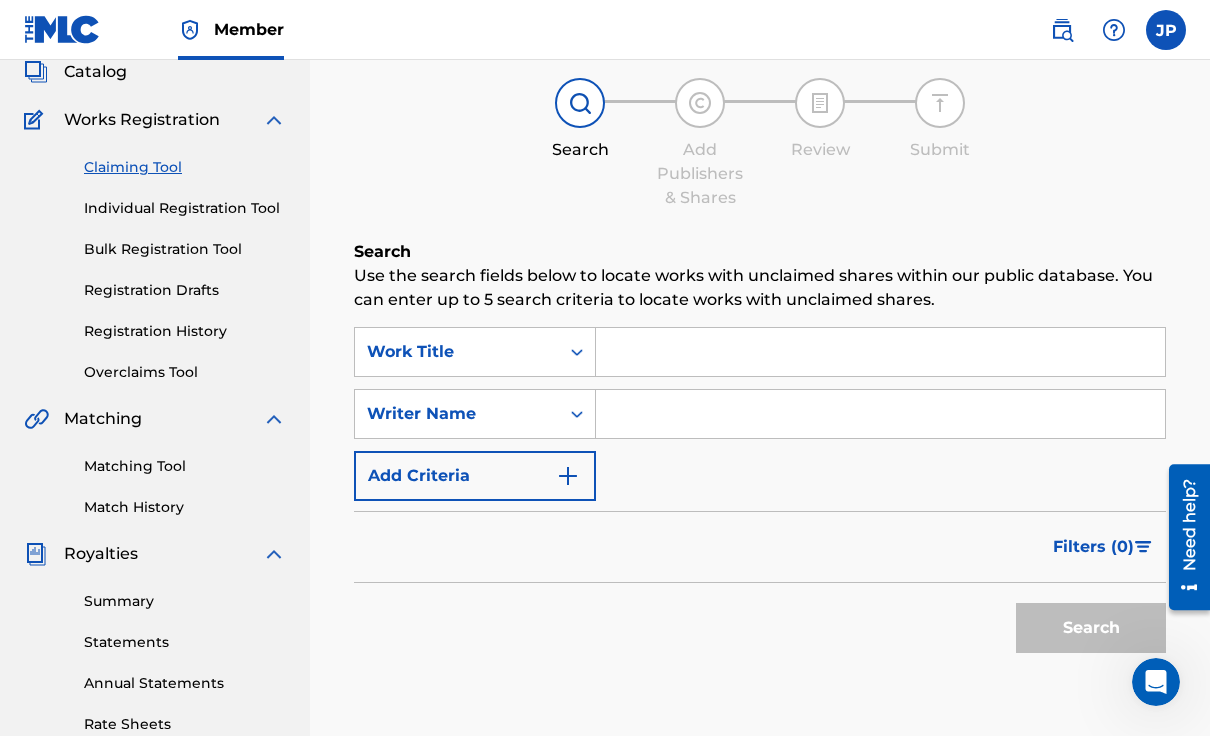 scroll, scrollTop: 130, scrollLeft: 0, axis: vertical 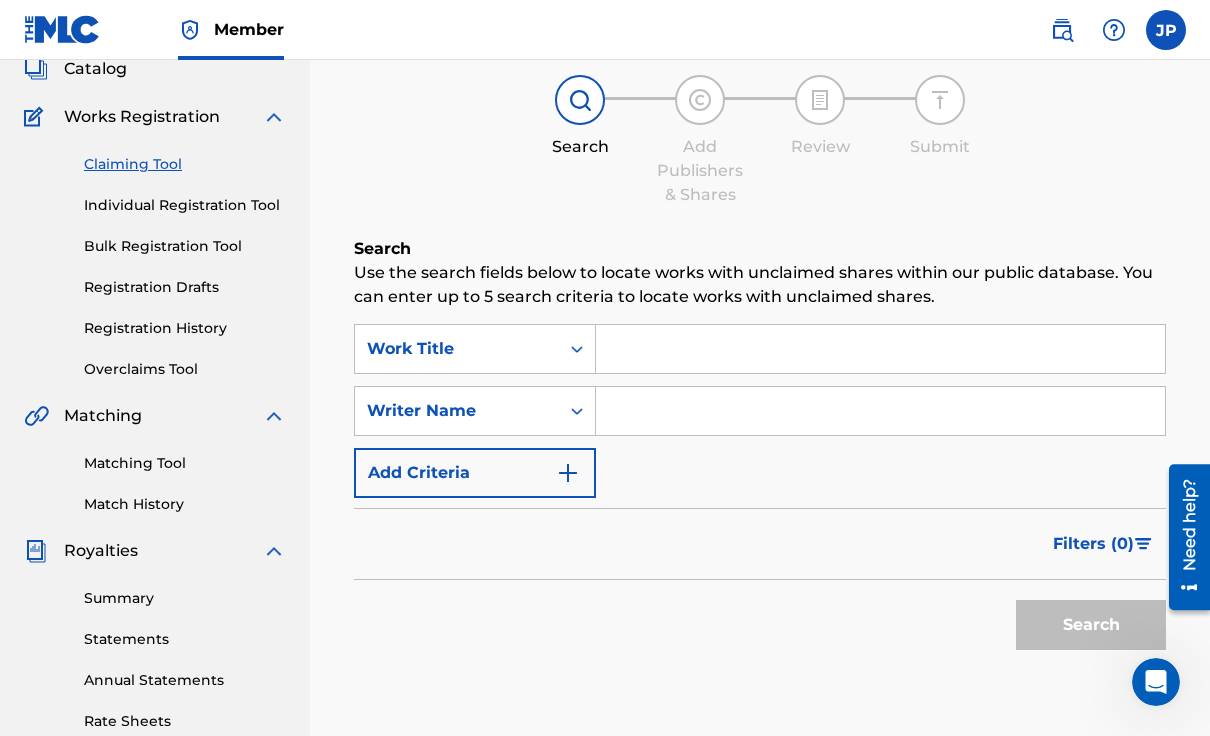 click on "Matching Tool" at bounding box center (185, 463) 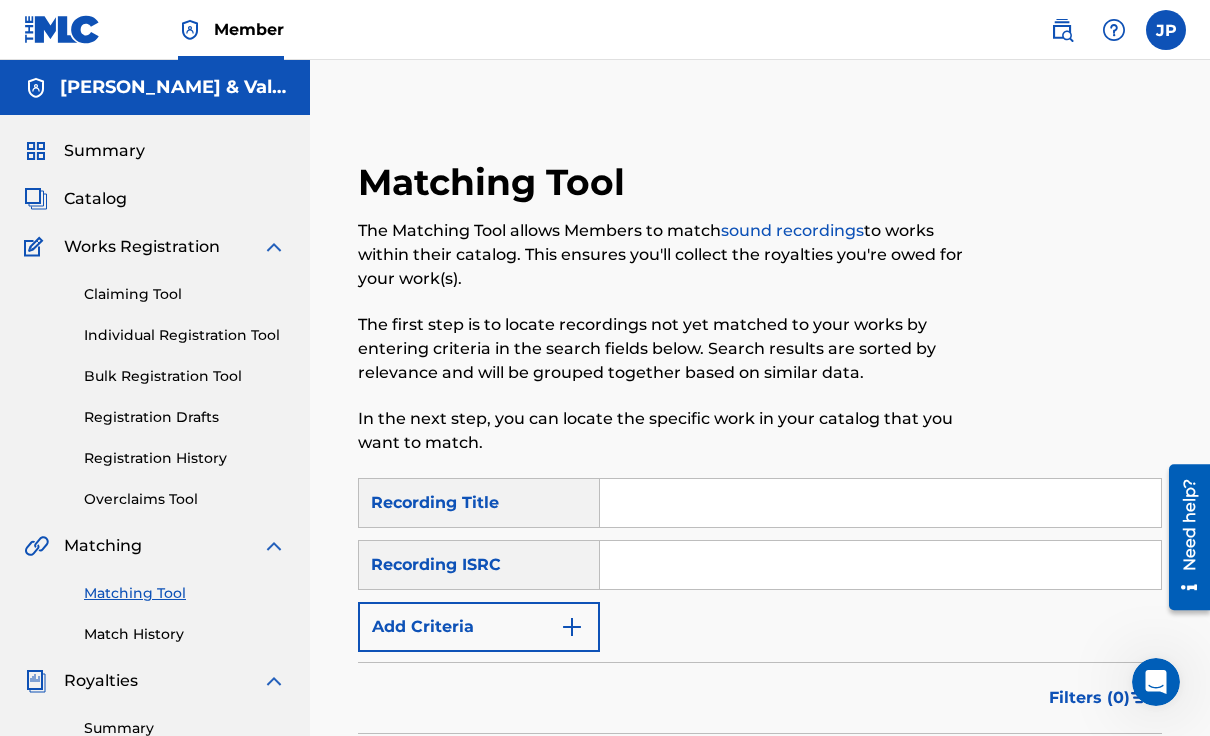 click at bounding box center [880, 503] 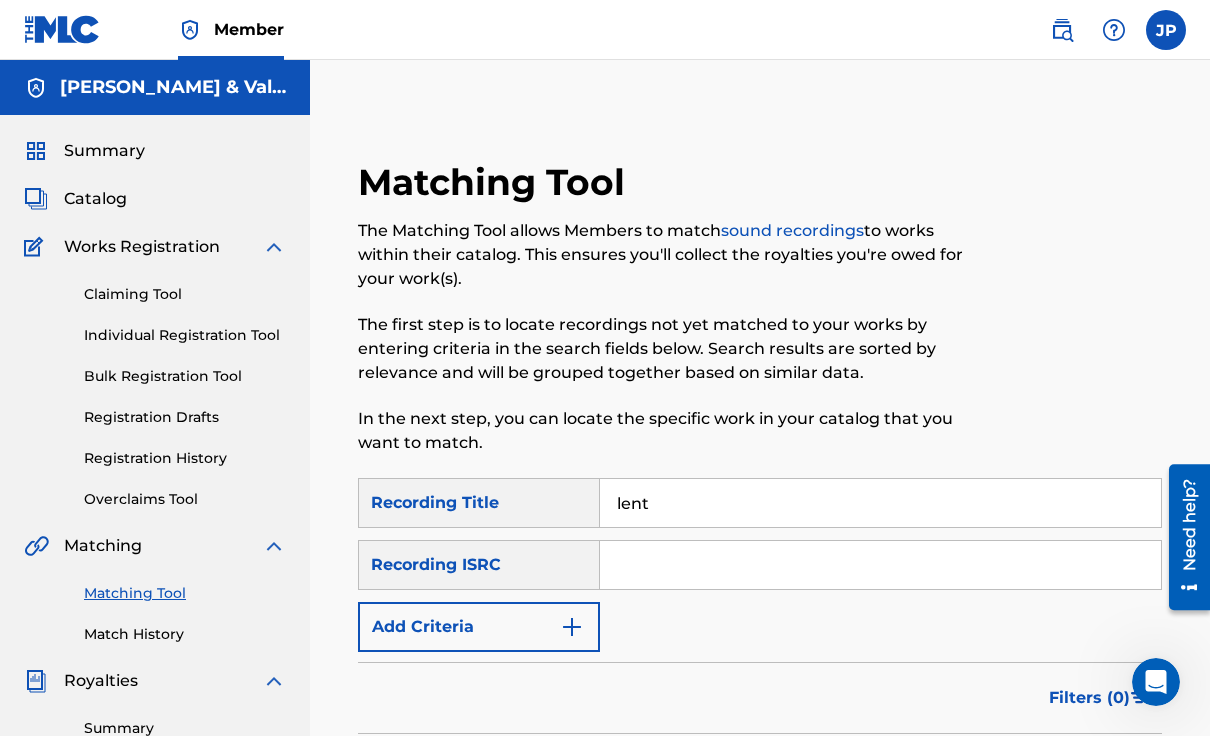 type on "lent" 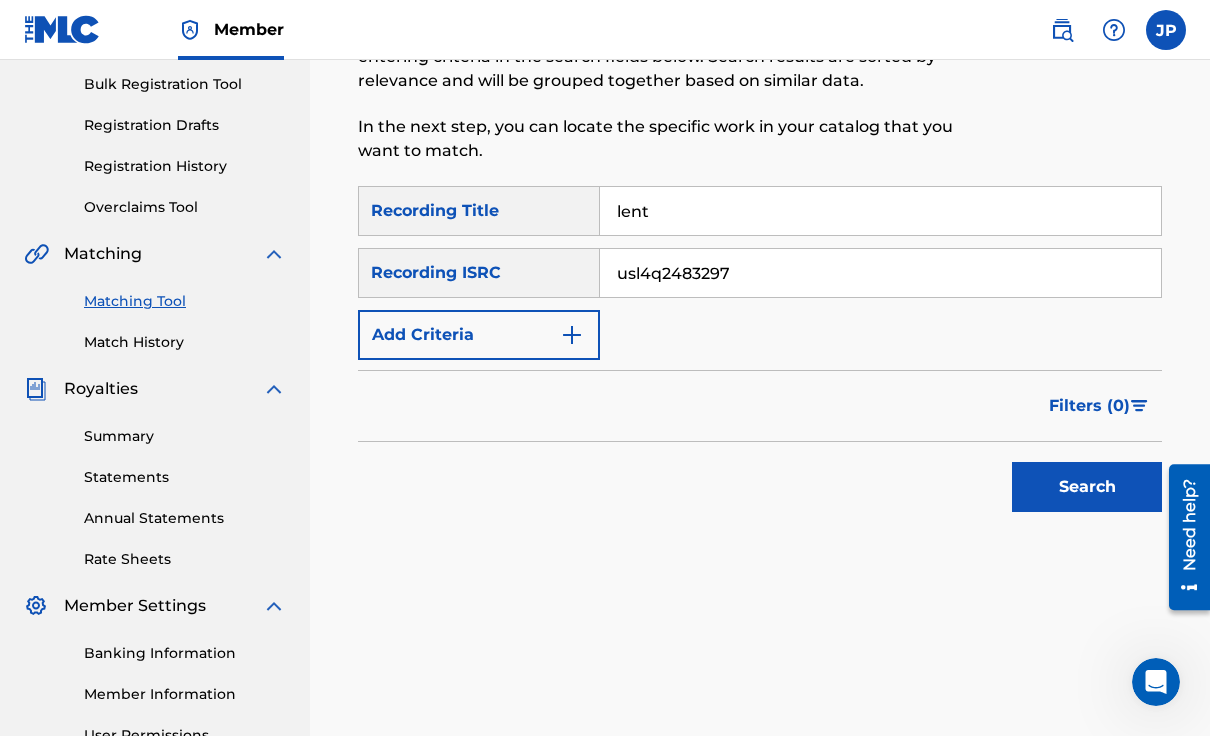 scroll, scrollTop: 344, scrollLeft: 0, axis: vertical 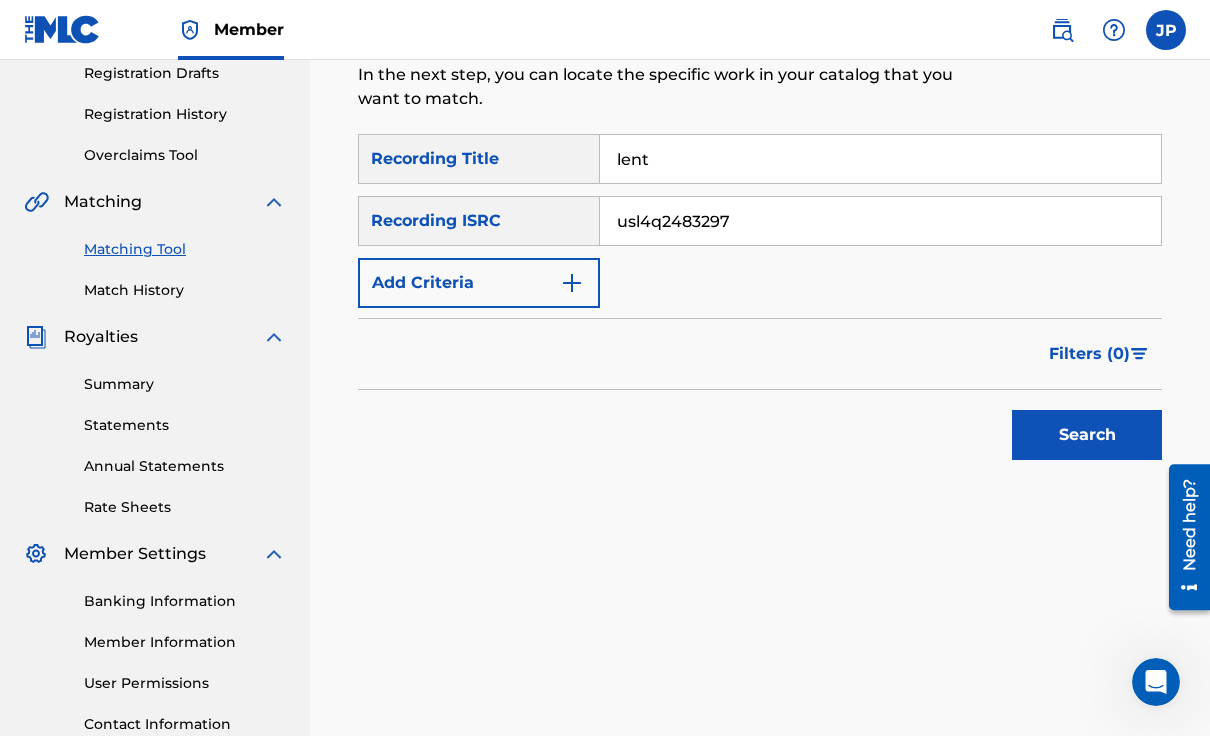 type on "usl4q2483297" 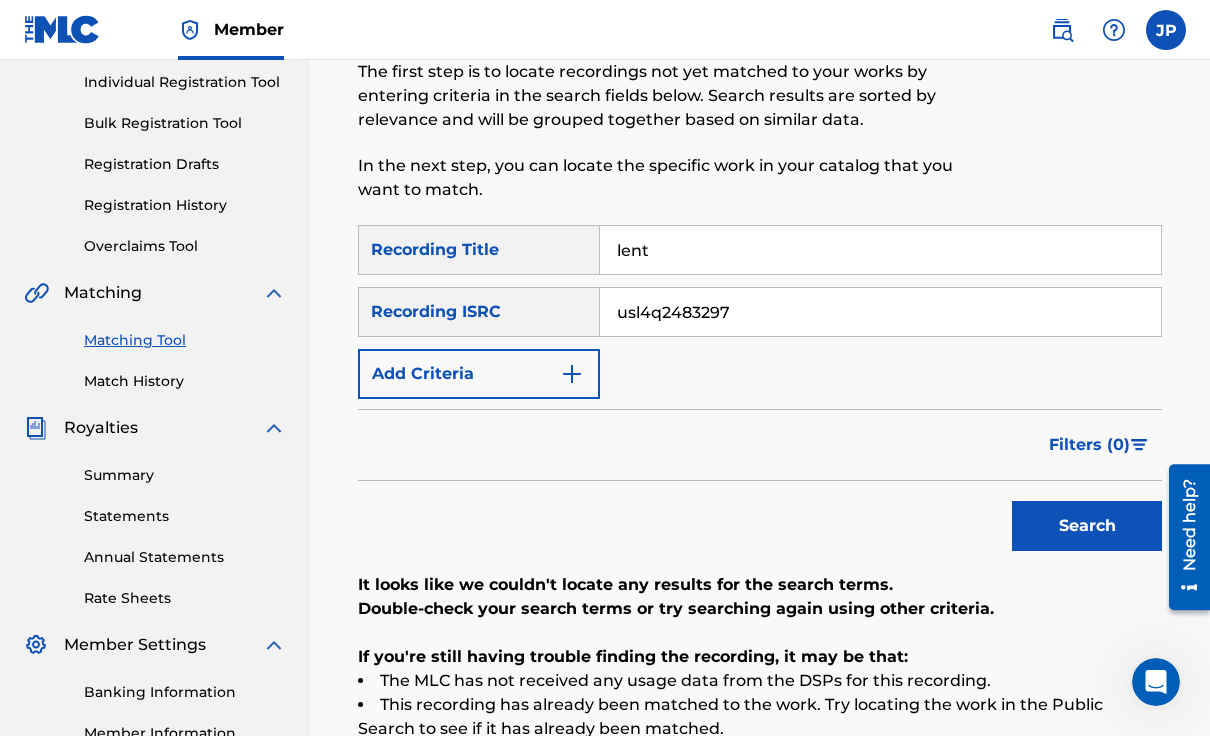 scroll, scrollTop: 144, scrollLeft: 0, axis: vertical 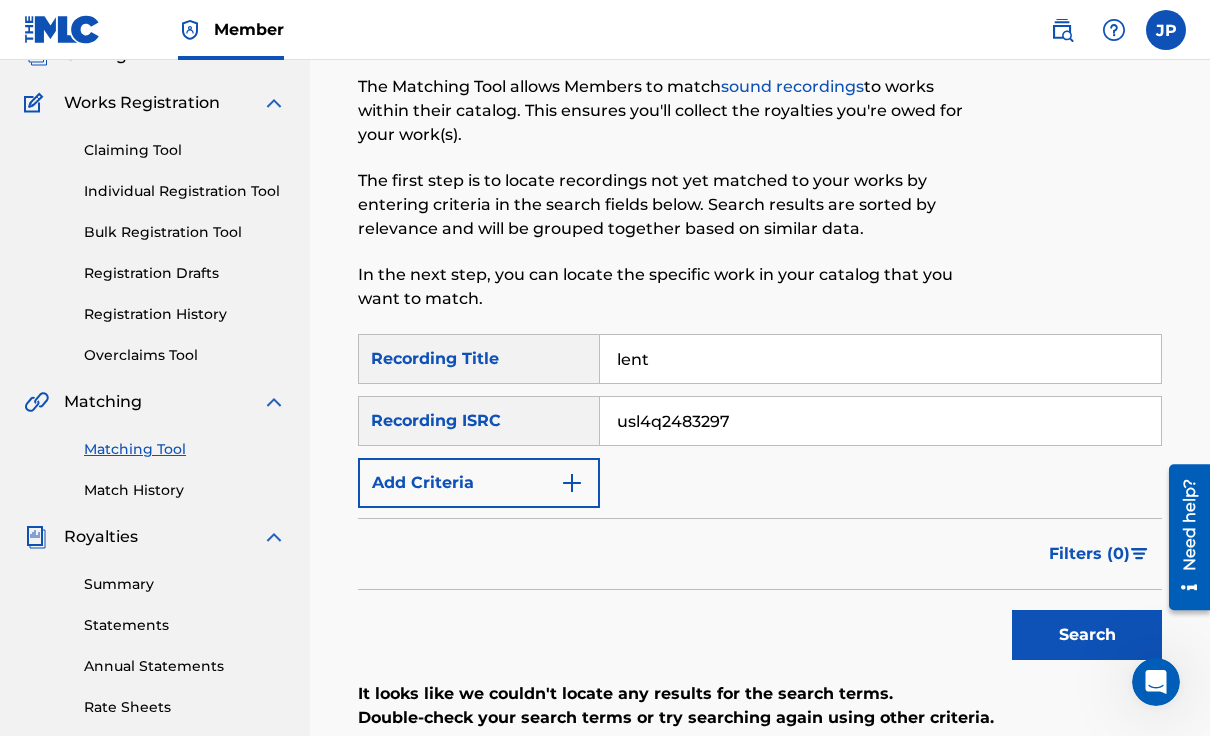 click on "Registration History" at bounding box center [185, 314] 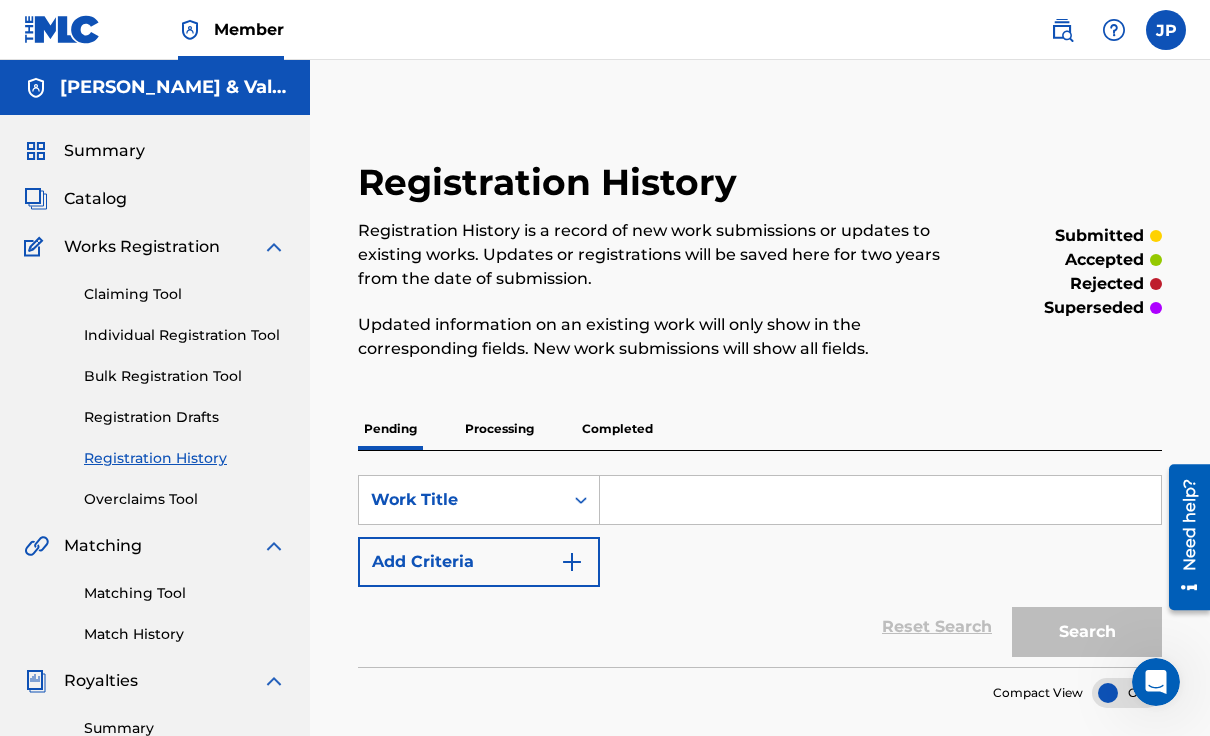 click on "Completed" at bounding box center [617, 429] 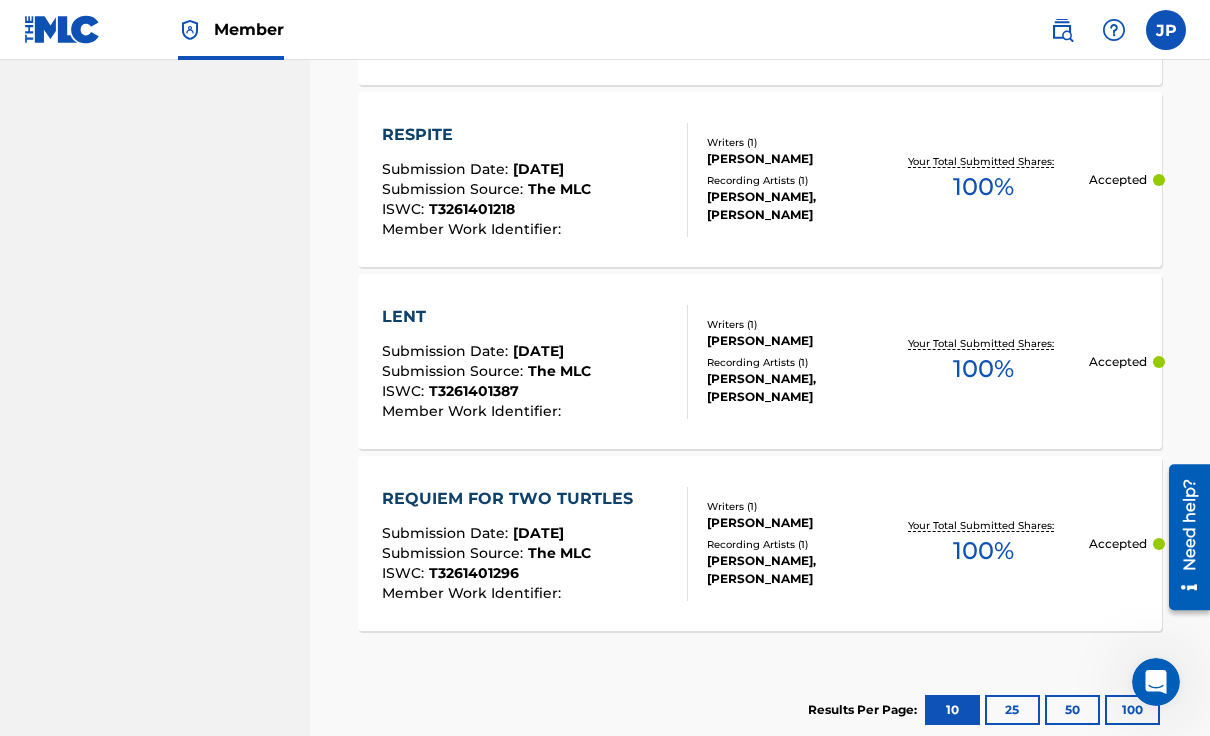scroll, scrollTop: 1810, scrollLeft: 0, axis: vertical 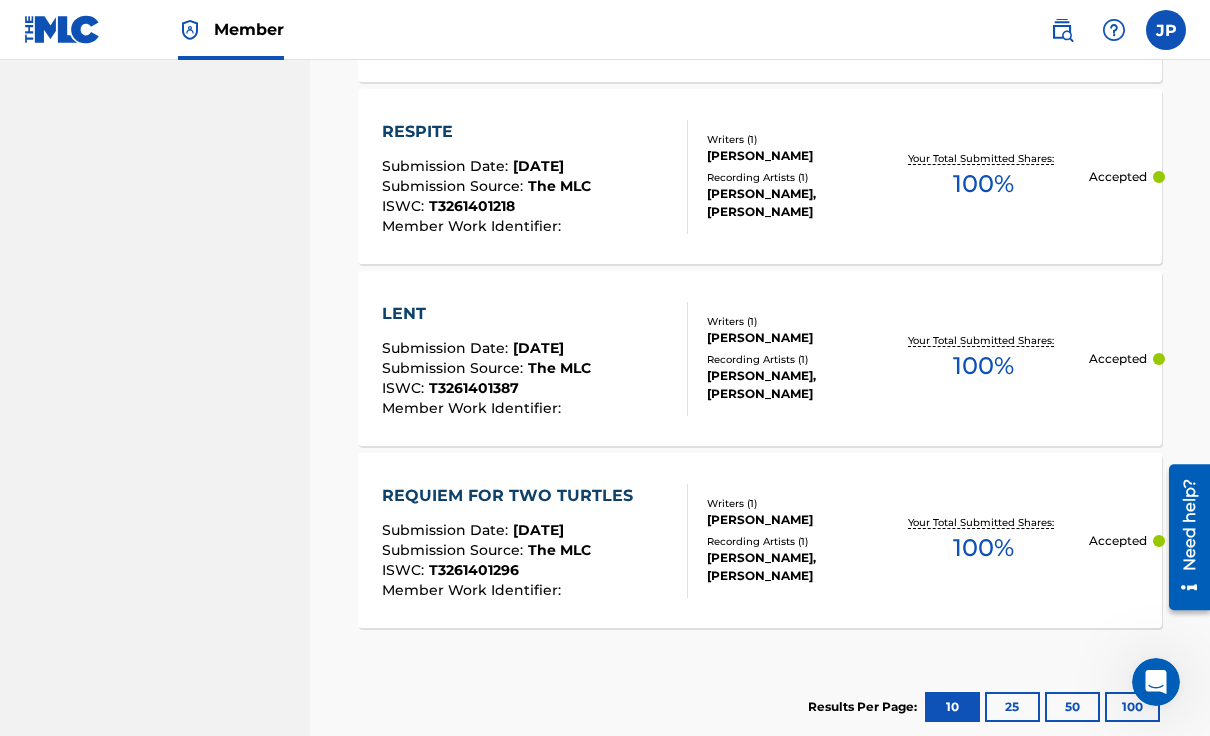 click on "LENT Submission Date : [DATE] Submission Source : The MLC ISWC : T3261401387 Member Work Identifier :" at bounding box center (535, 359) 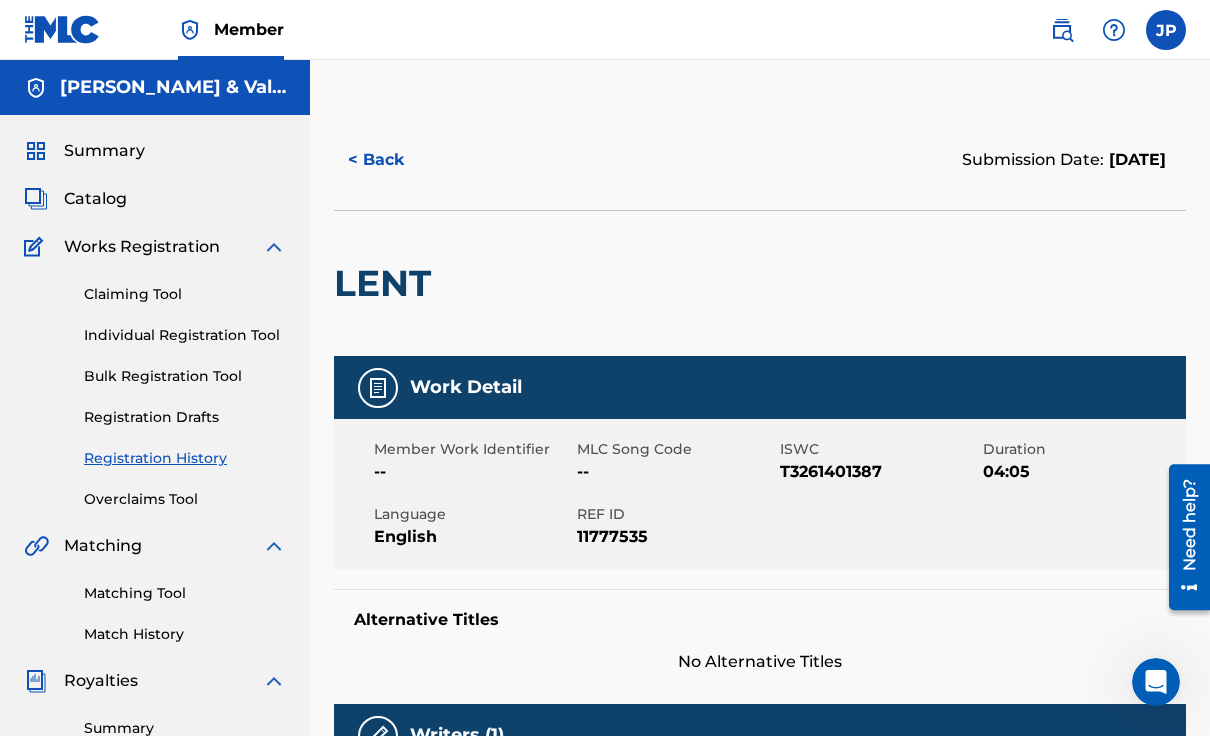 scroll, scrollTop: 0, scrollLeft: 0, axis: both 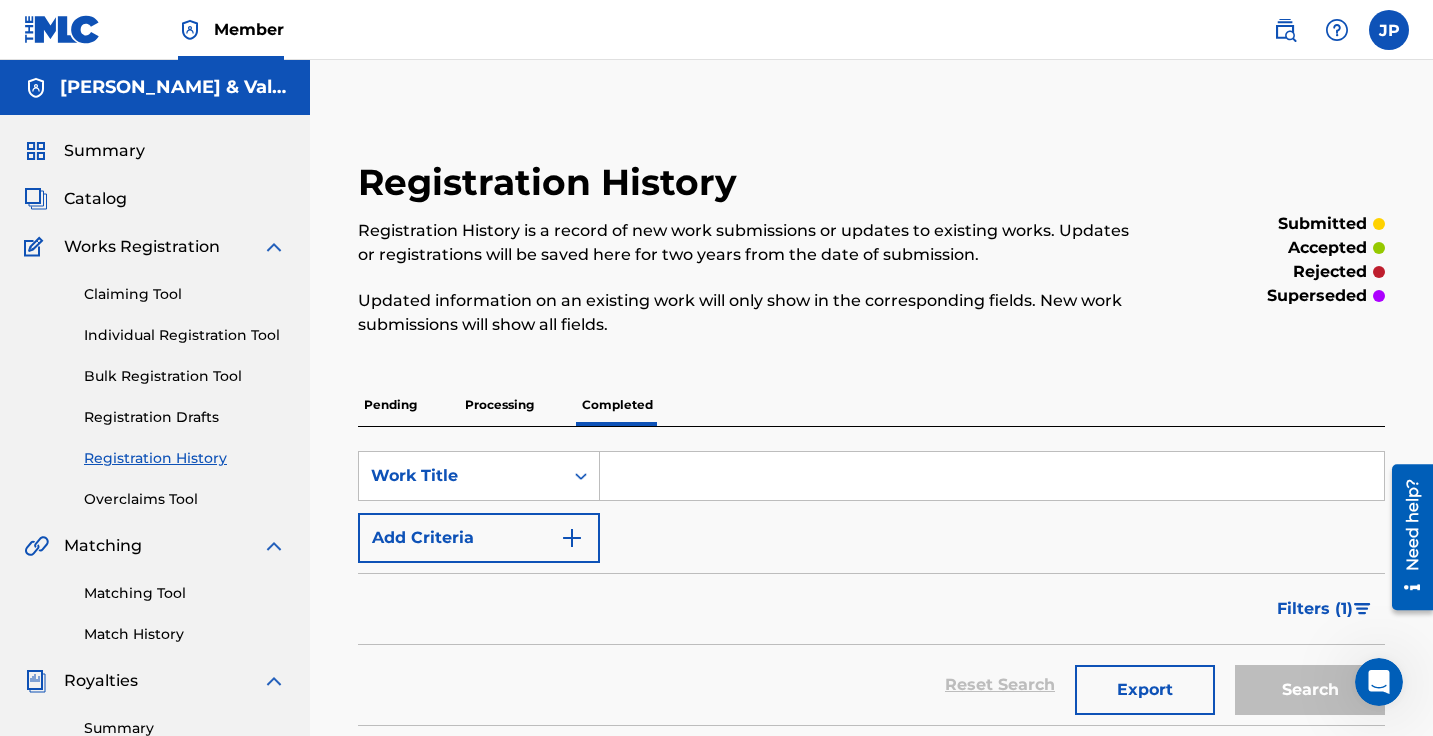 click on "Catalog" at bounding box center (95, 199) 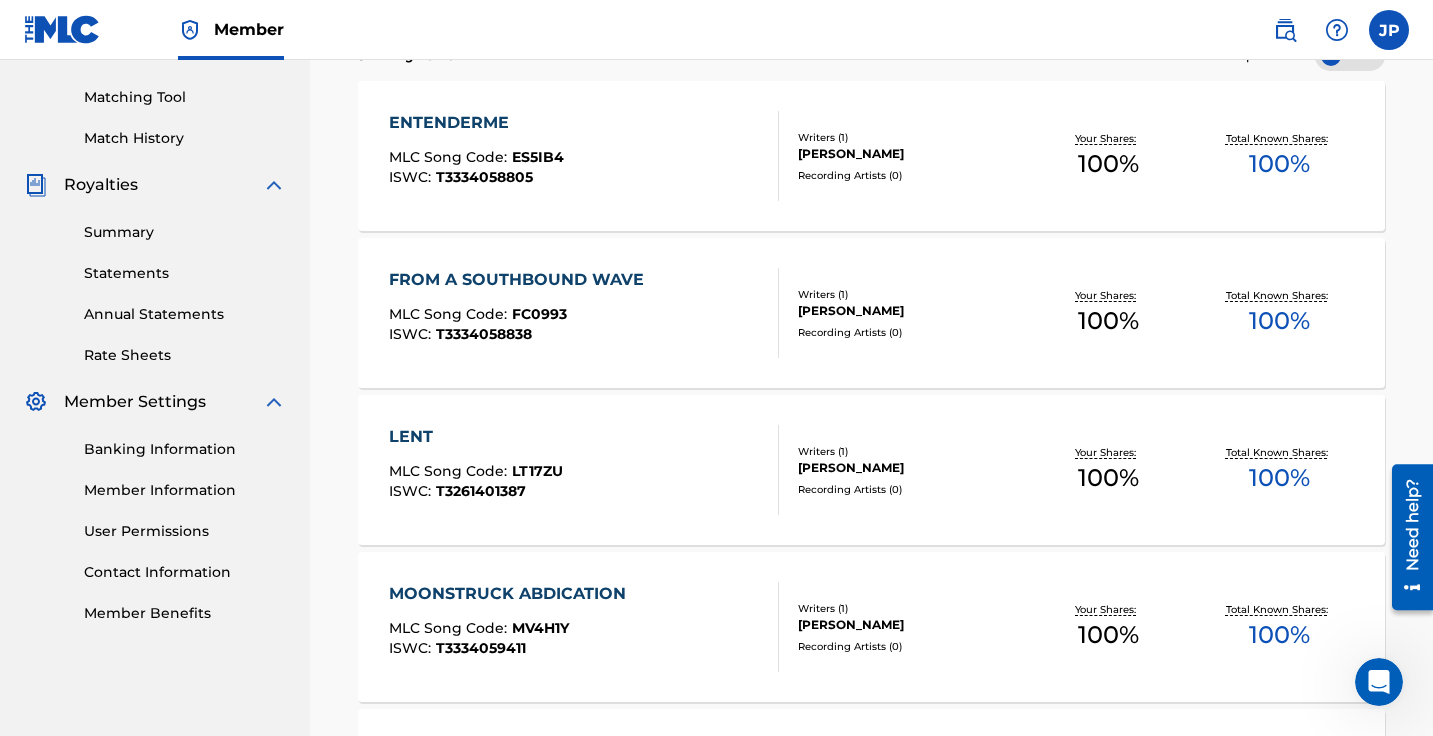 scroll, scrollTop: 494, scrollLeft: 0, axis: vertical 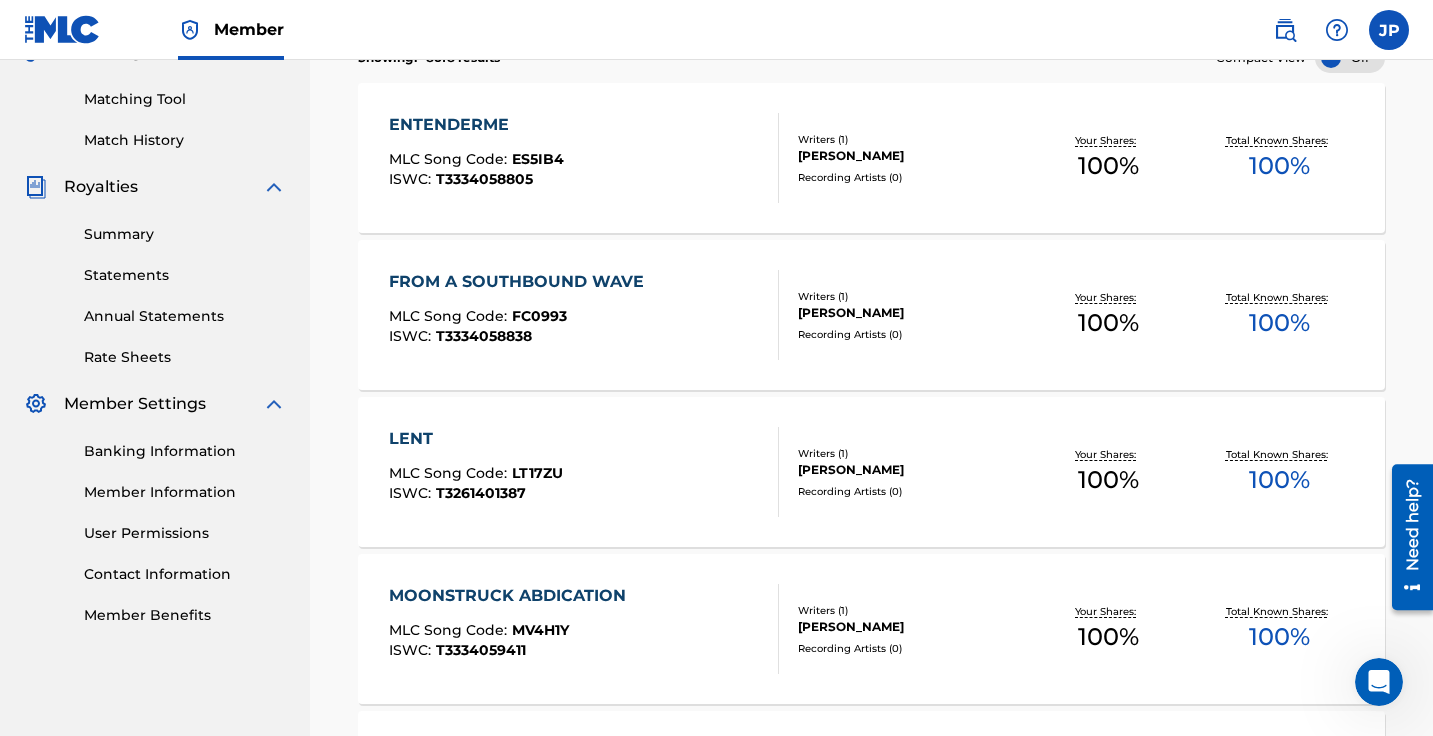 click on "FROM A SOUTHBOUND WAVE" at bounding box center [521, 282] 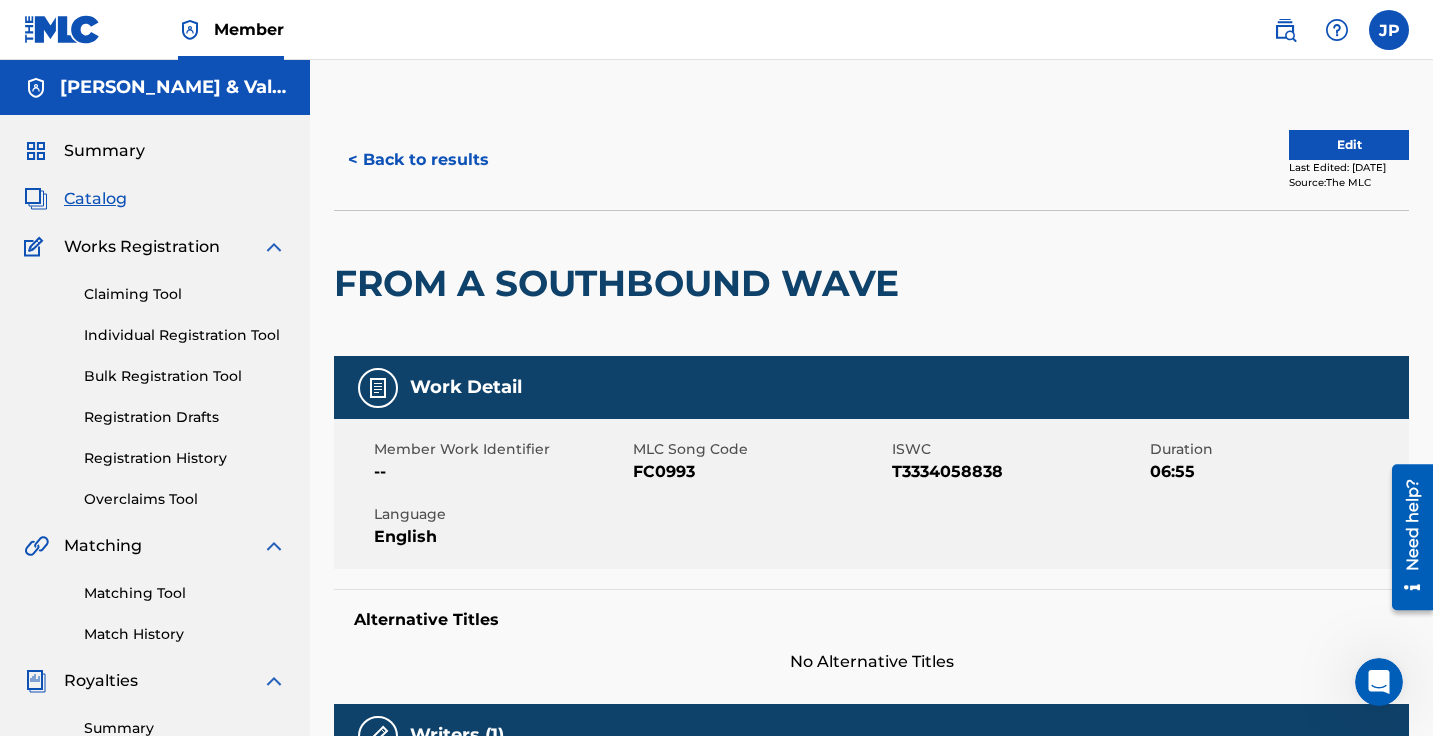 scroll, scrollTop: 0, scrollLeft: 0, axis: both 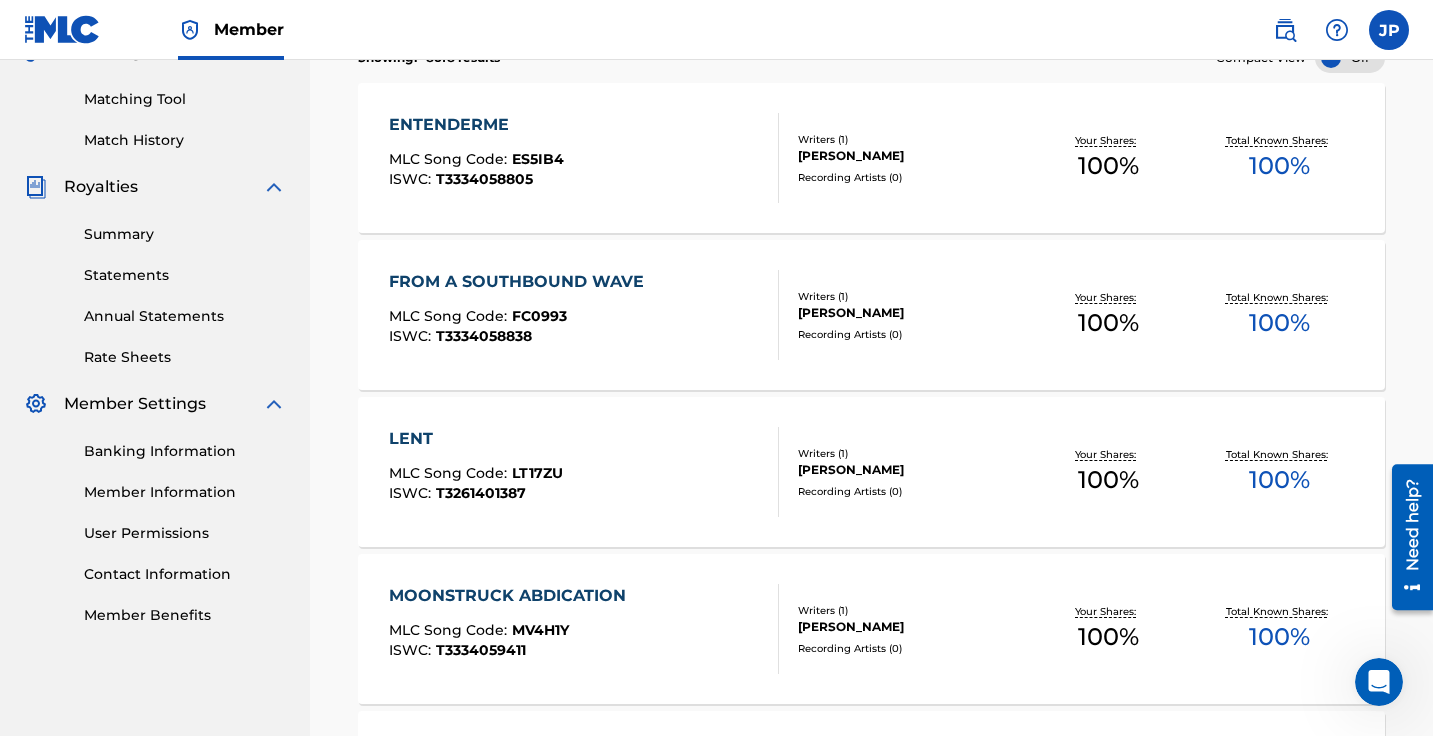 click on "MOONSTRUCK ABDICATION" at bounding box center (512, 596) 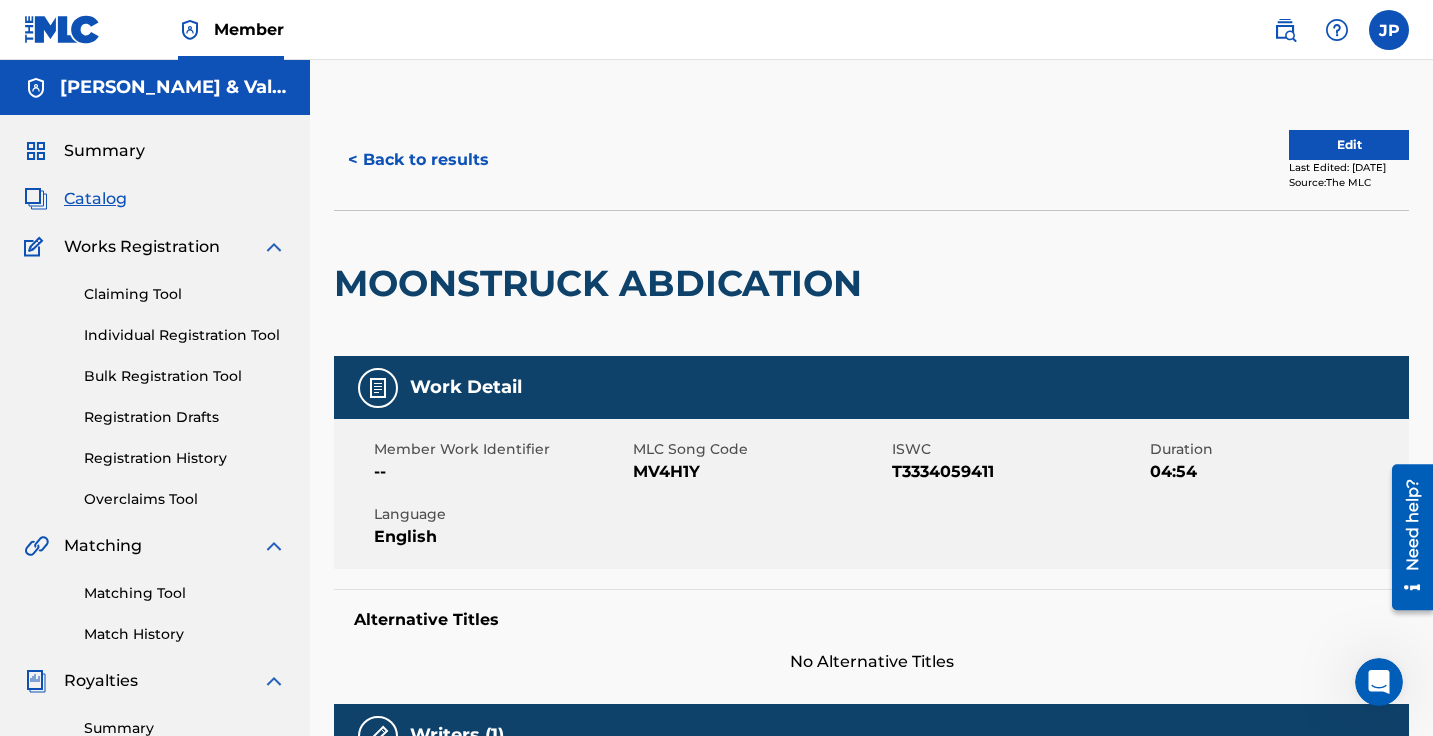 scroll, scrollTop: 0, scrollLeft: 0, axis: both 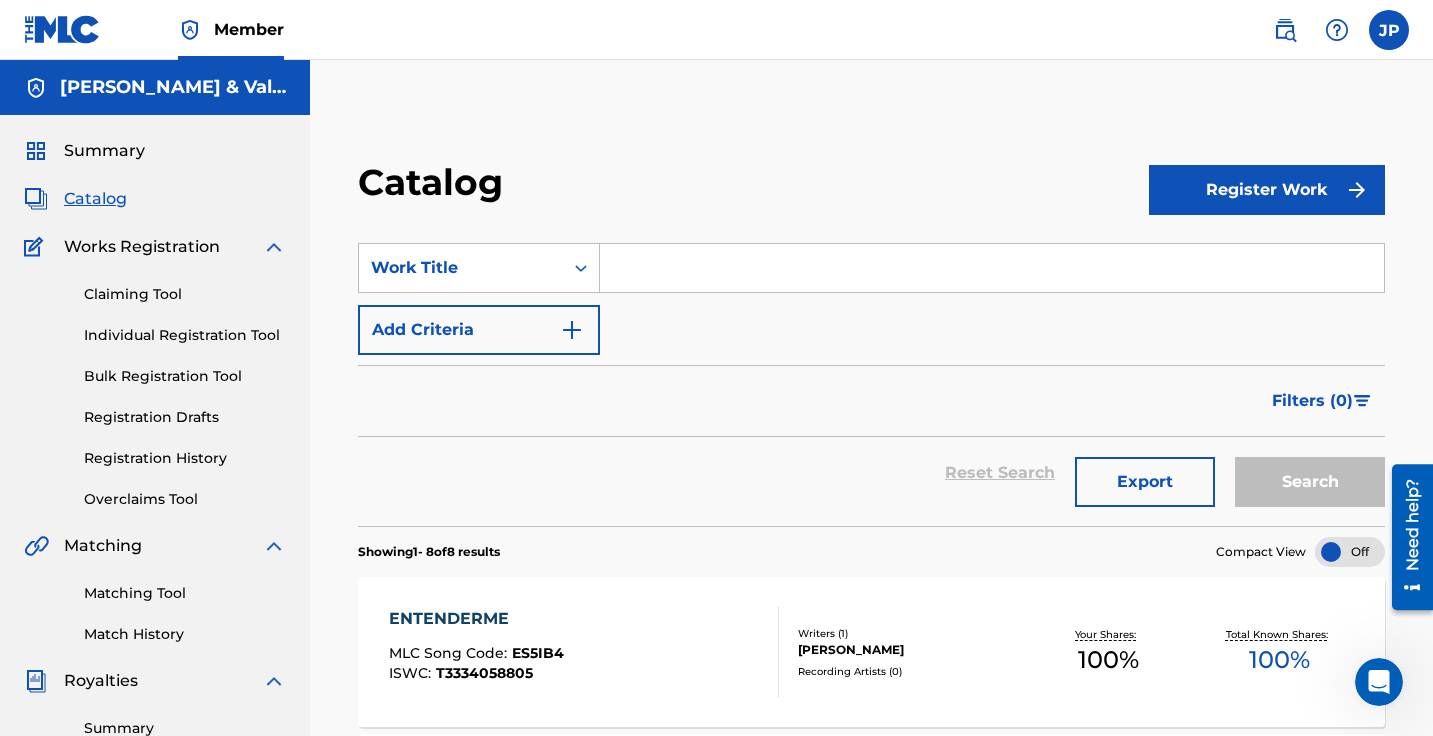click on "Matching Tool" at bounding box center [185, 593] 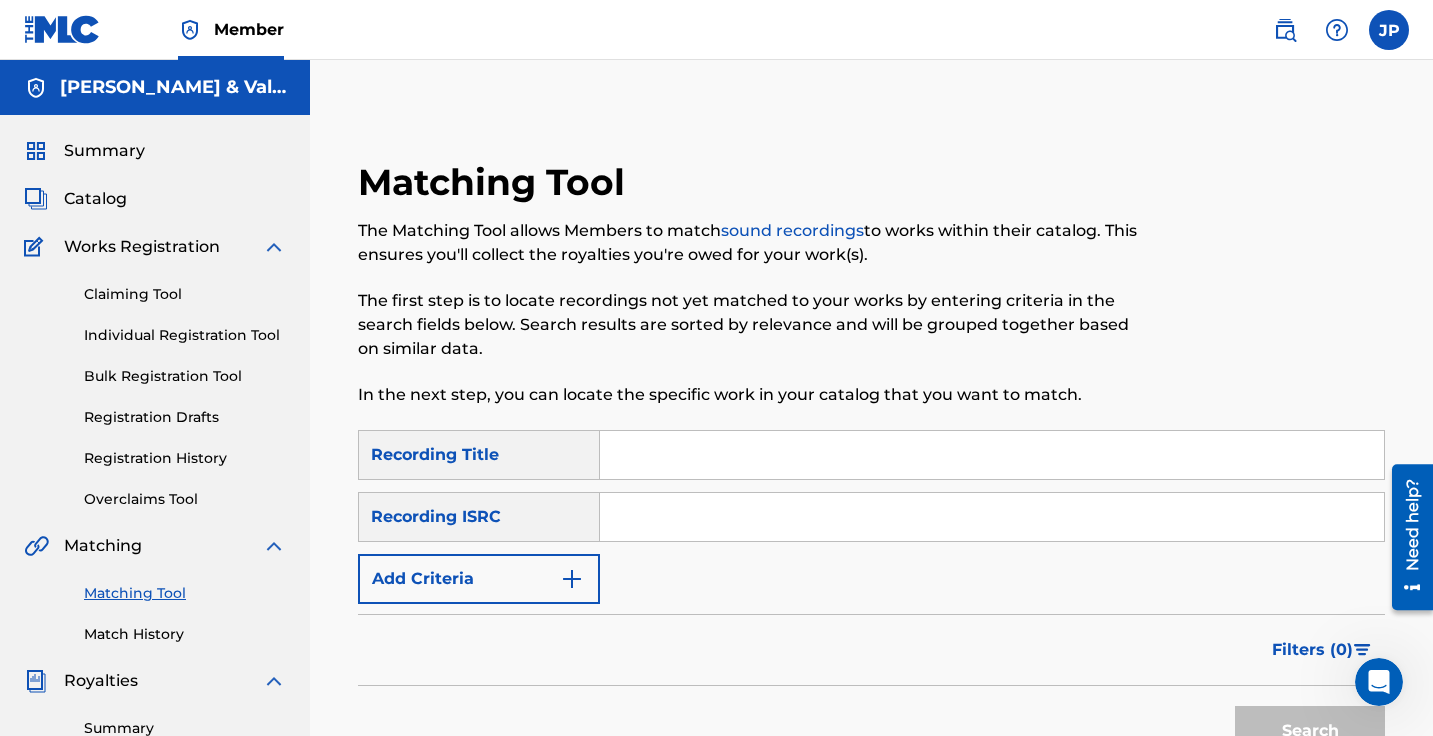 click at bounding box center [992, 455] 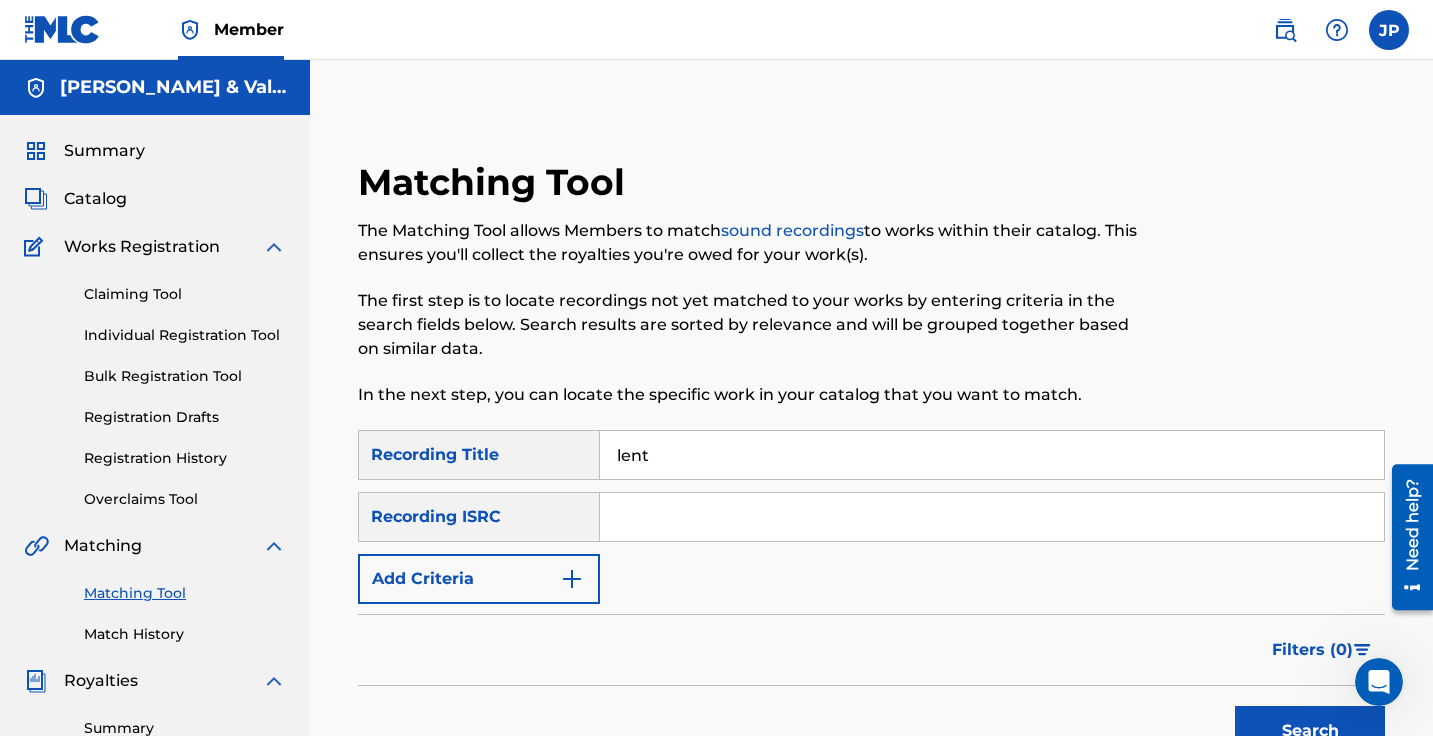 type on "lent" 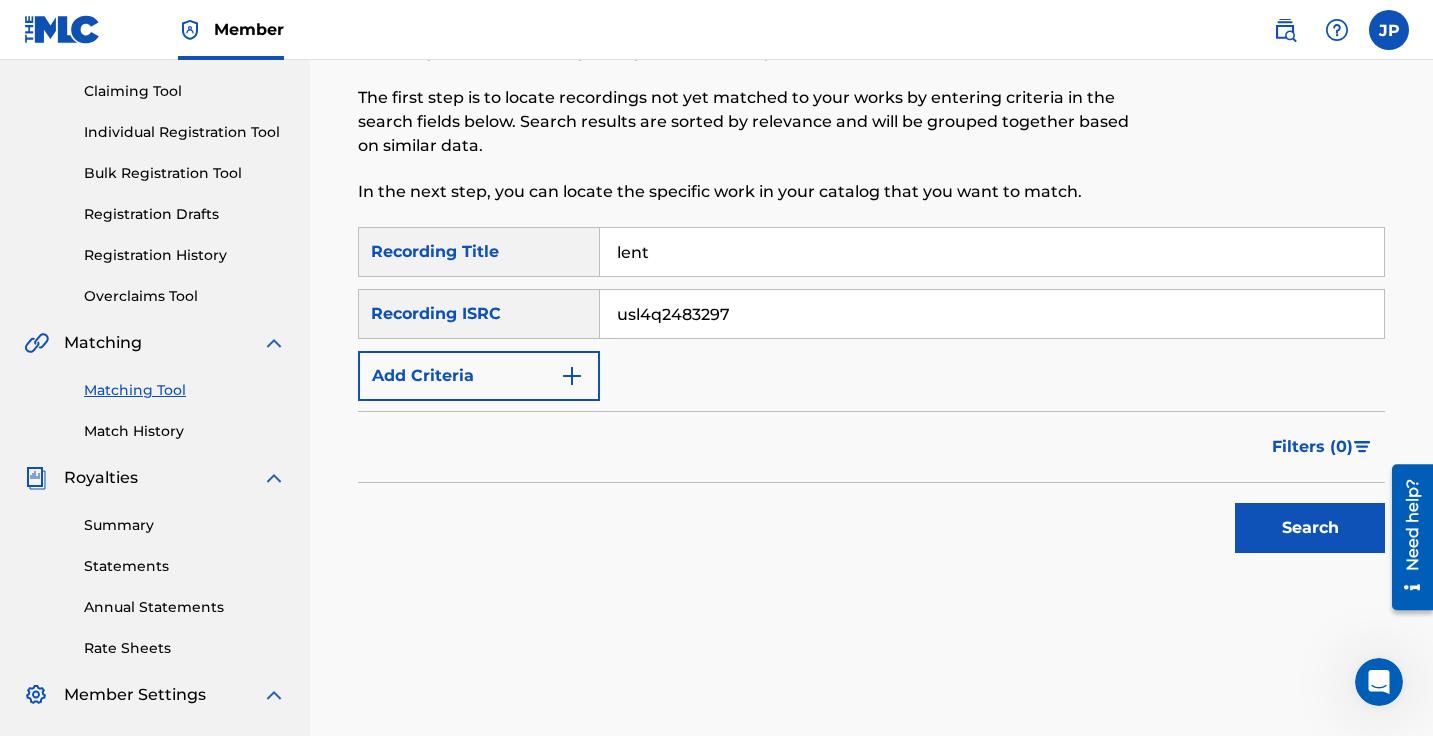 scroll, scrollTop: 336, scrollLeft: 0, axis: vertical 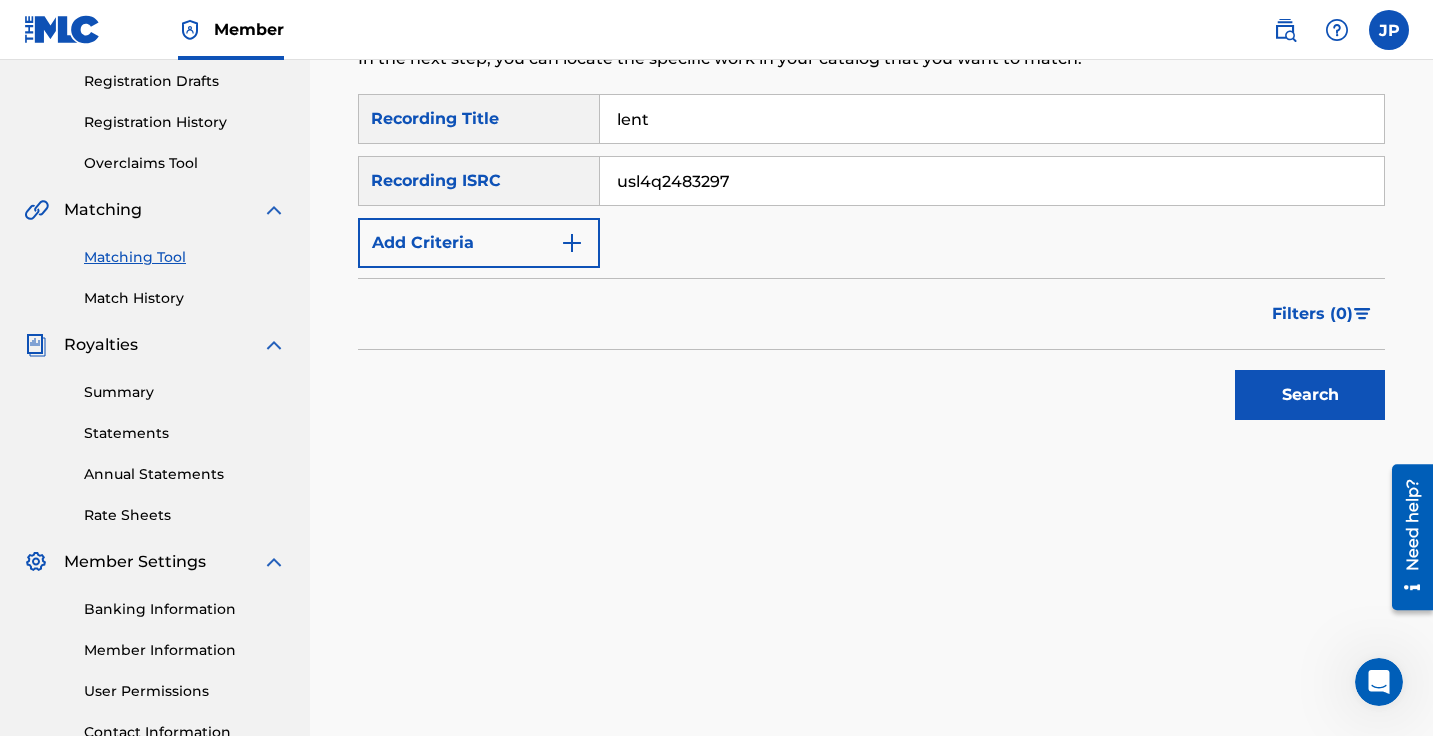 type on "usl4q2483297" 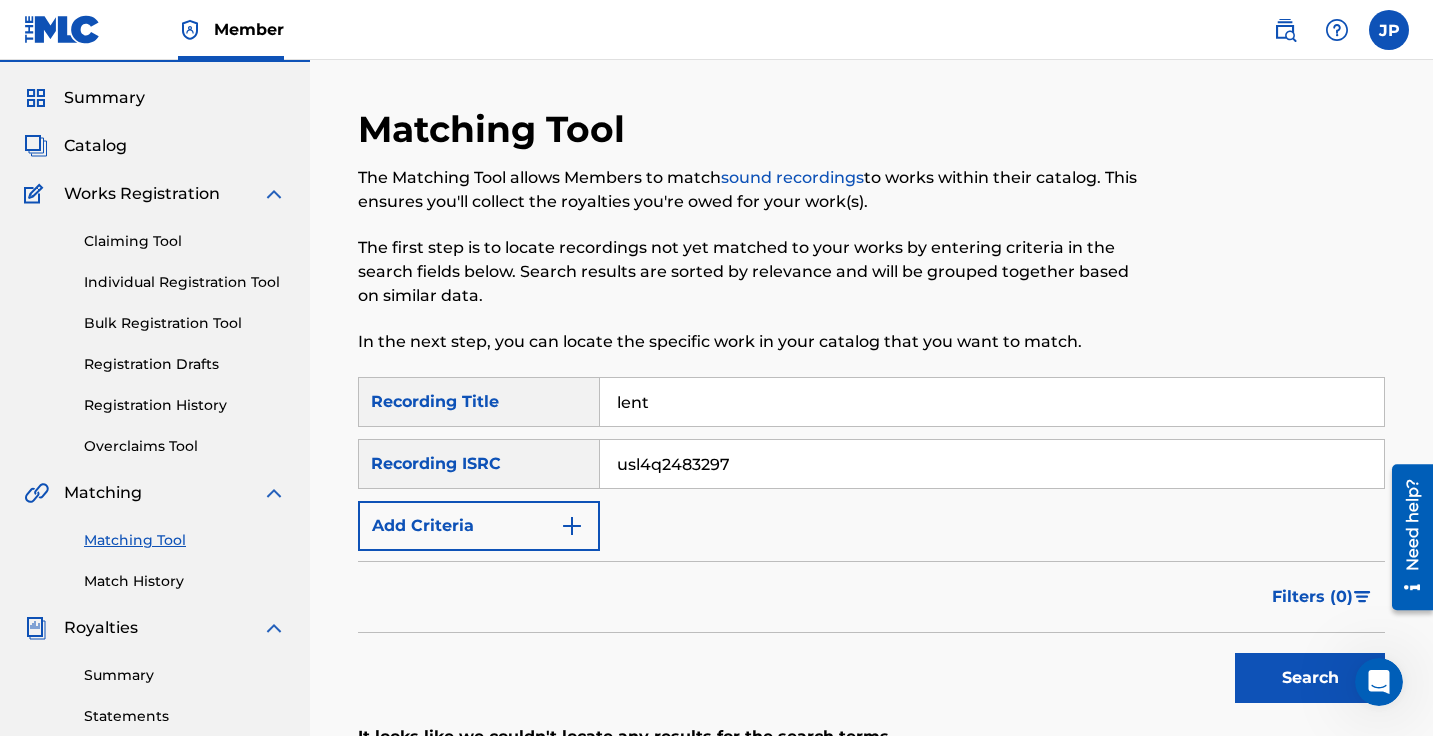scroll, scrollTop: 54, scrollLeft: 0, axis: vertical 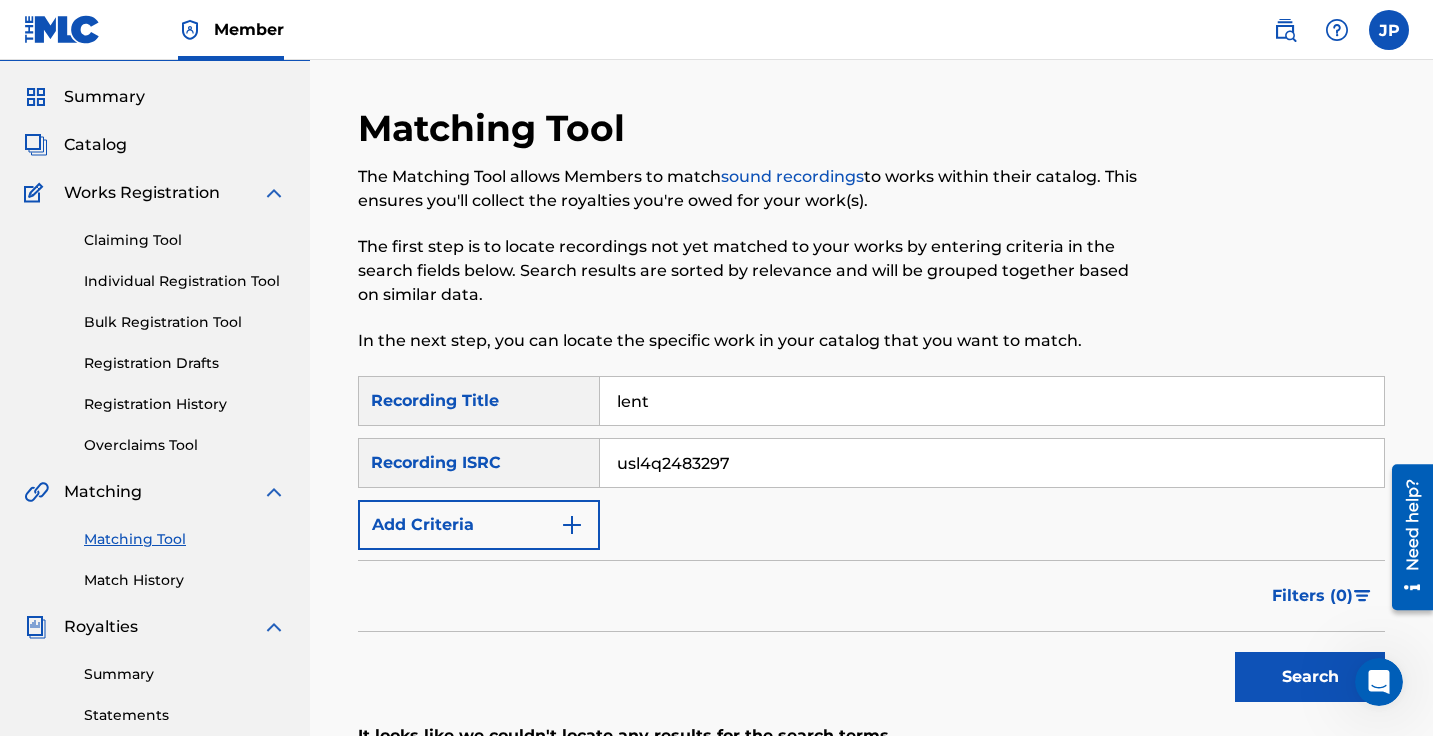 click on "Claiming Tool" at bounding box center (185, 240) 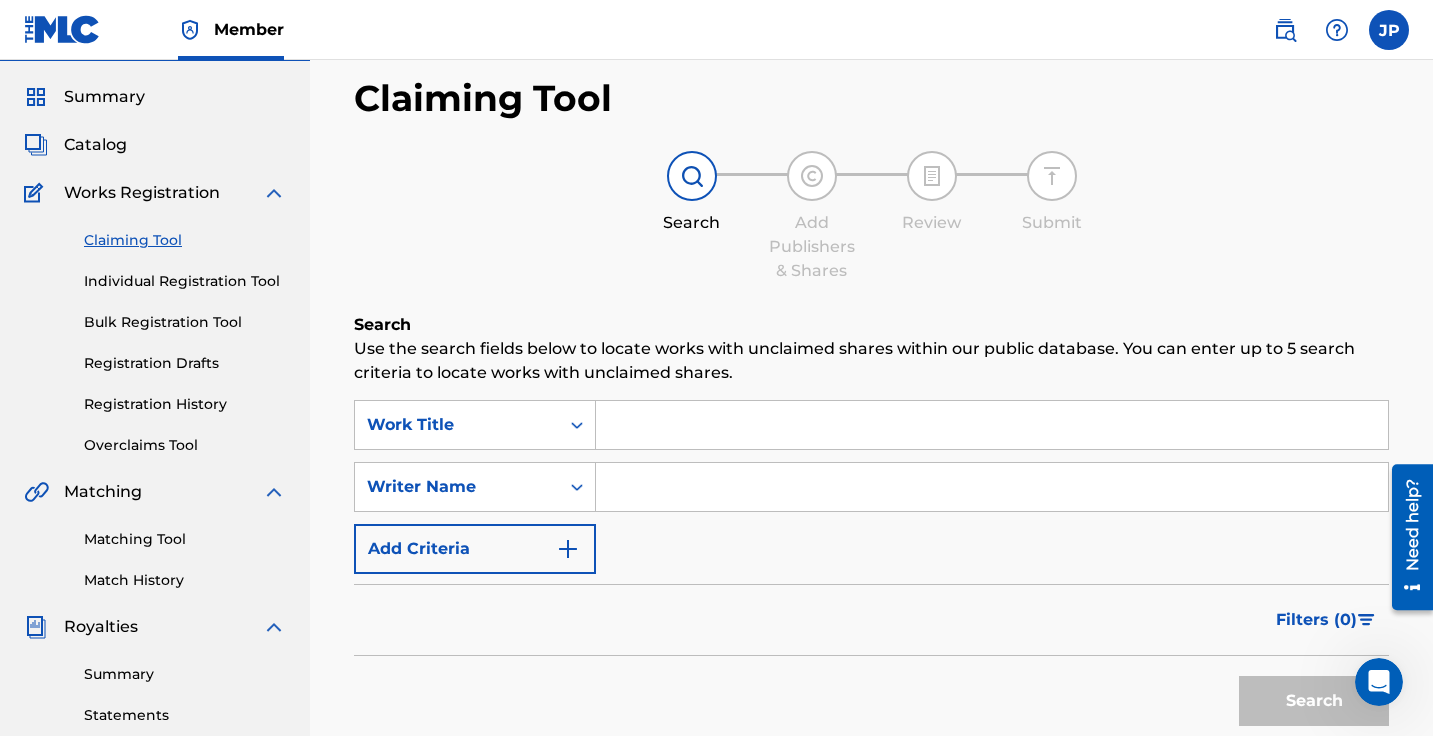 scroll, scrollTop: 0, scrollLeft: 0, axis: both 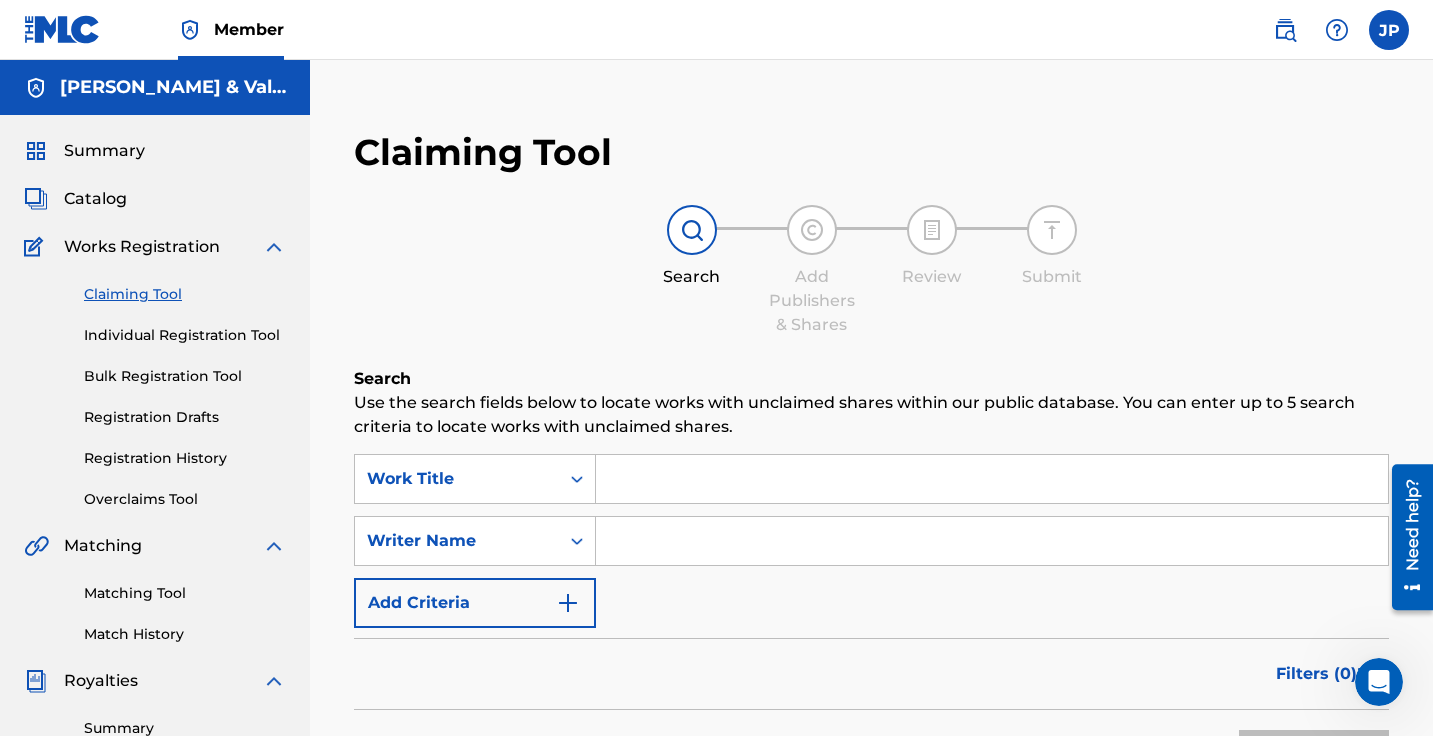 click at bounding box center (992, 479) 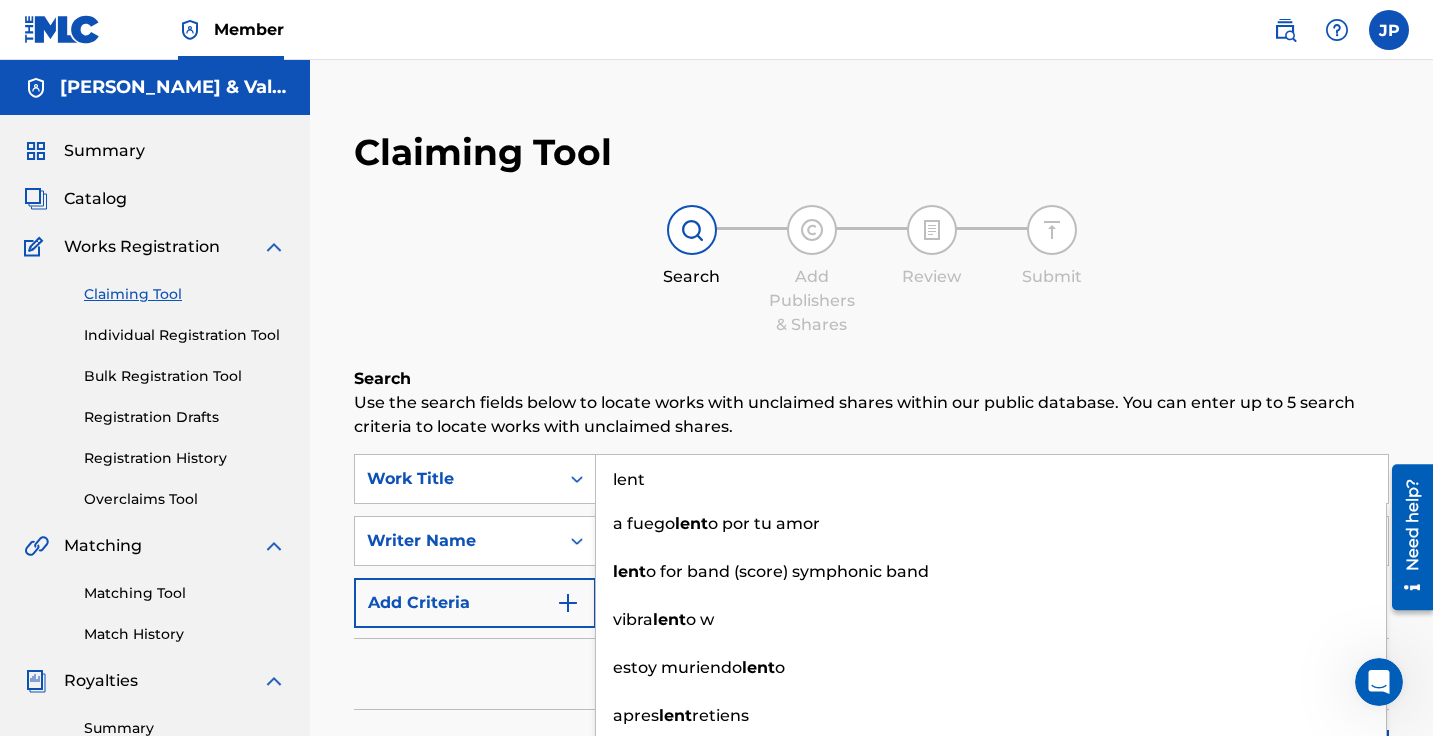type on "lent" 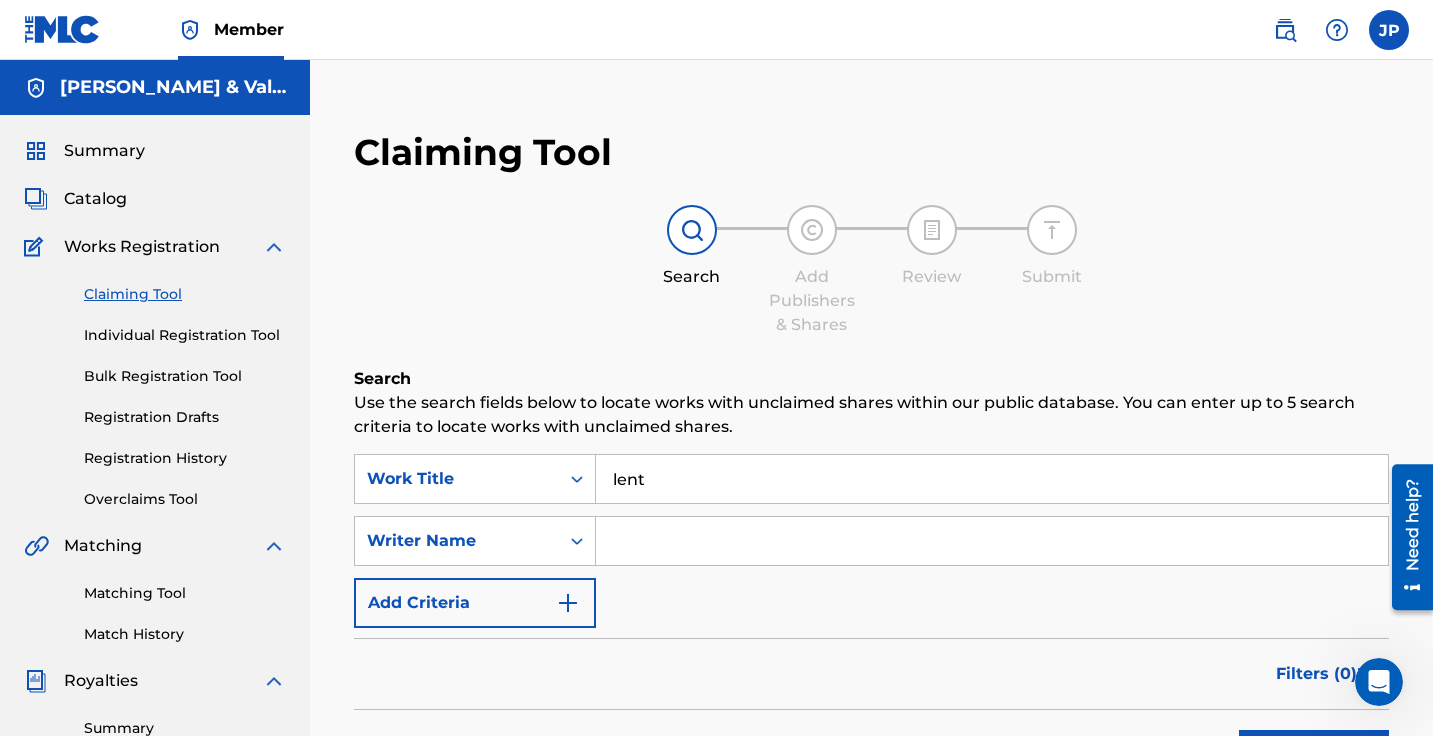 click on "Use the search fields below to locate works with unclaimed shares within our public database. You can enter up
to 5 search criteria to locate works with unclaimed shares." at bounding box center [871, 415] 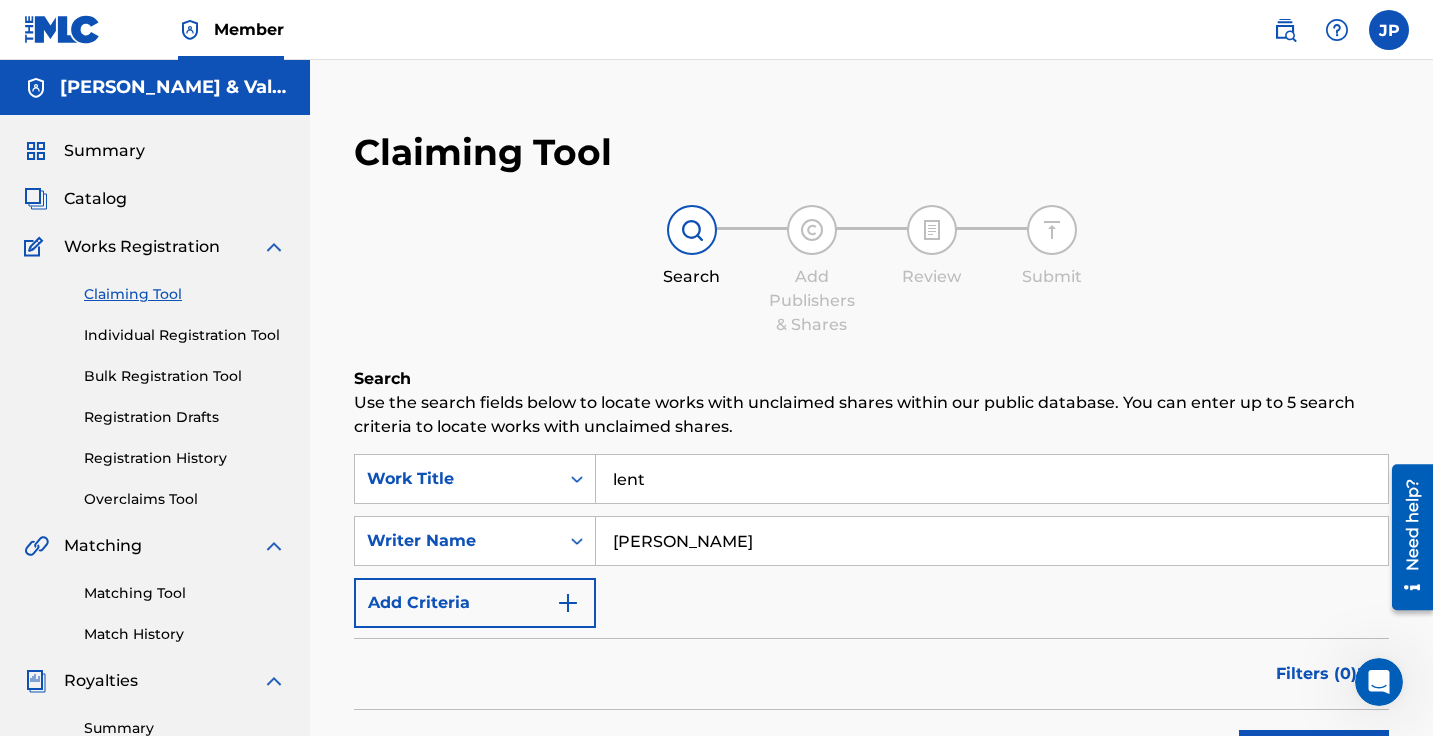 type on "[PERSON_NAME]" 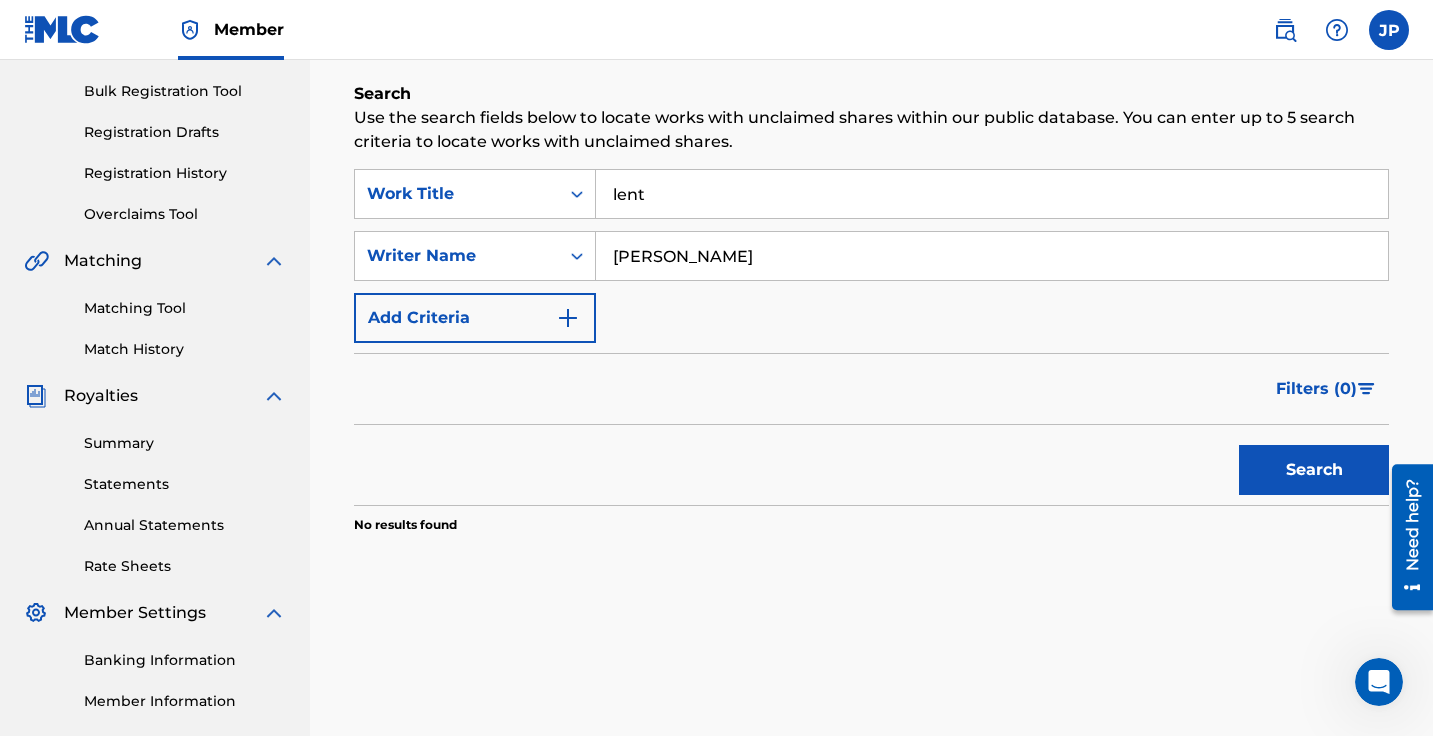 scroll, scrollTop: 355, scrollLeft: 0, axis: vertical 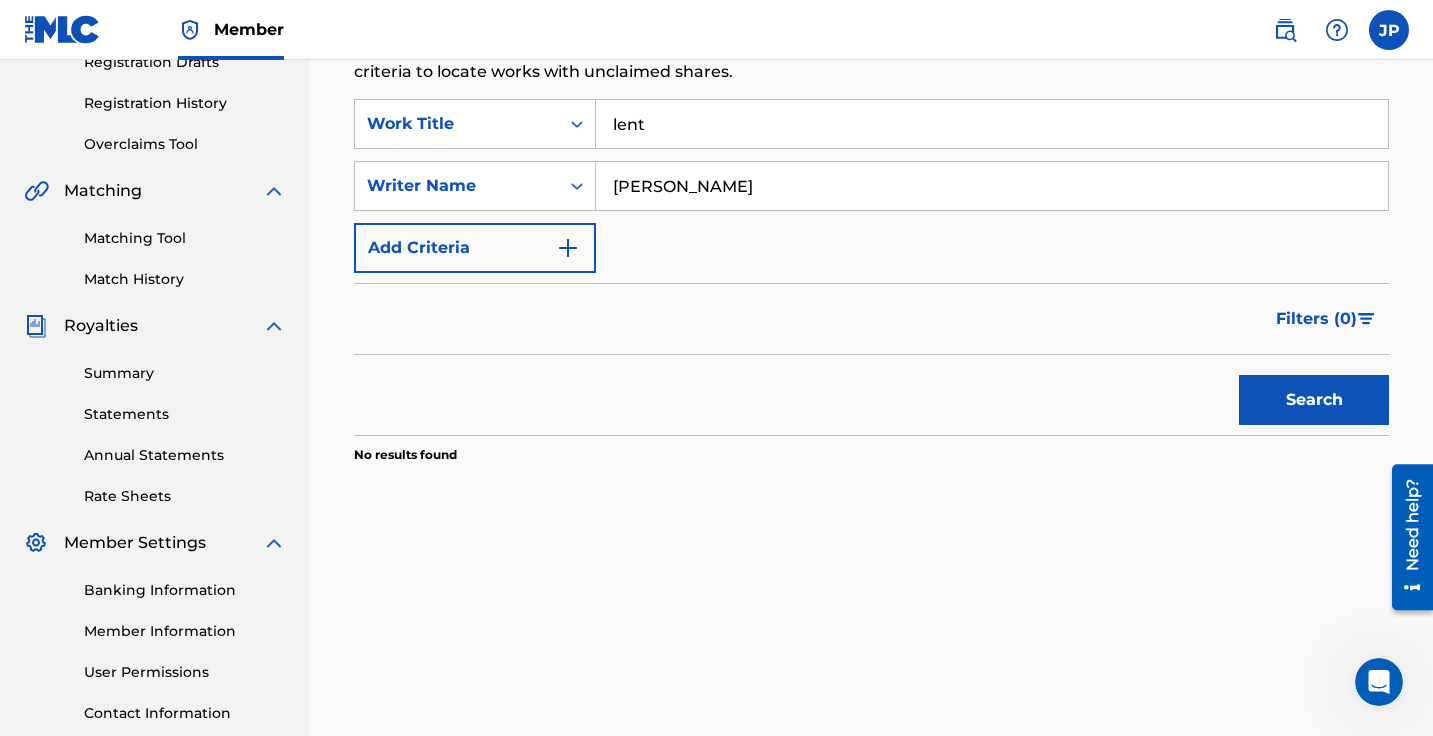 click on "Search" at bounding box center [1314, 400] 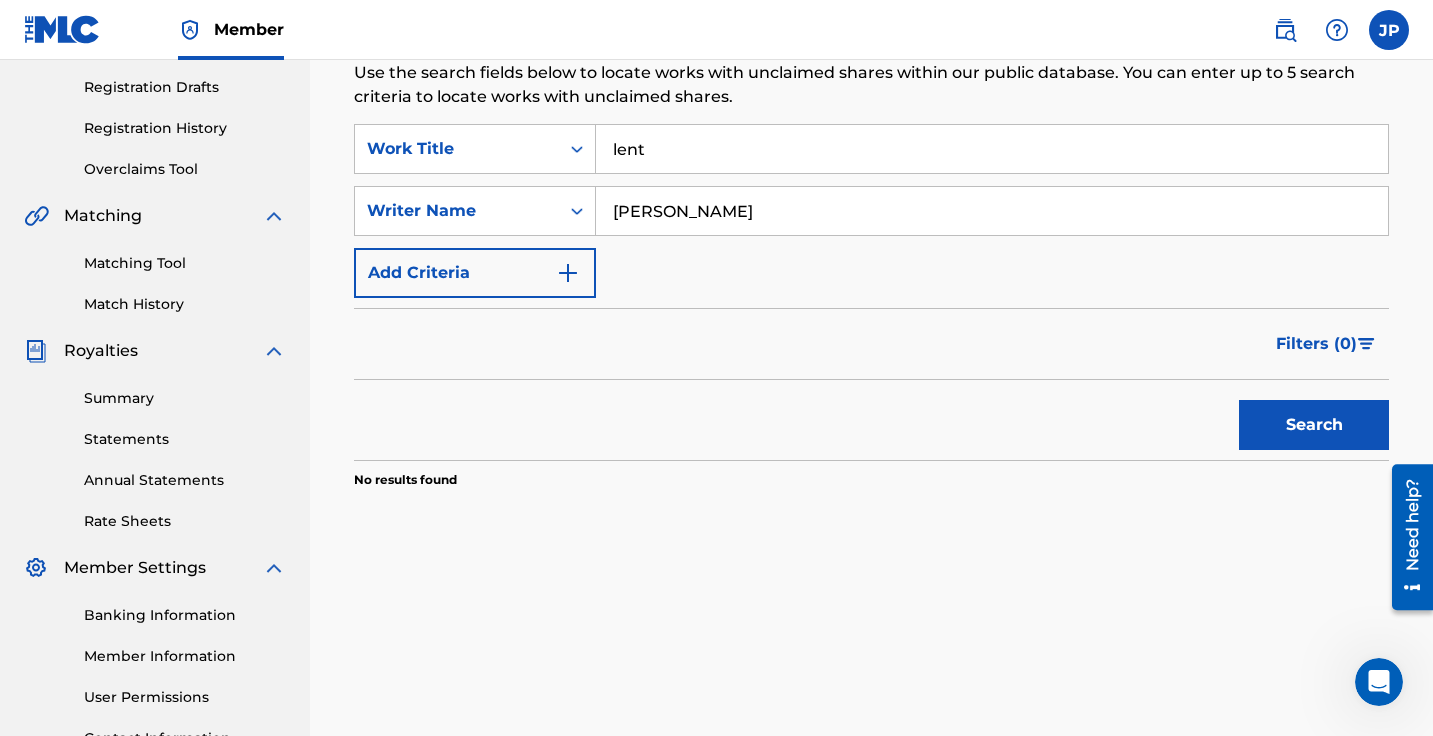 scroll, scrollTop: 314, scrollLeft: 0, axis: vertical 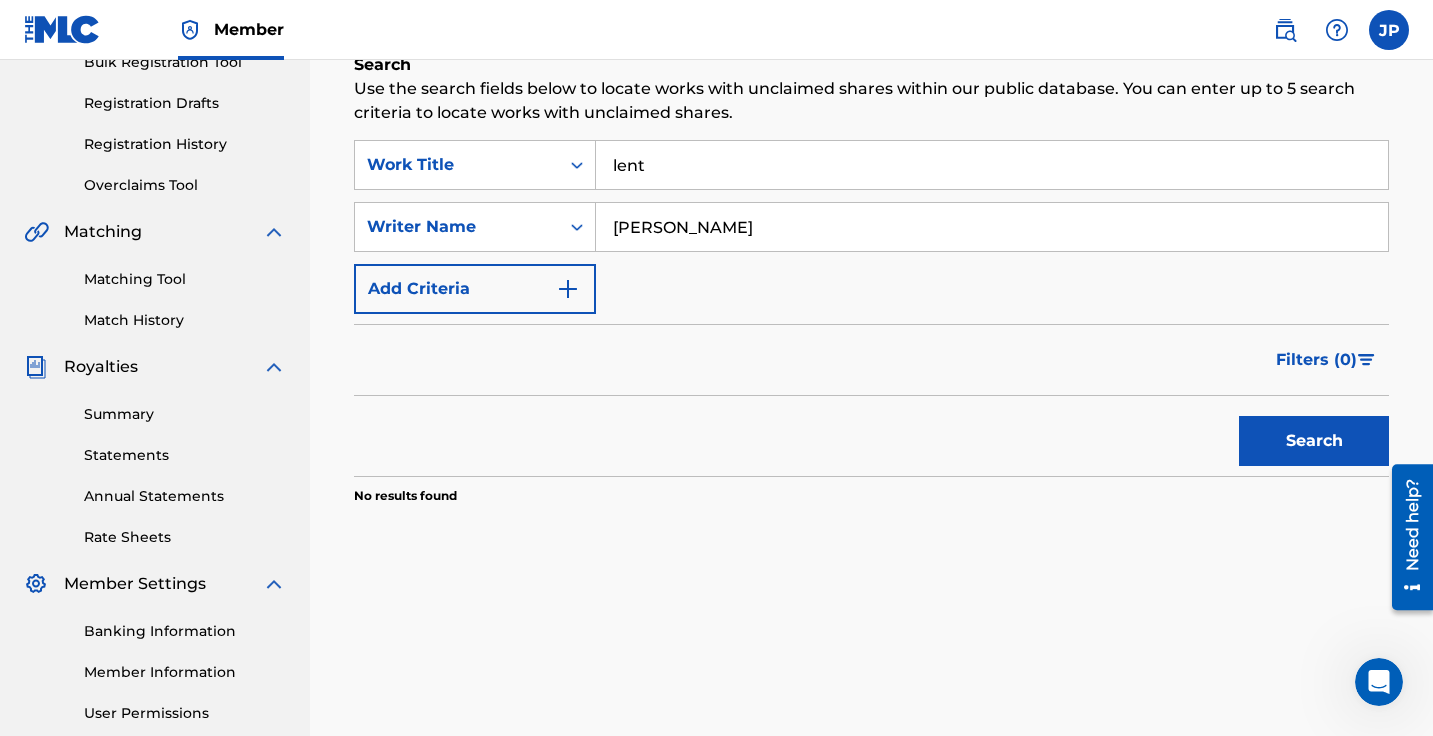 click on "Add Criteria" at bounding box center (475, 289) 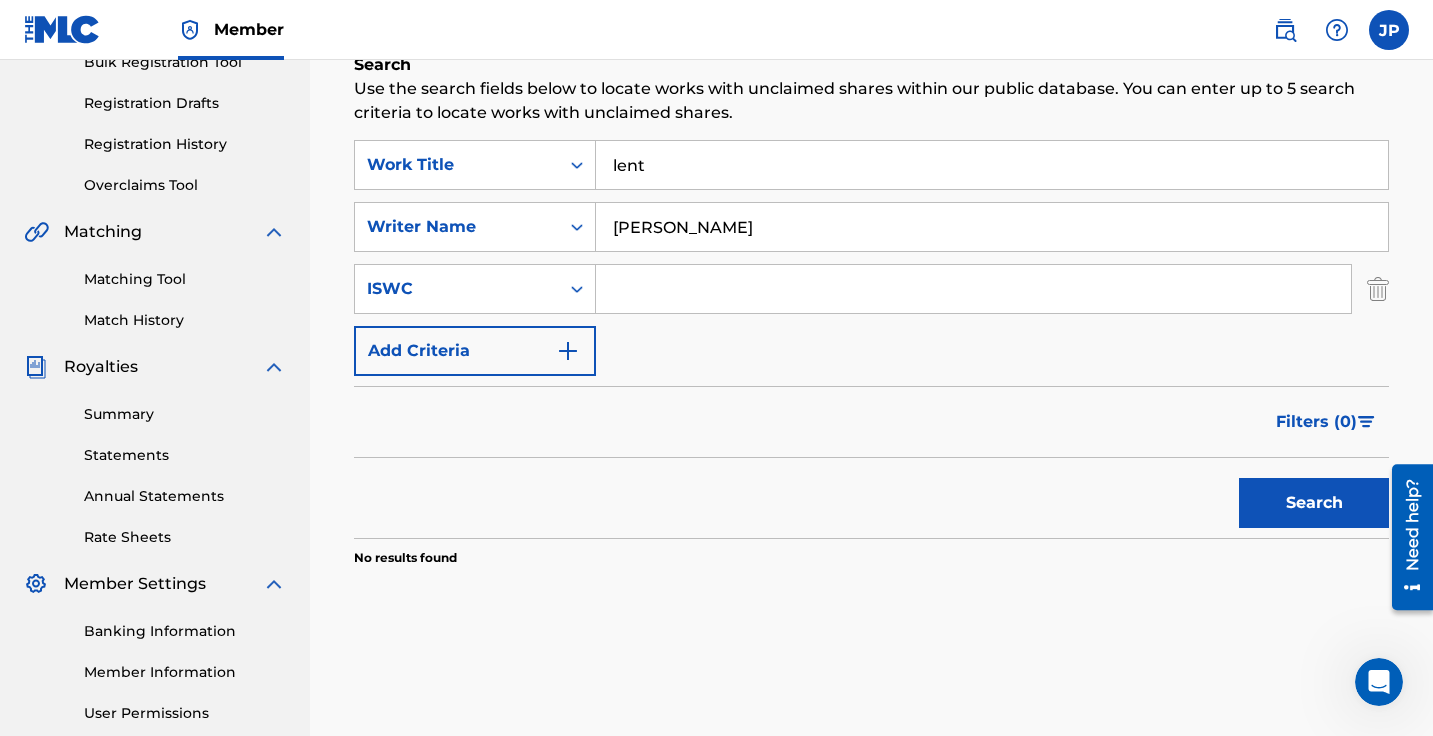 click at bounding box center [973, 289] 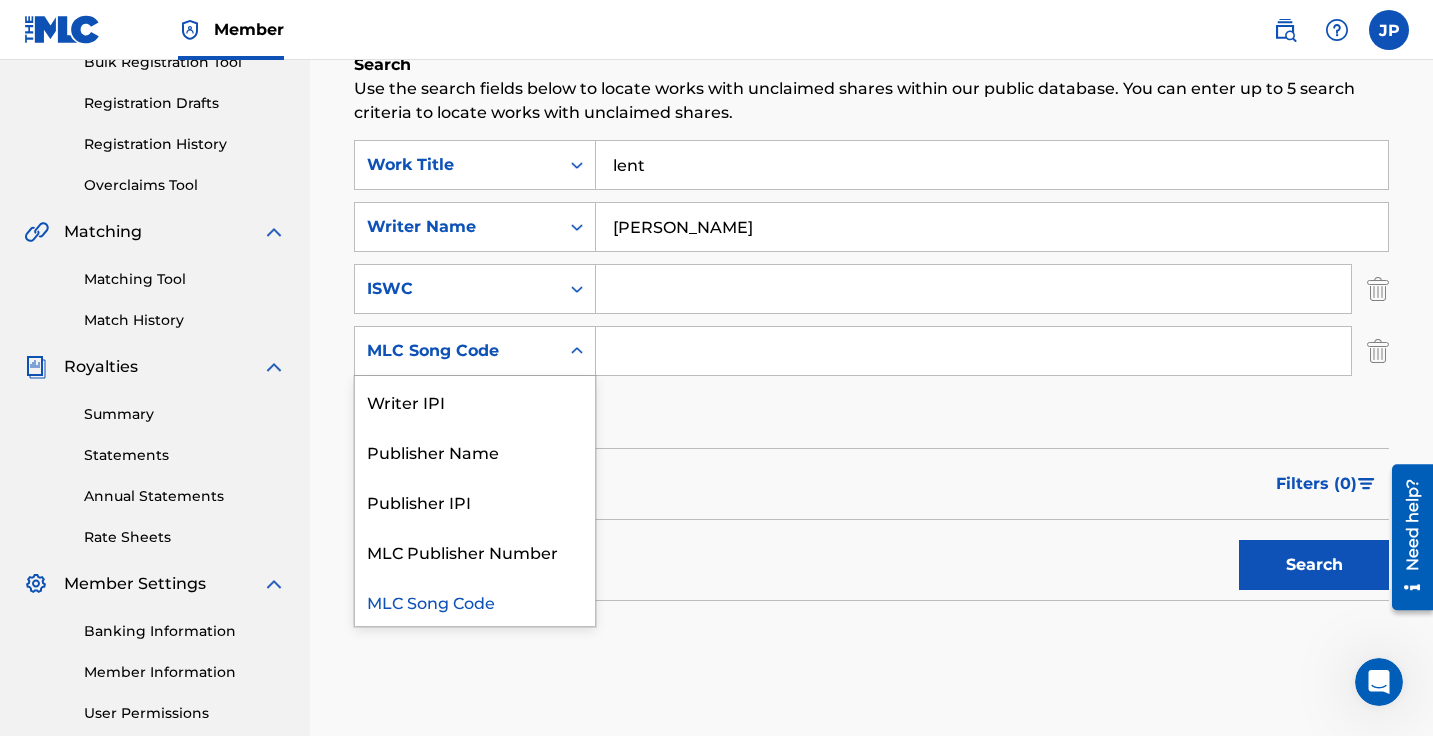 click 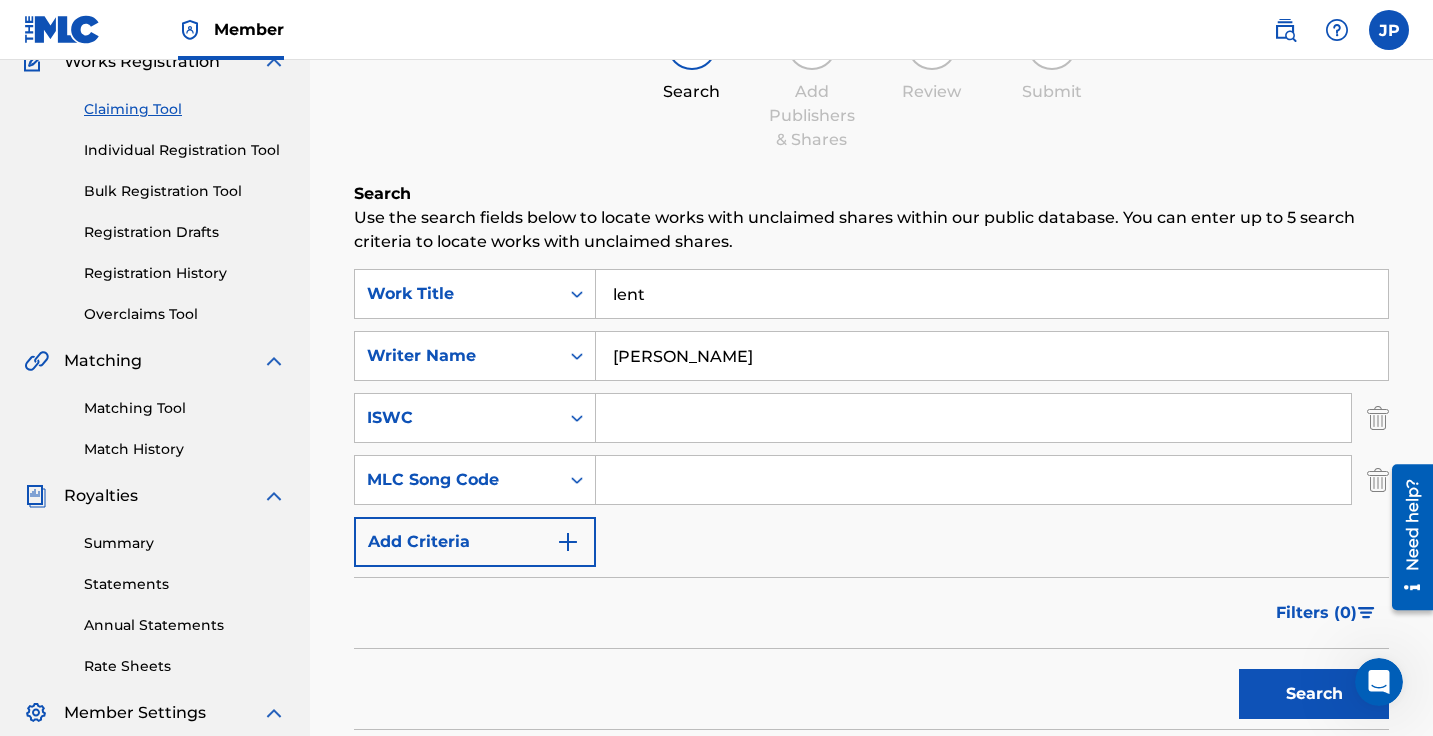 scroll, scrollTop: 65, scrollLeft: 0, axis: vertical 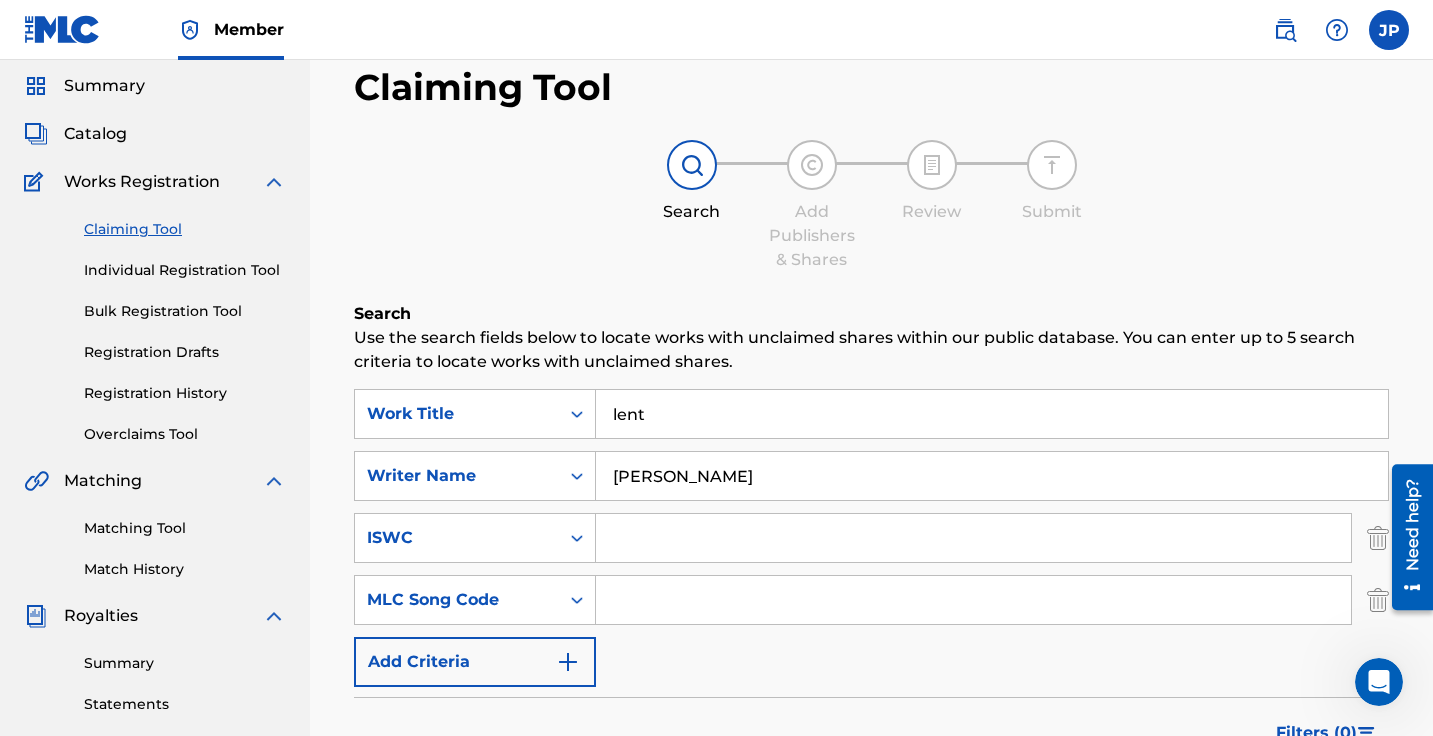 click on "Catalog" at bounding box center (95, 134) 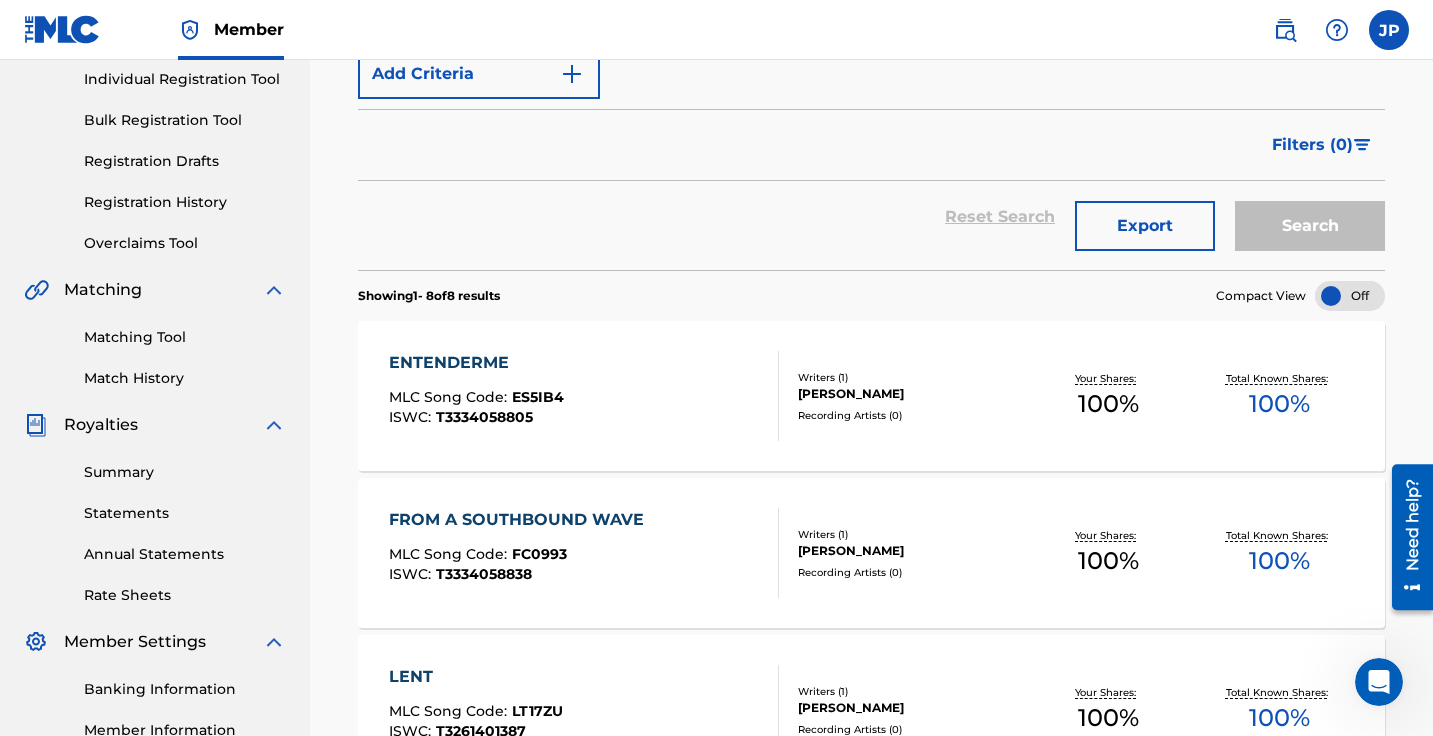 scroll, scrollTop: 248, scrollLeft: 0, axis: vertical 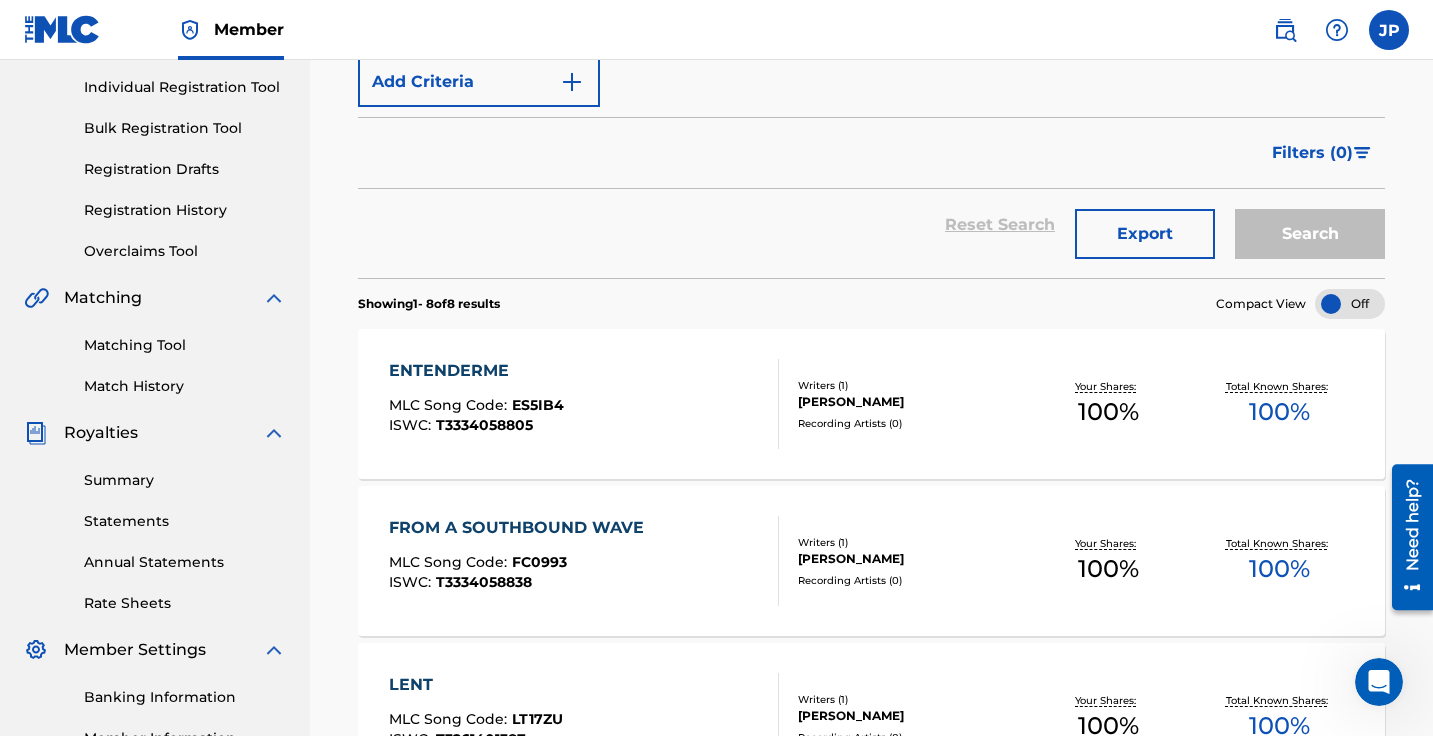 click on "Registration History" at bounding box center [185, 210] 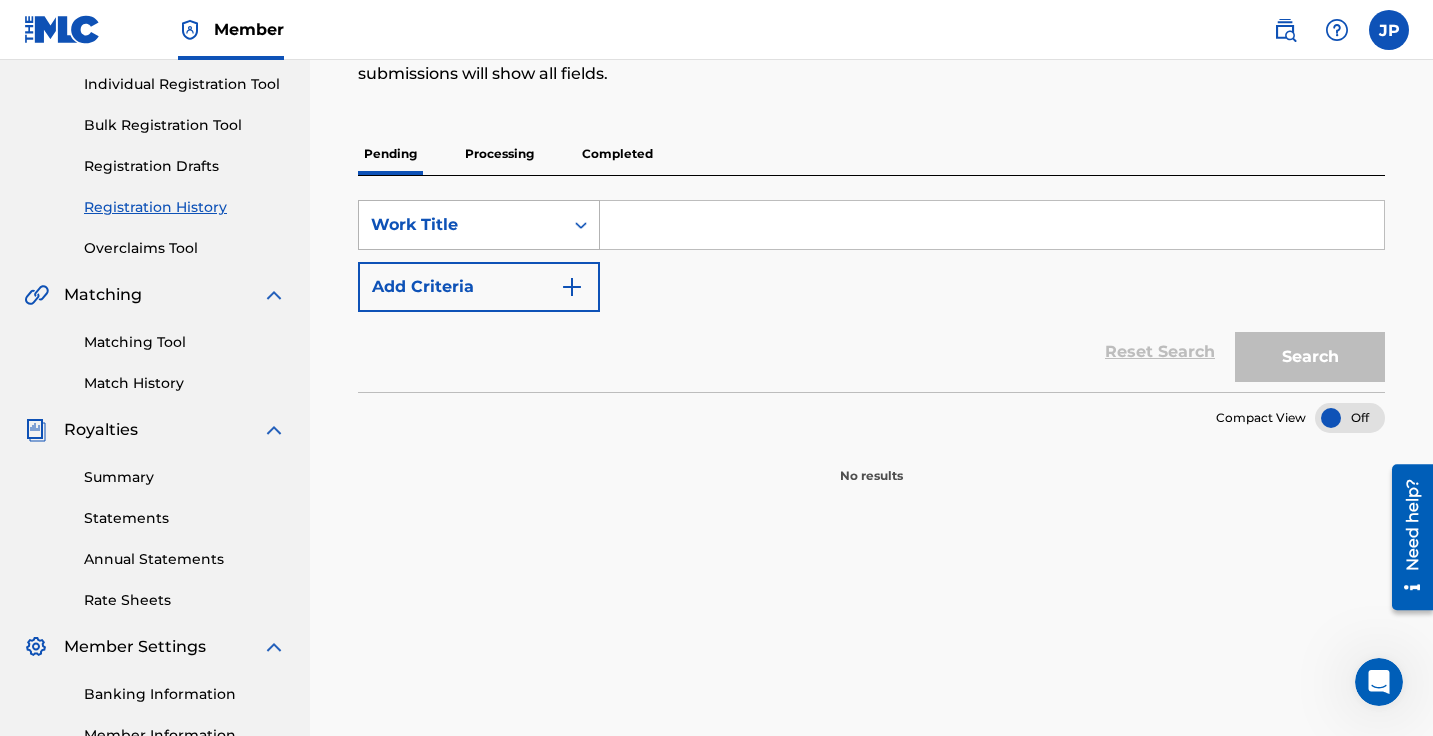 scroll, scrollTop: 0, scrollLeft: 0, axis: both 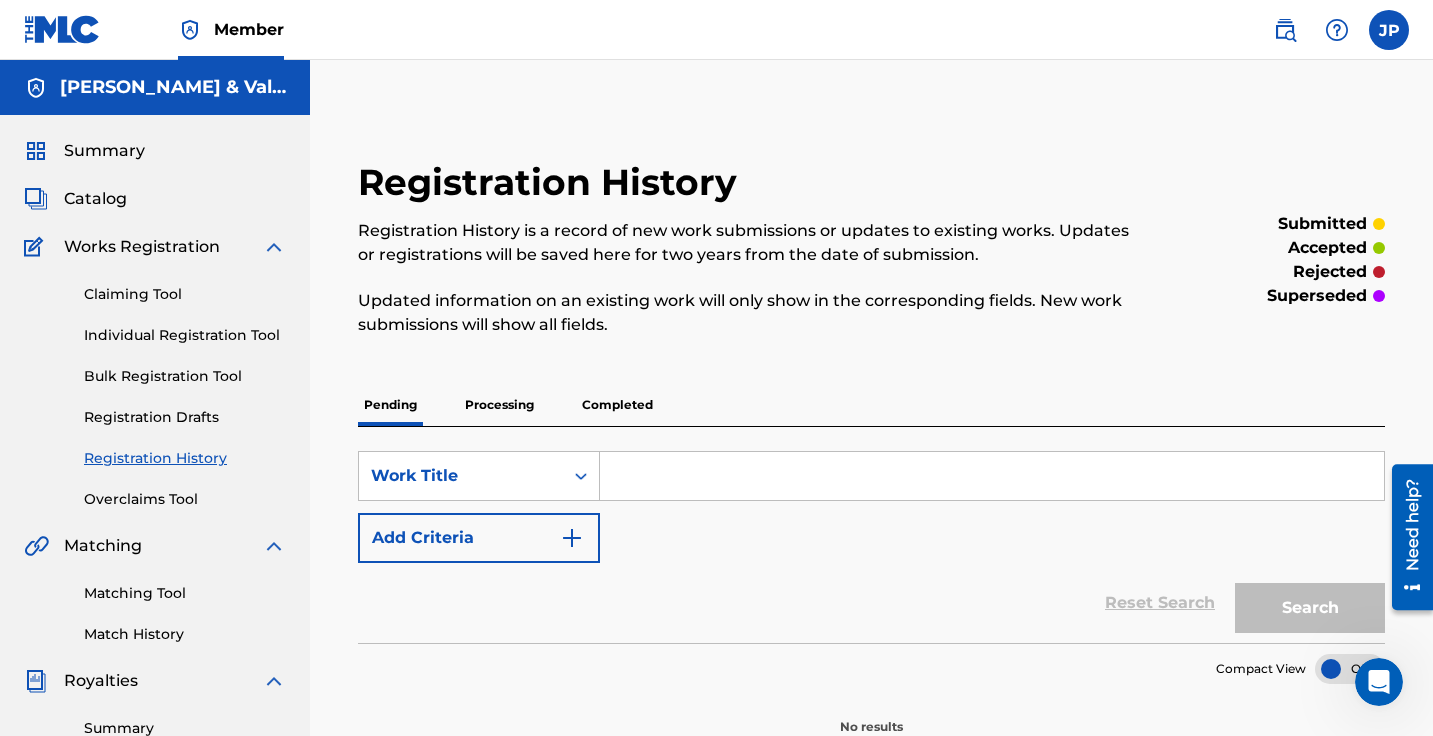 click on "Completed" at bounding box center [617, 405] 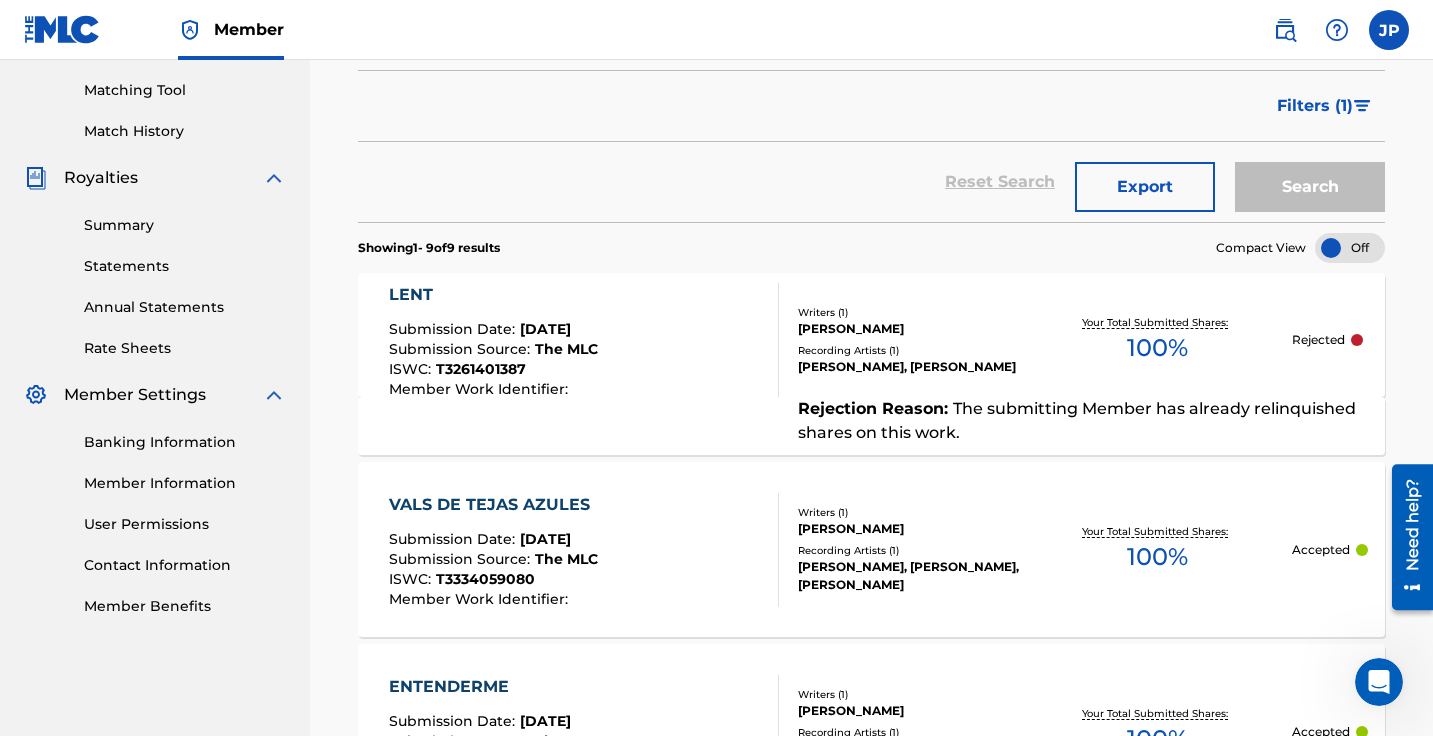 scroll, scrollTop: 634, scrollLeft: 0, axis: vertical 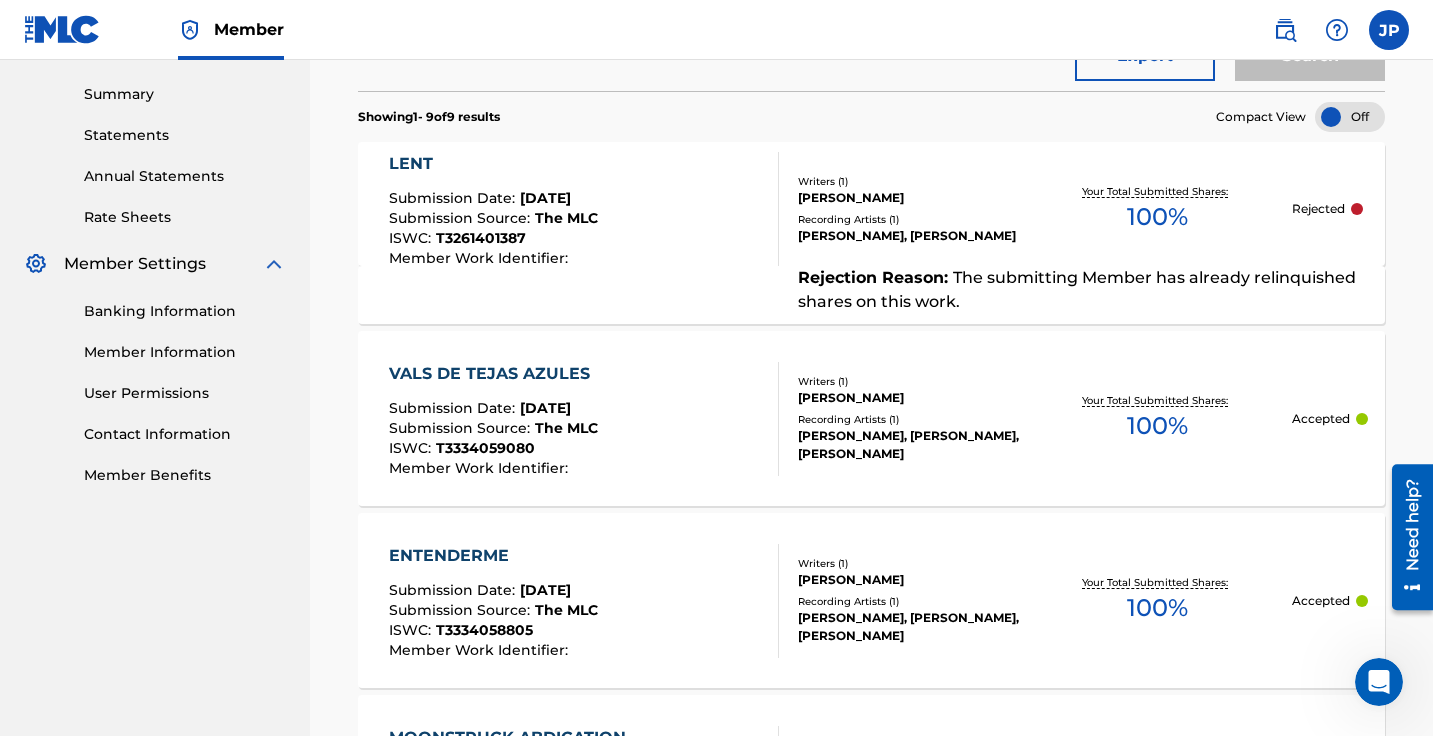 click on "VALS DE TEJAS AZULES" at bounding box center [494, 374] 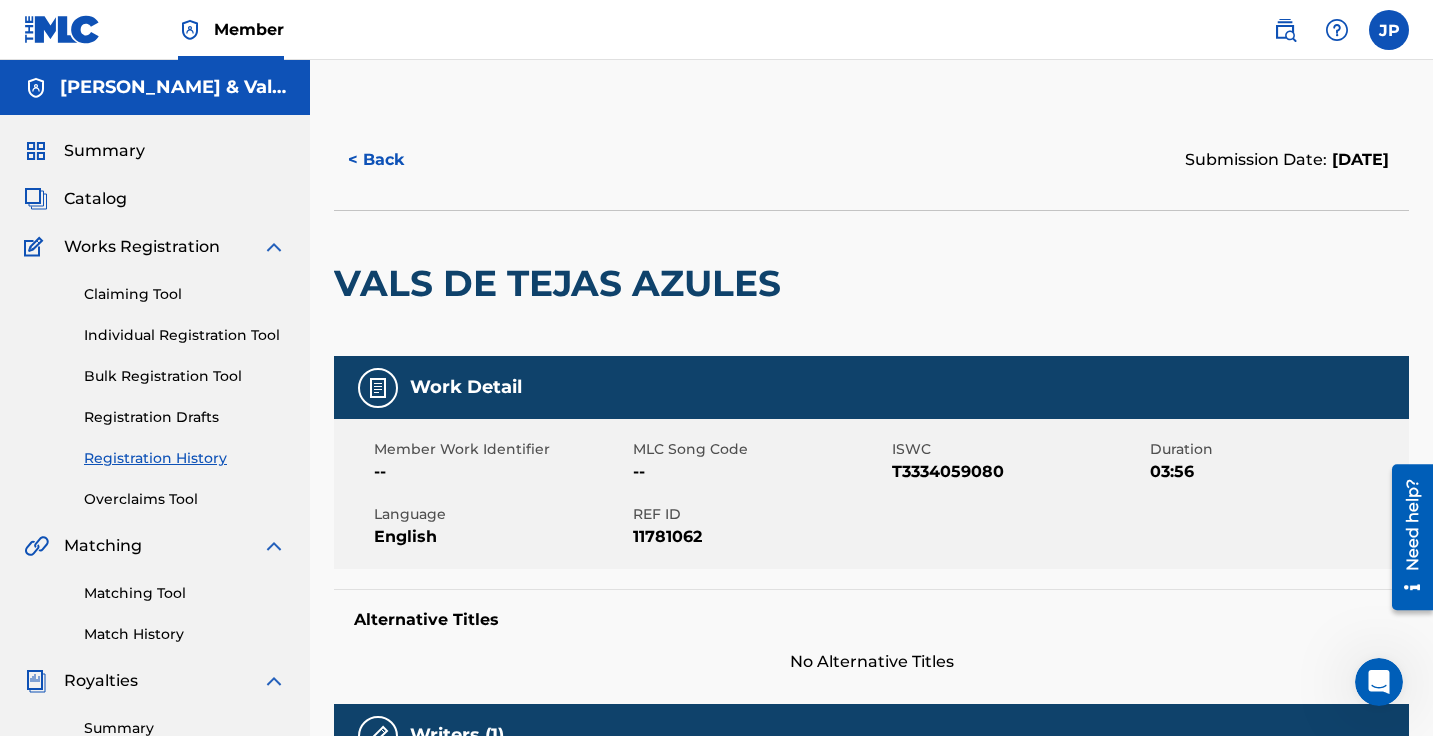 scroll, scrollTop: 0, scrollLeft: 0, axis: both 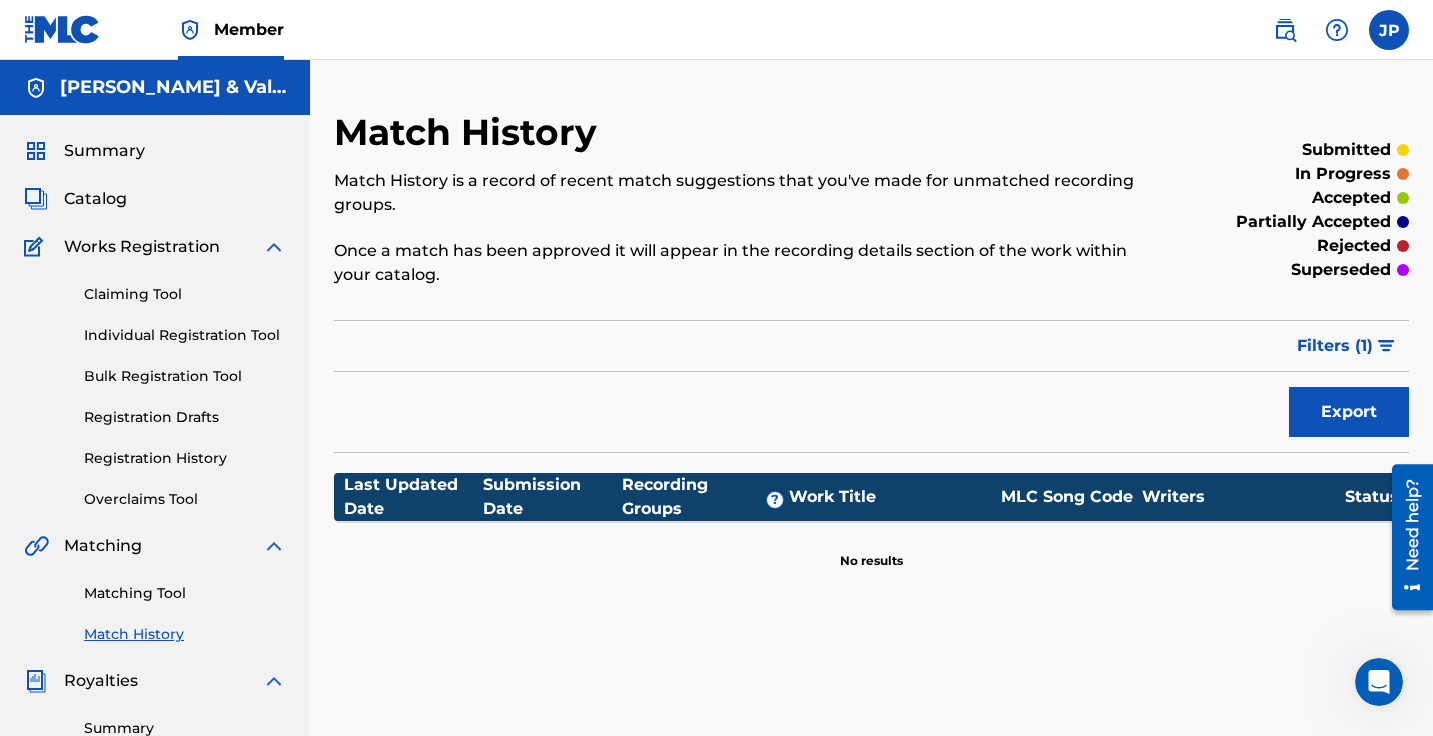 click on "Summary" at bounding box center (104, 151) 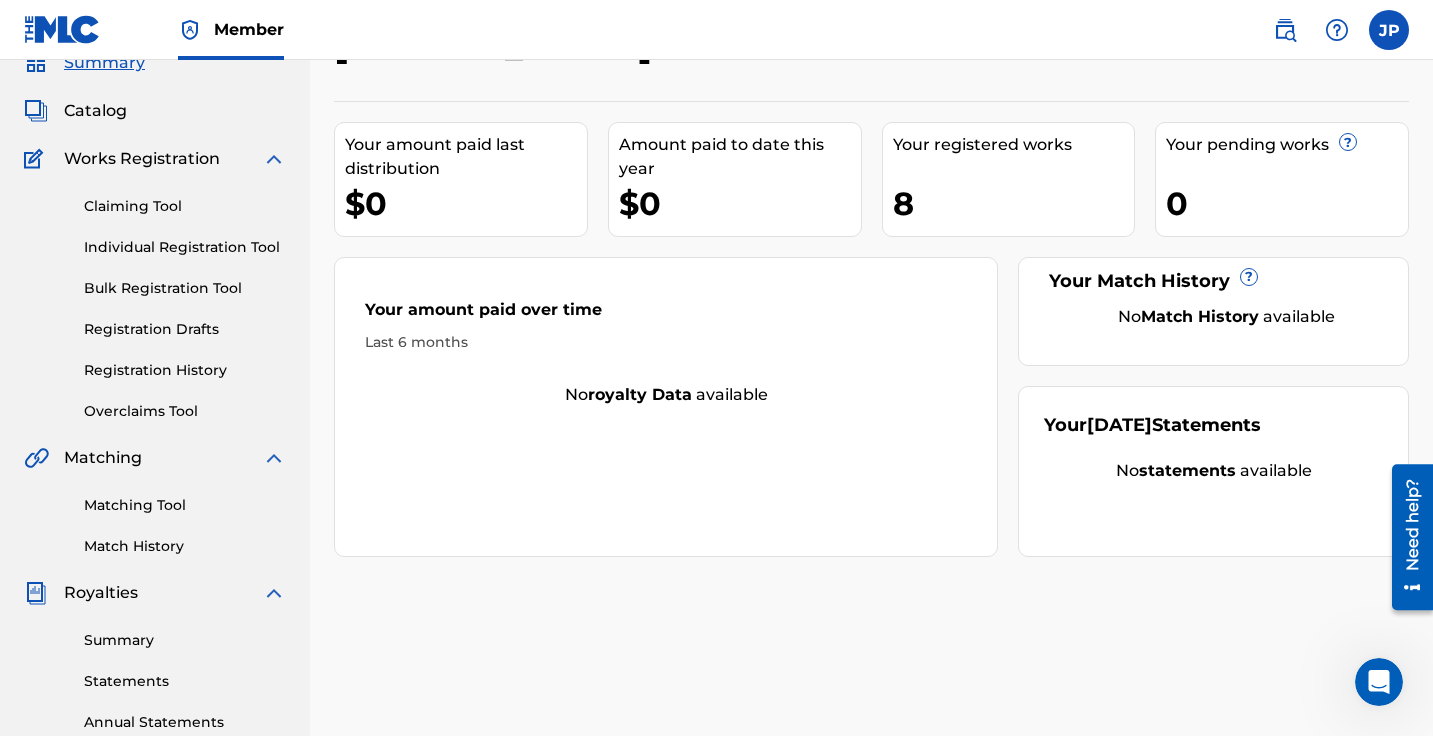 scroll, scrollTop: 32, scrollLeft: 0, axis: vertical 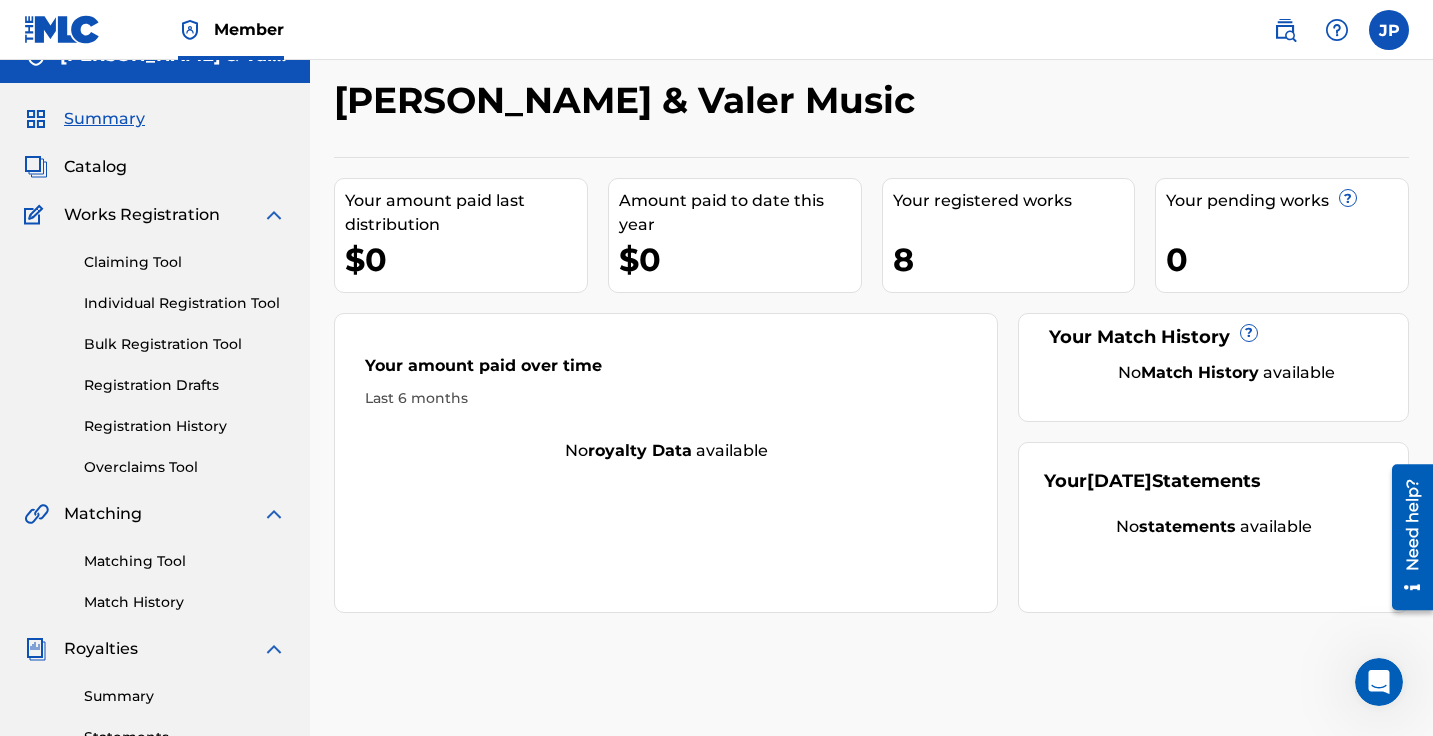 click on "Catalog" at bounding box center (95, 167) 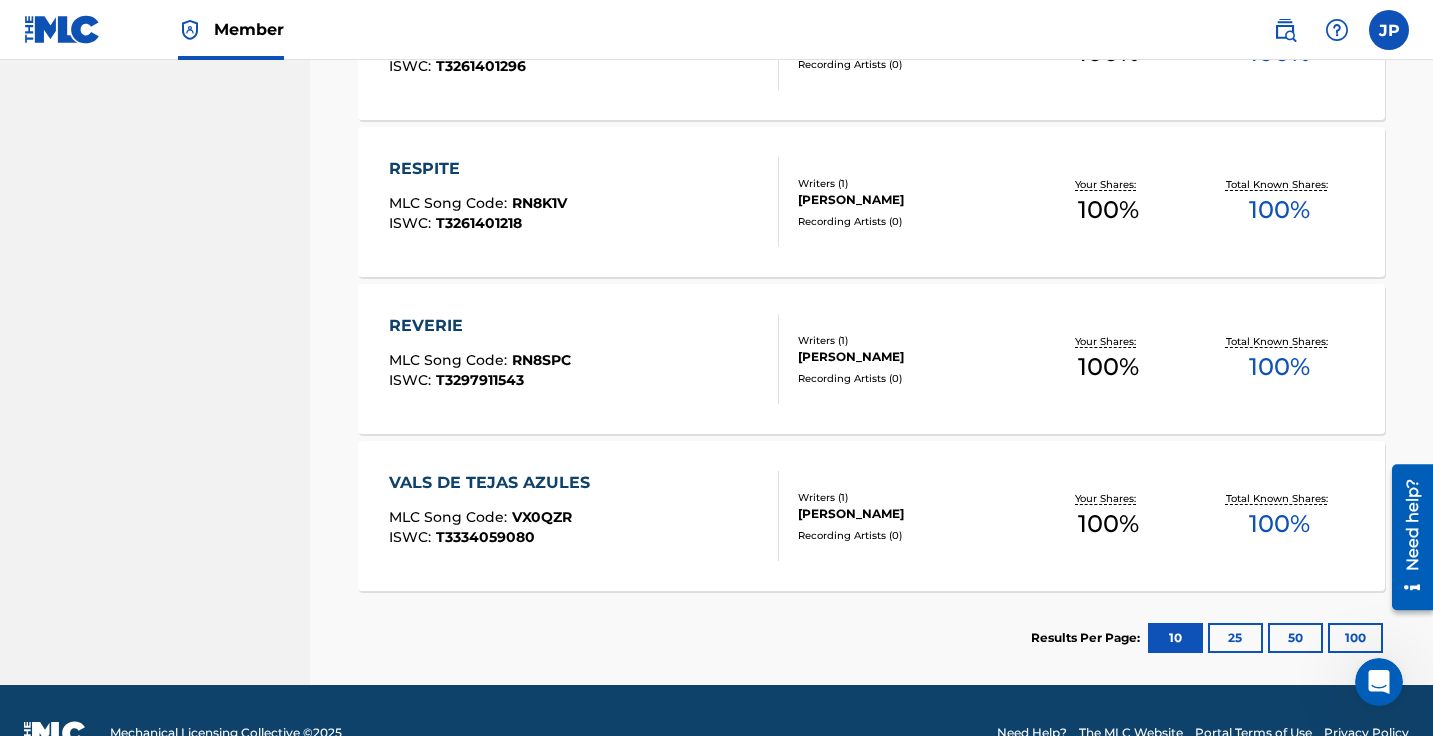 scroll, scrollTop: 1273, scrollLeft: 0, axis: vertical 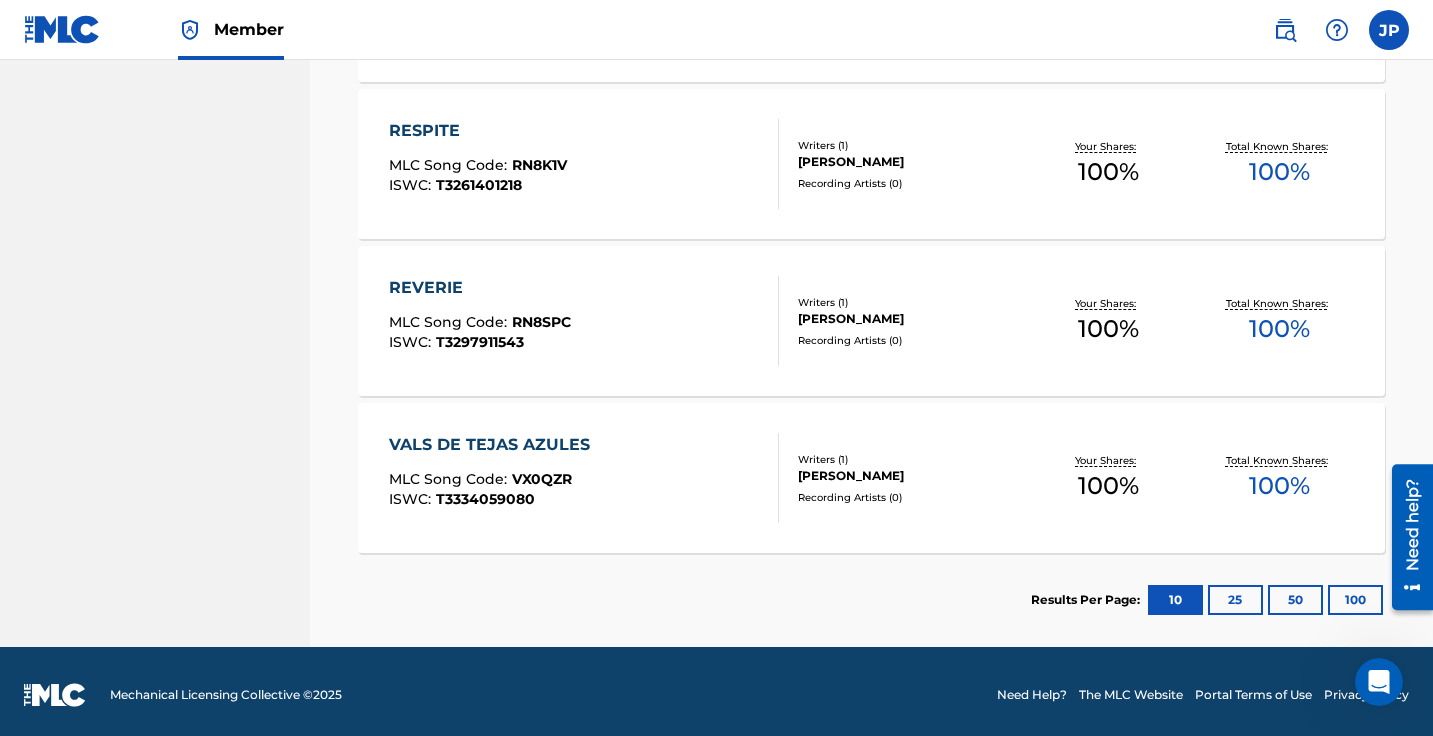 click on "Recording Artists ( 0 )" at bounding box center (910, 497) 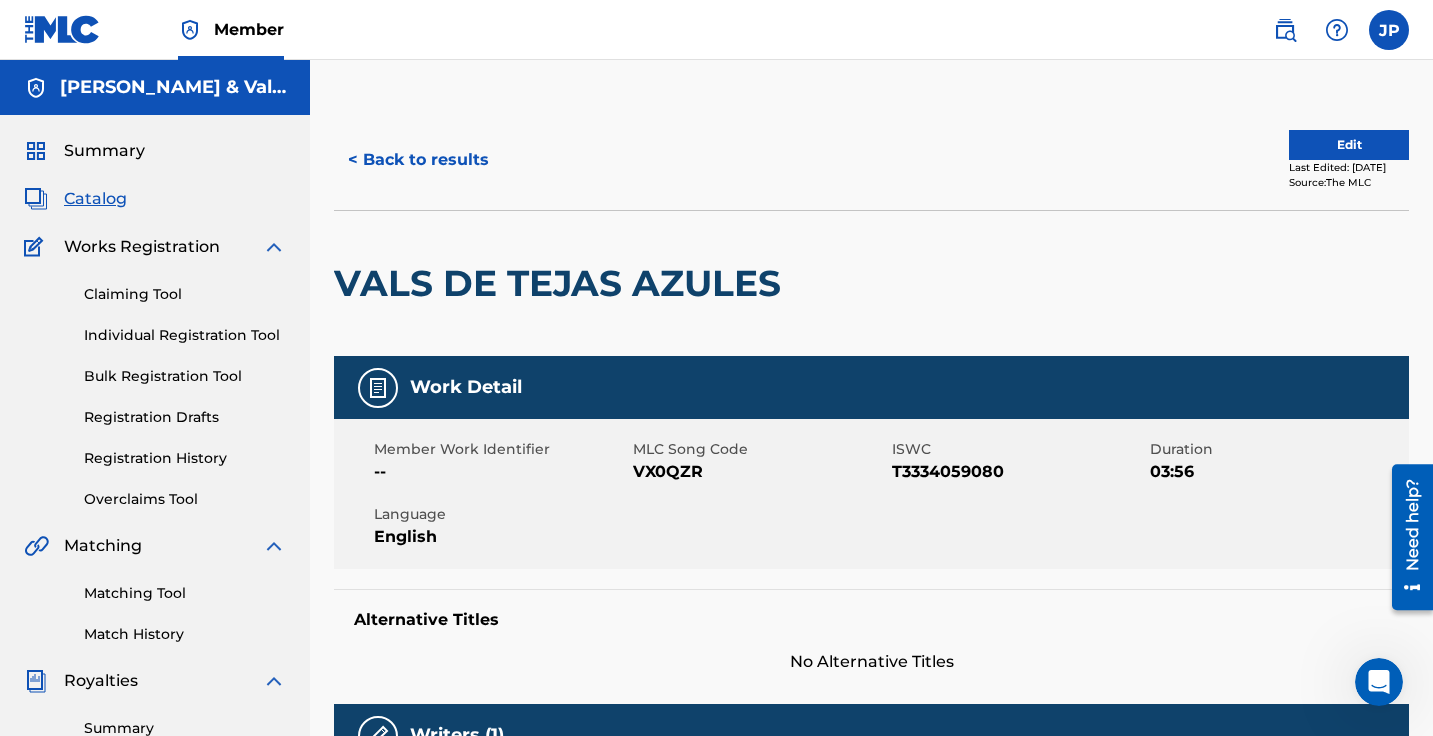 scroll, scrollTop: 0, scrollLeft: 0, axis: both 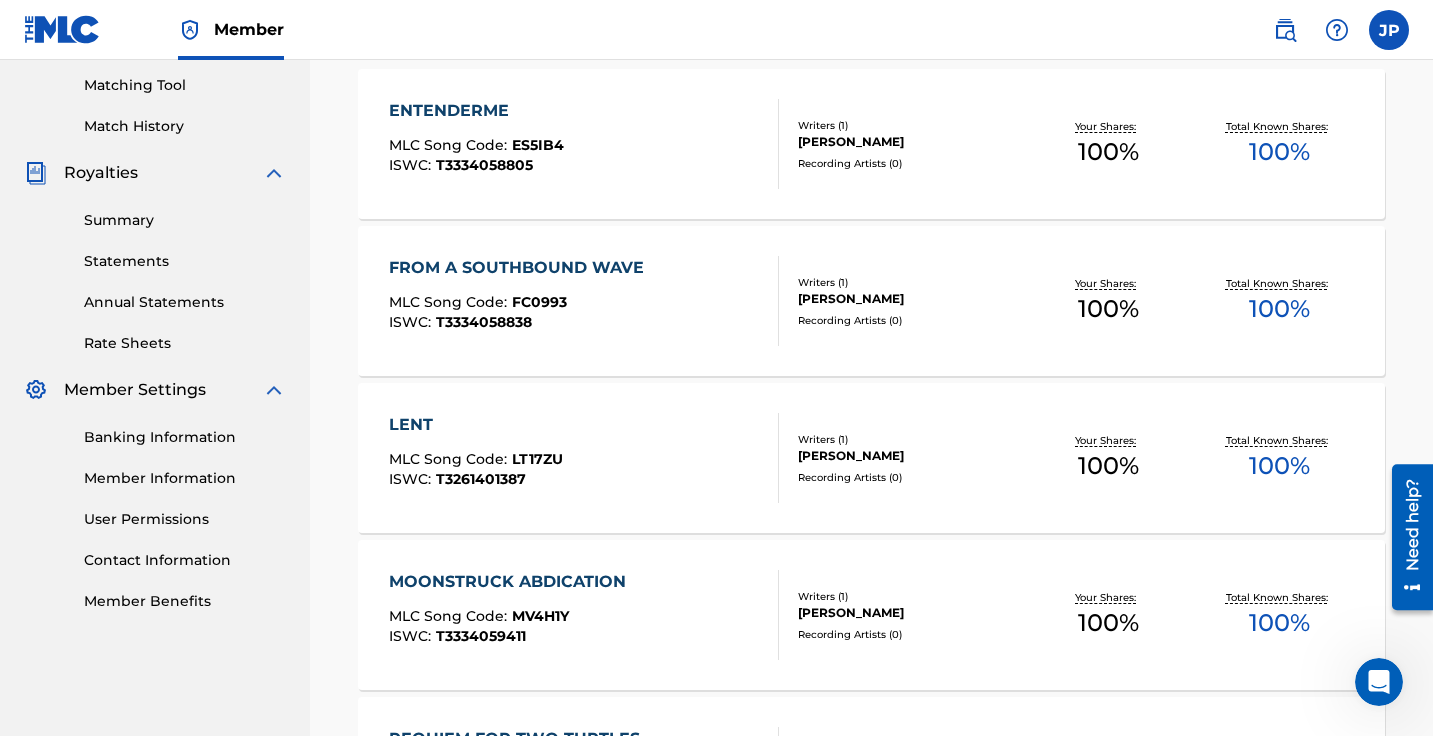 click on "LENT" at bounding box center [476, 425] 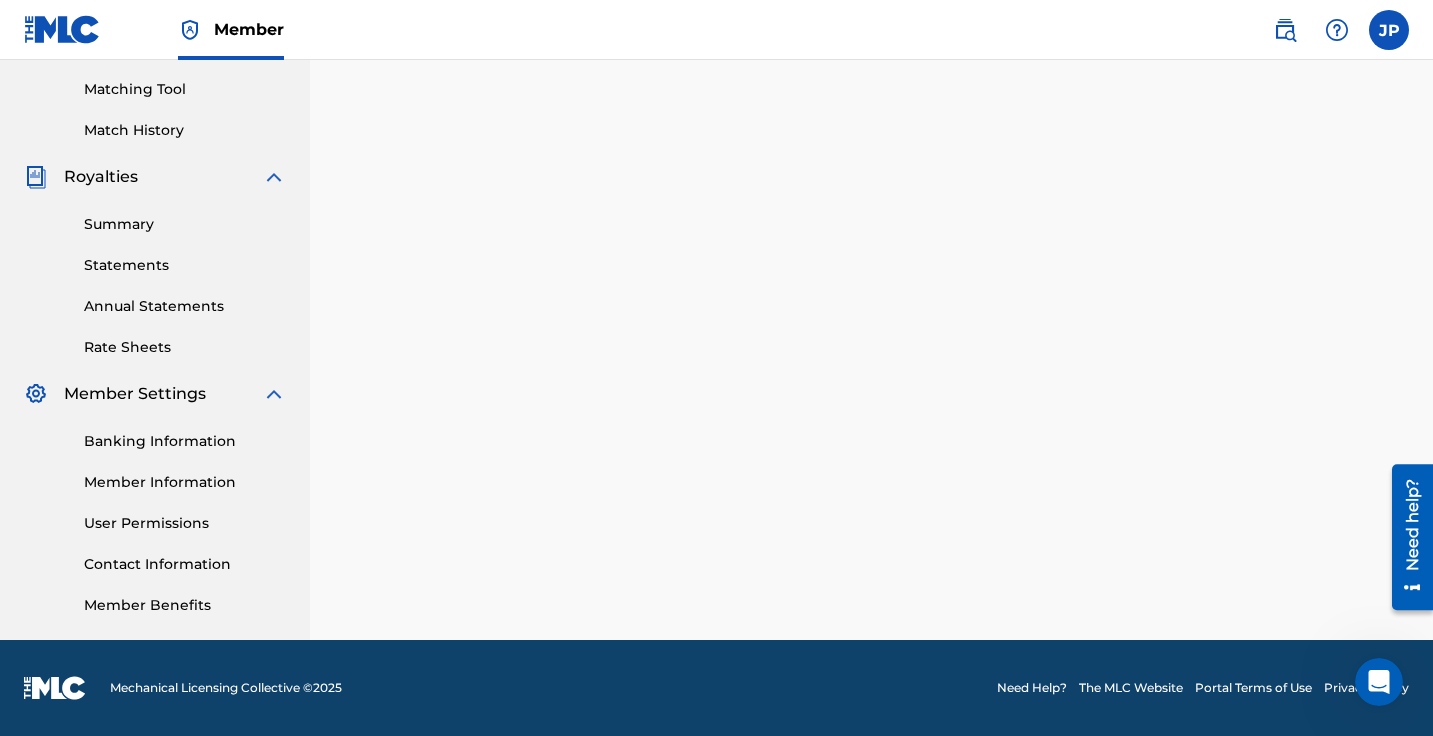 scroll 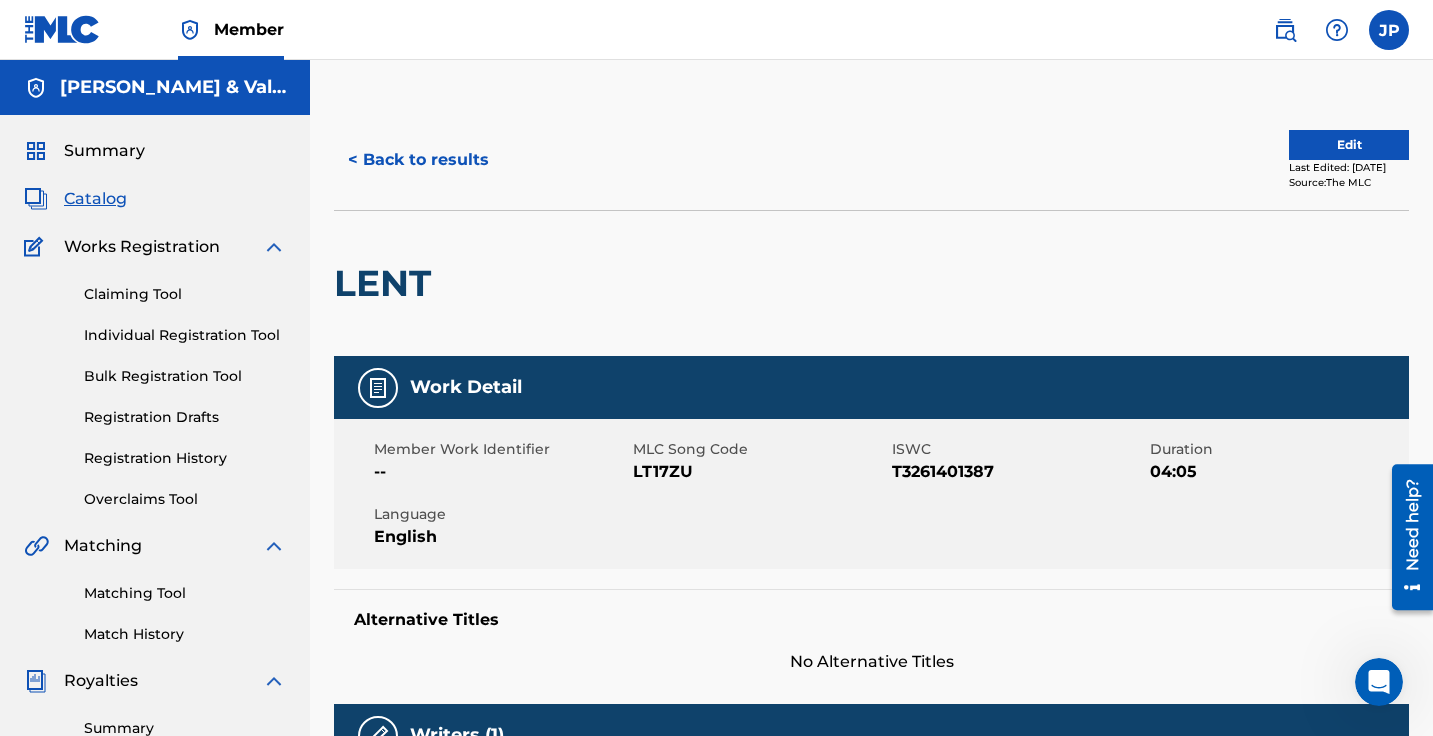 click on "< Back to results" at bounding box center (418, 160) 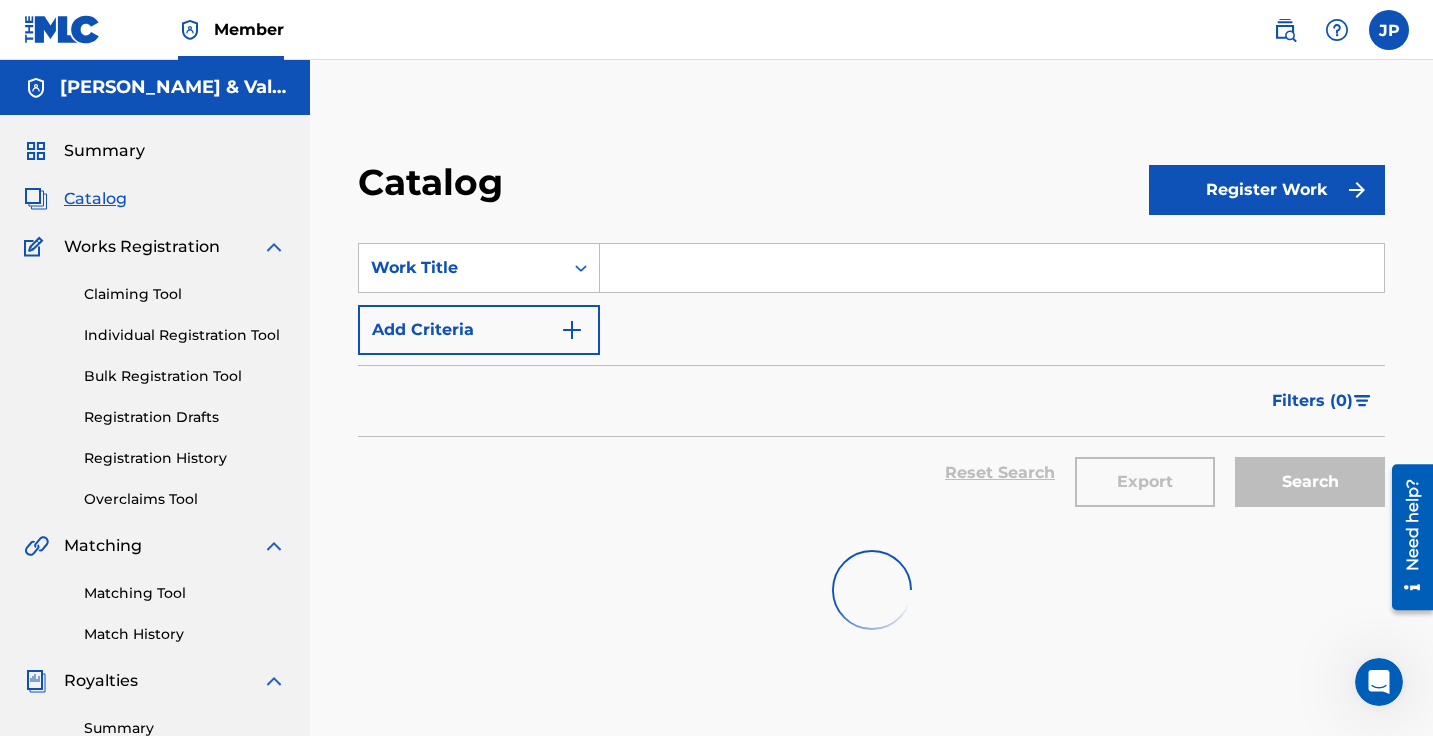 scroll, scrollTop: 504, scrollLeft: 0, axis: vertical 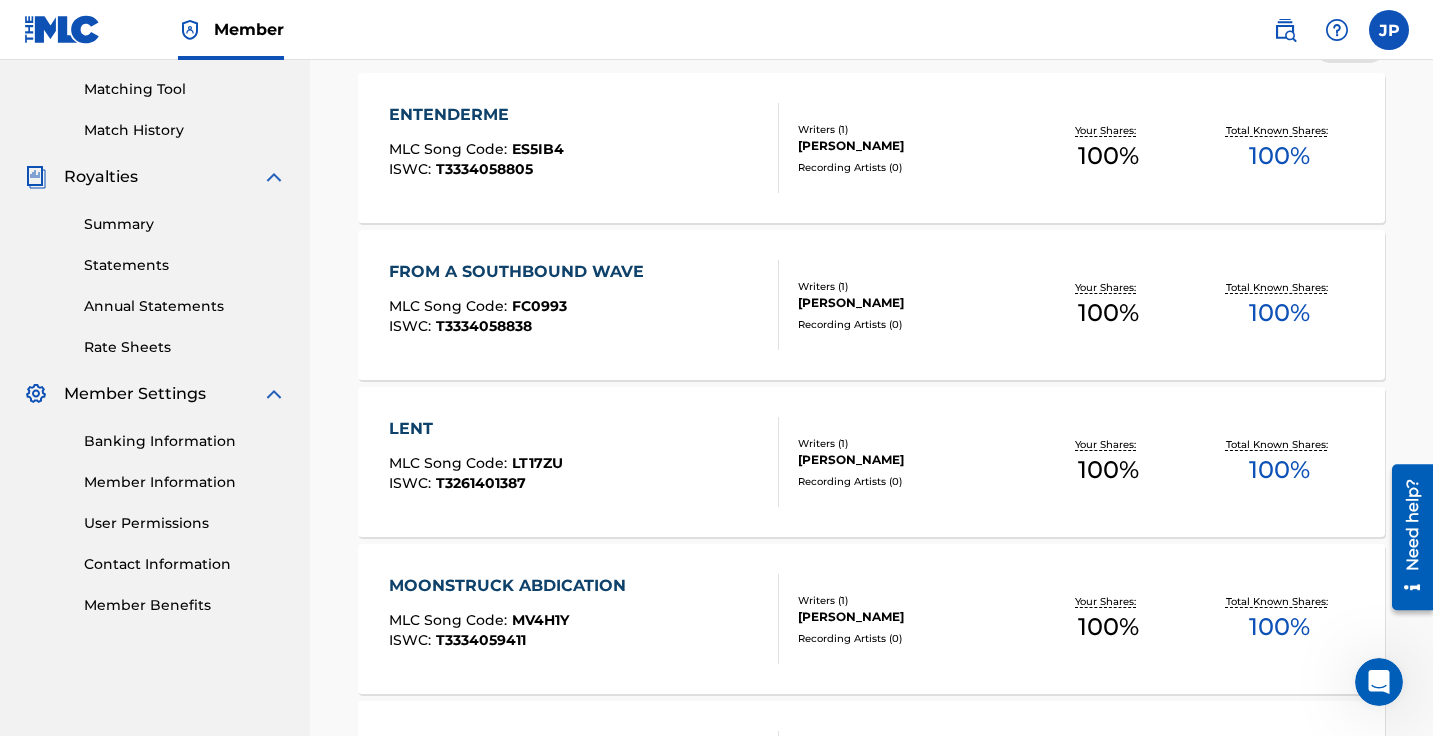 click on "Need help?" at bounding box center (1412, 524) 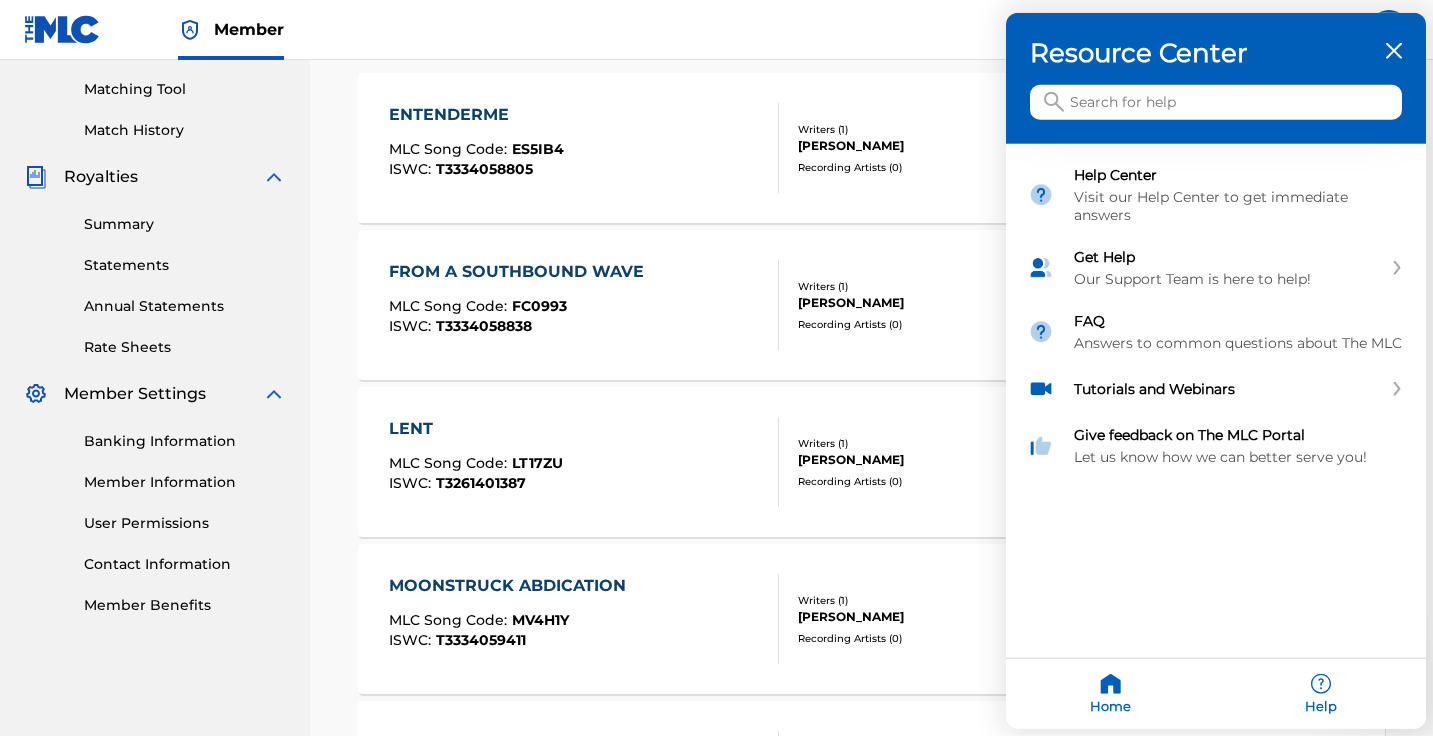 click at bounding box center (716, 368) 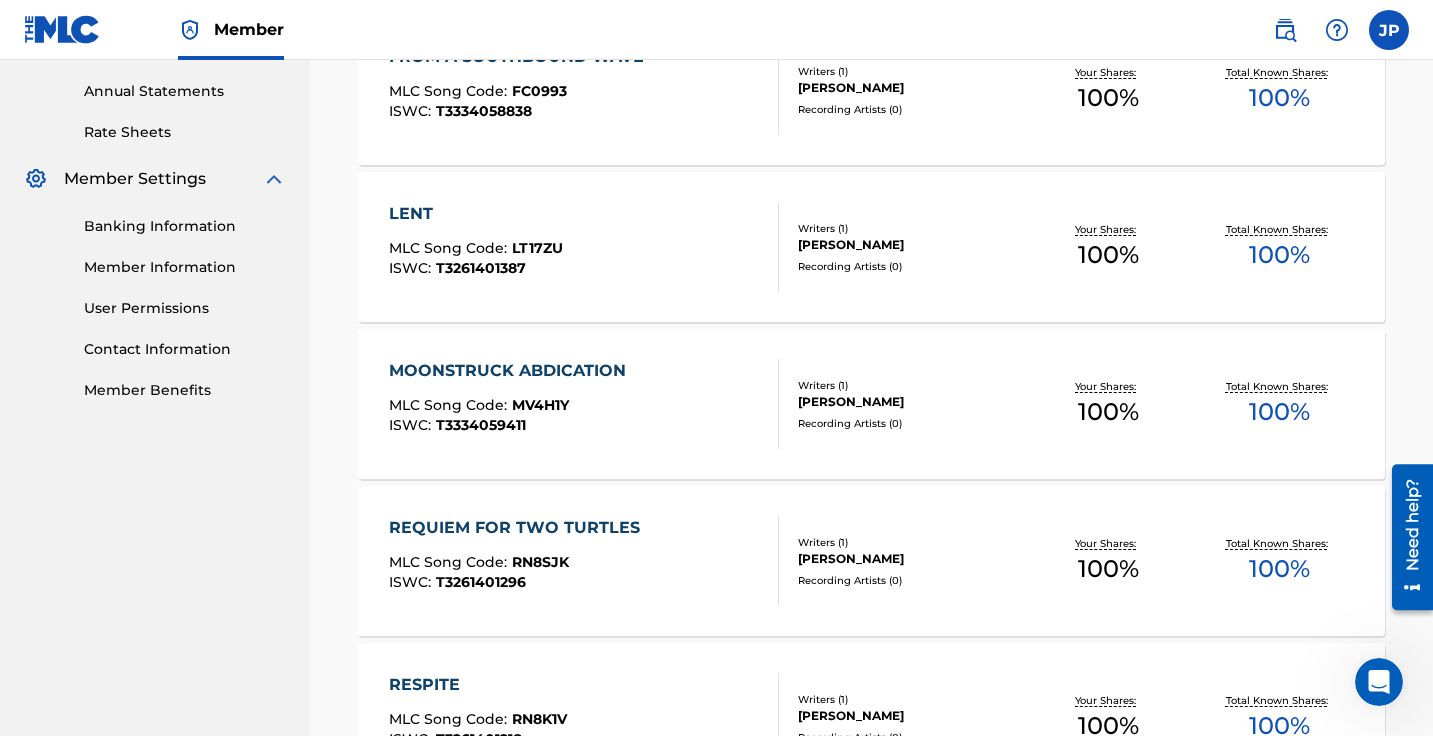 scroll, scrollTop: 692, scrollLeft: 0, axis: vertical 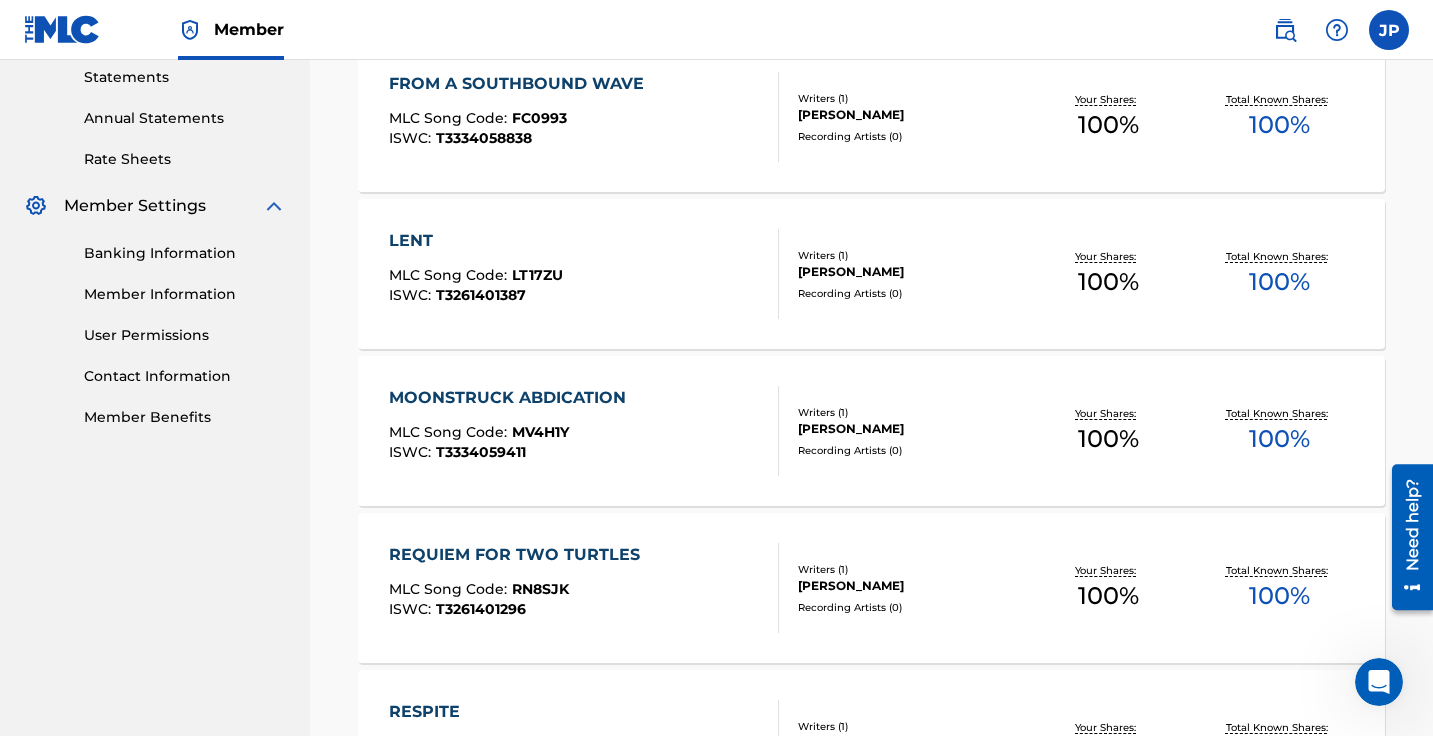 click on "Contact Information" at bounding box center [185, 376] 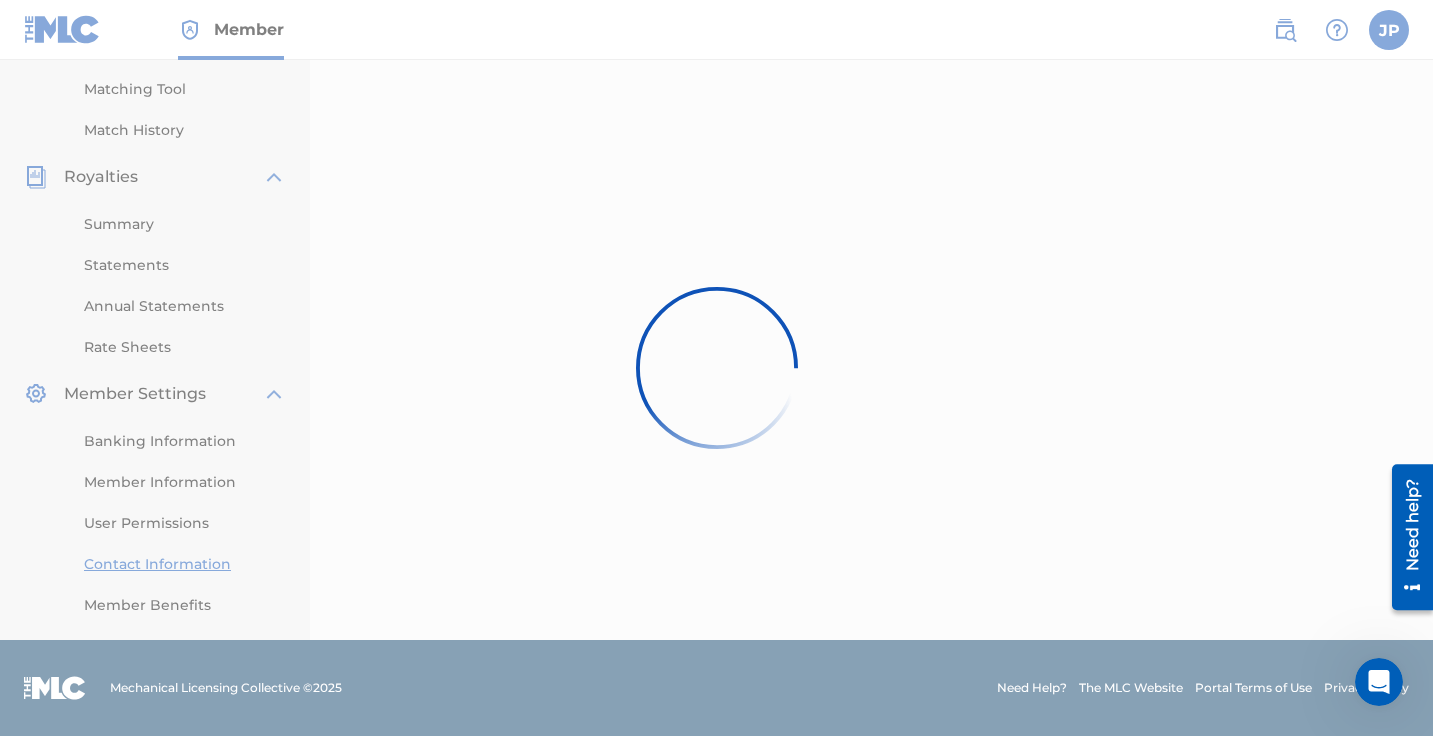 scroll, scrollTop: 0, scrollLeft: 0, axis: both 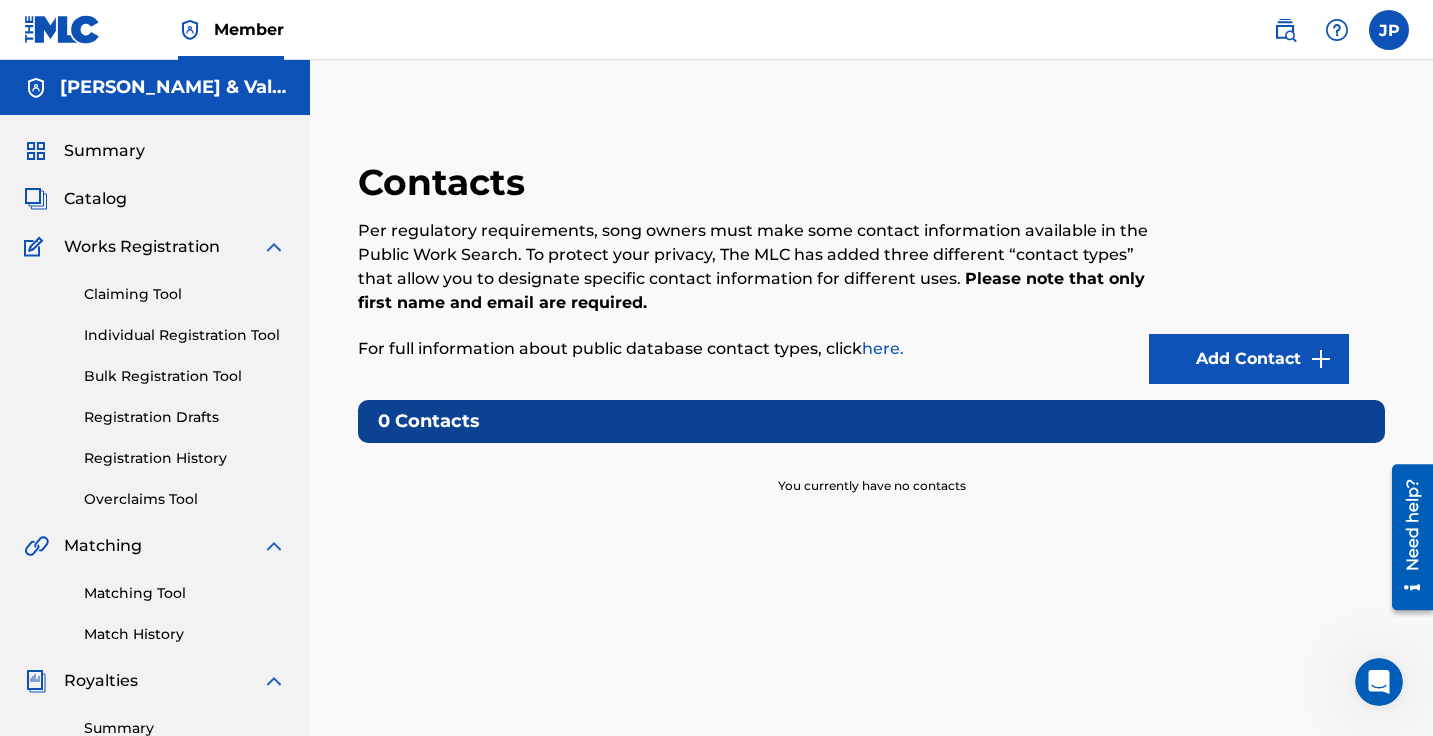 click on "Add Contact" at bounding box center [1249, 359] 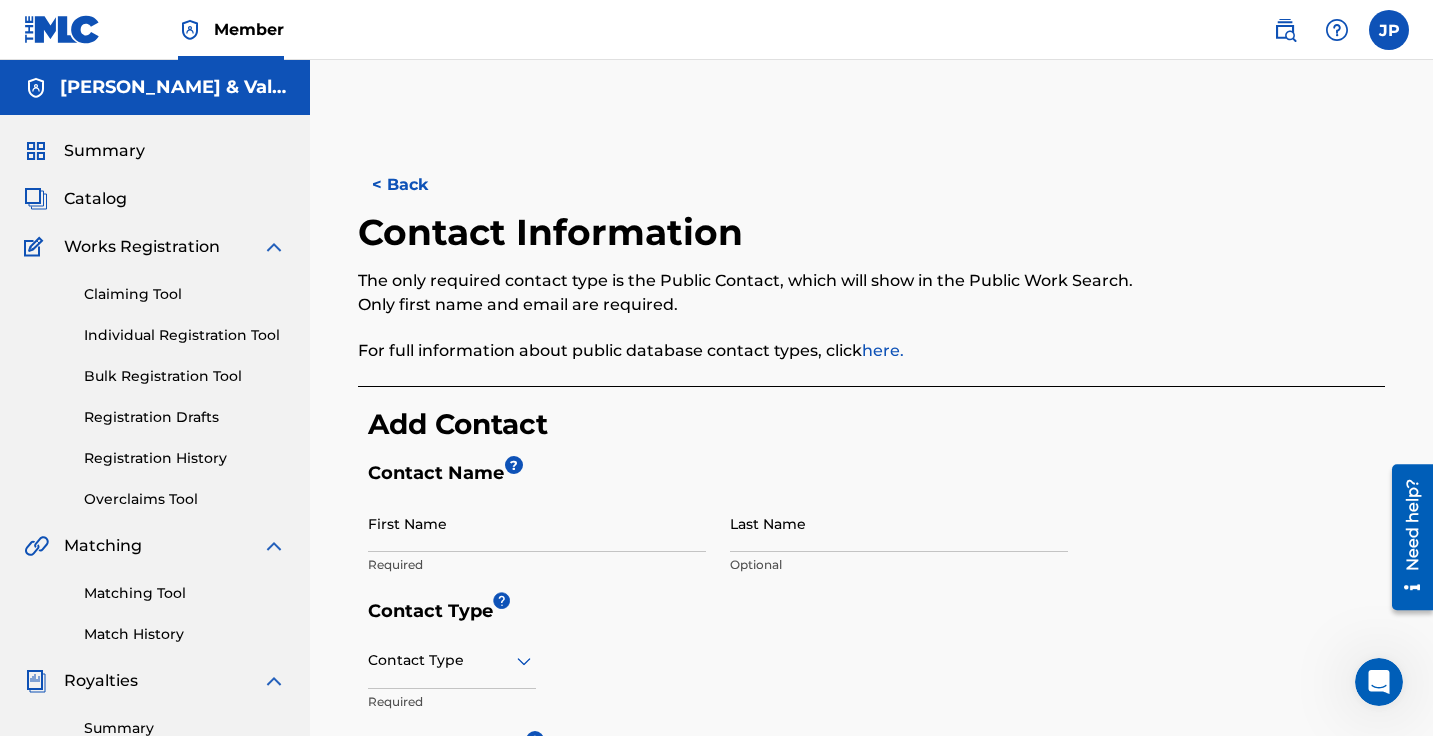 scroll, scrollTop: 0, scrollLeft: 0, axis: both 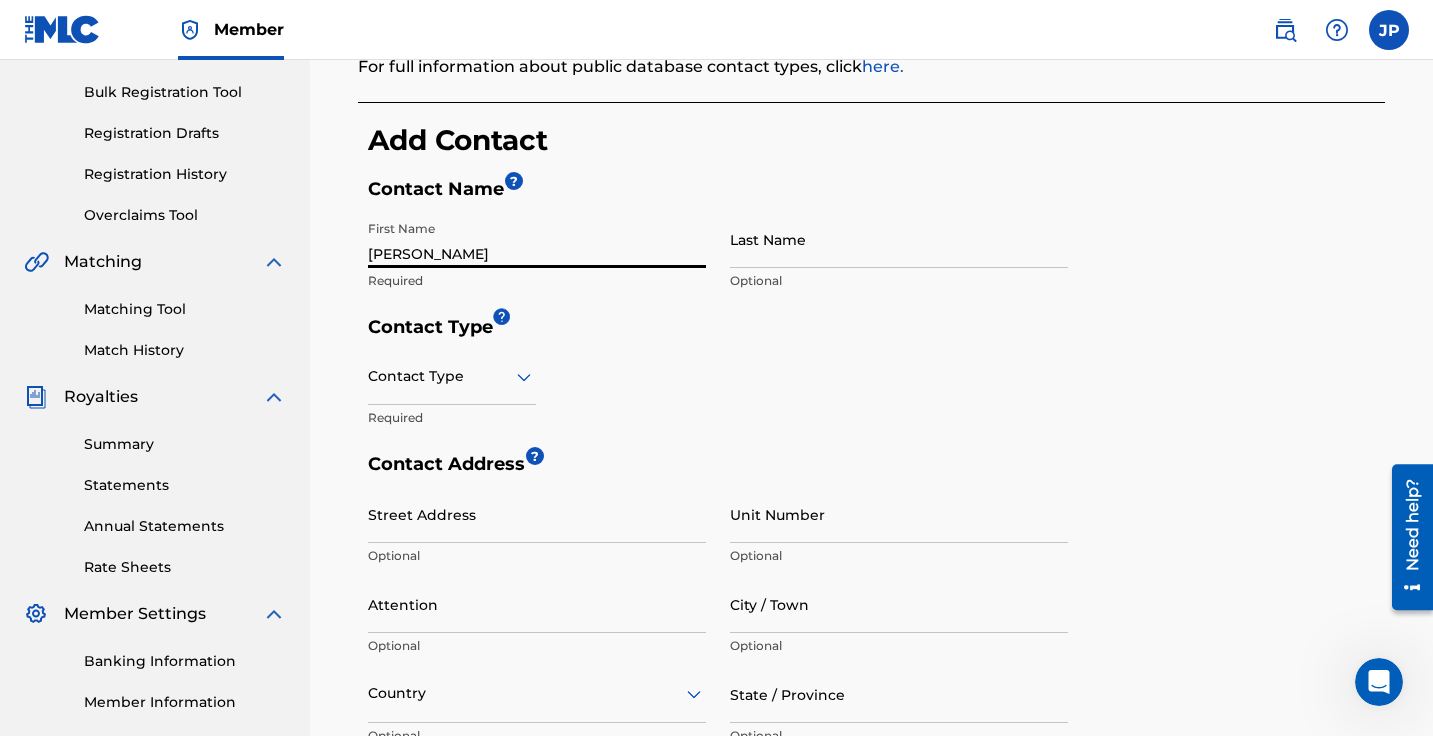 type on "[PERSON_NAME]" 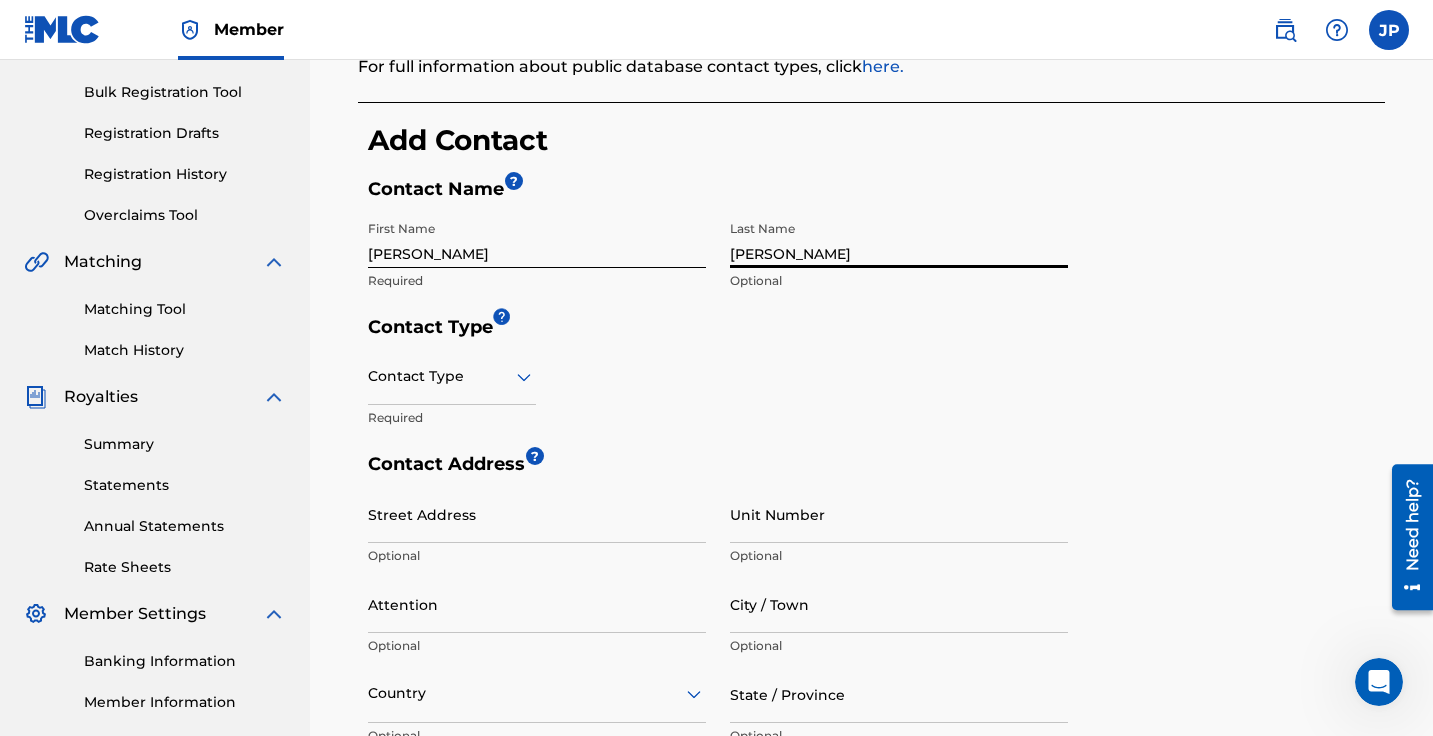 type on "[PERSON_NAME]" 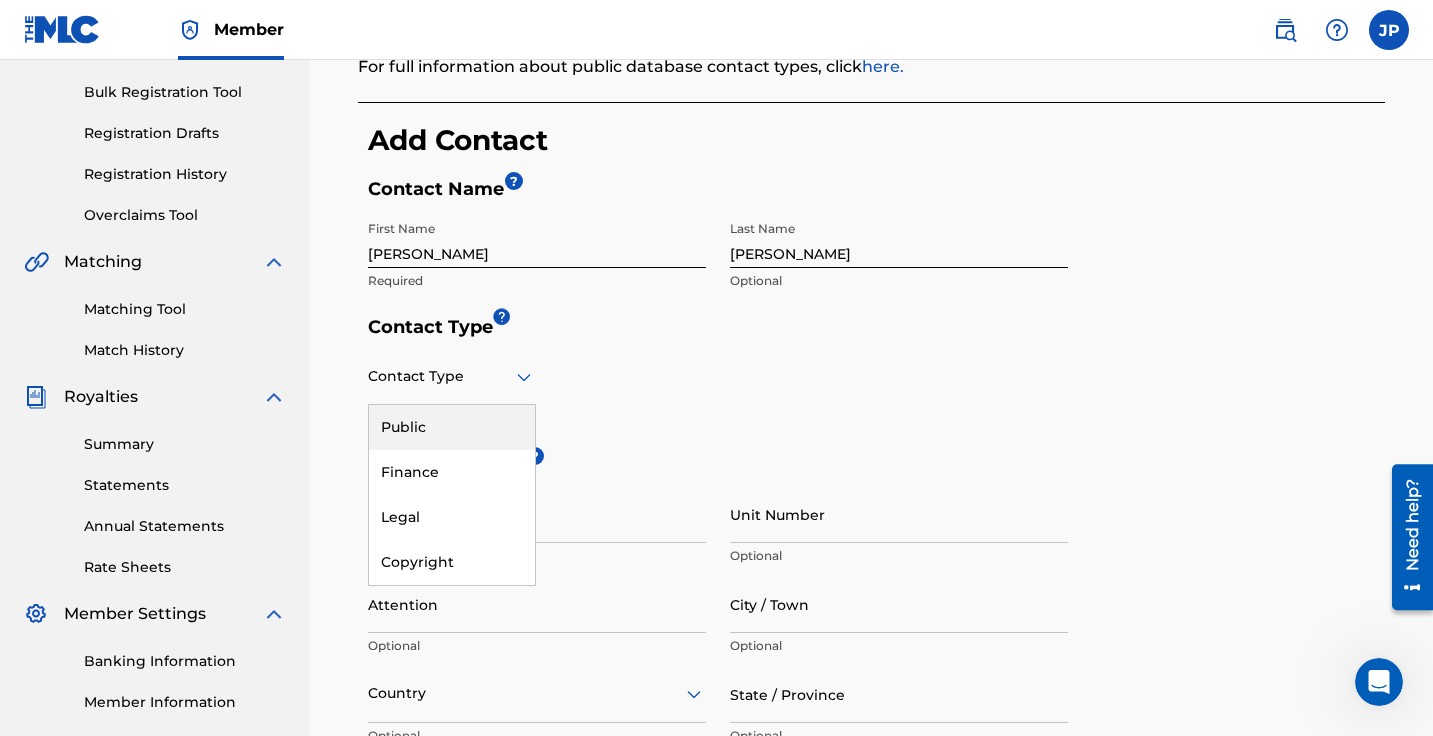 click at bounding box center (452, 376) 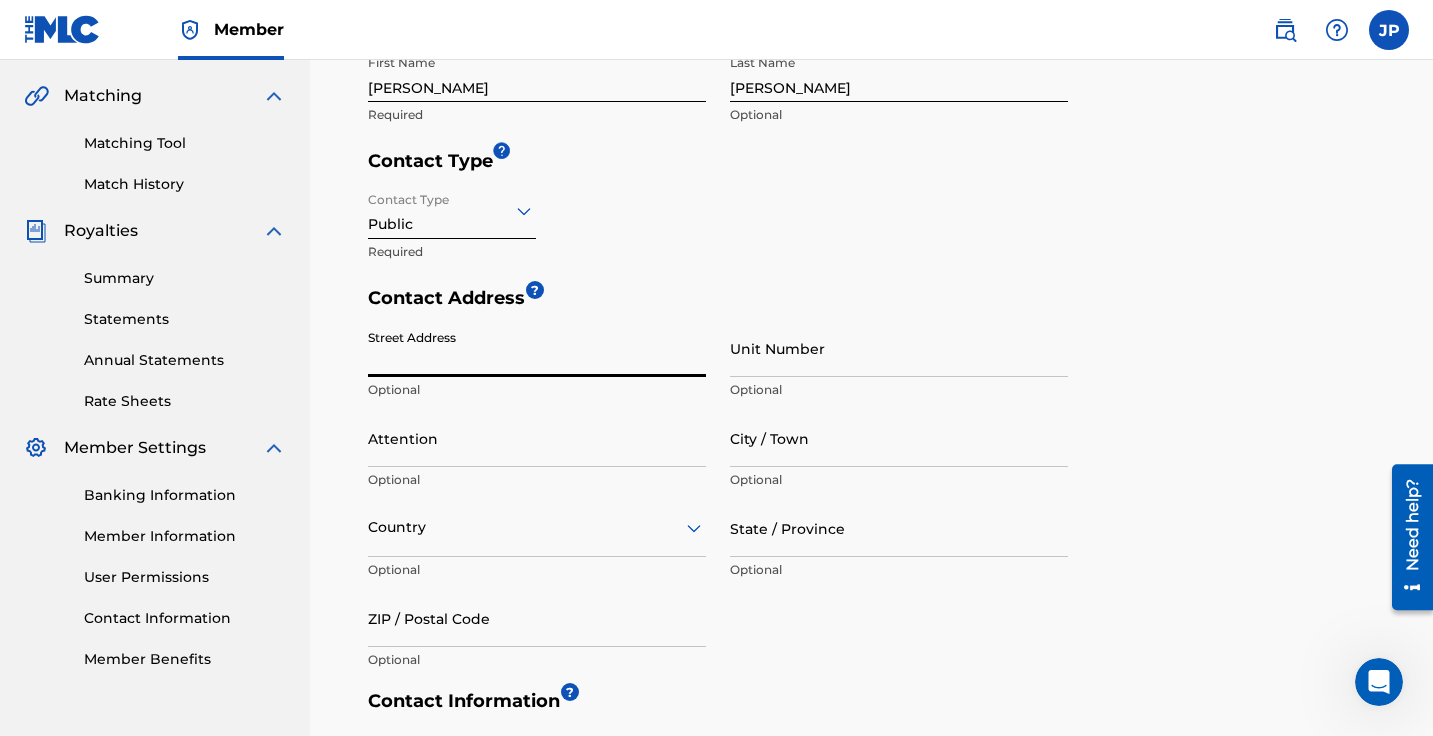 scroll, scrollTop: 471, scrollLeft: 0, axis: vertical 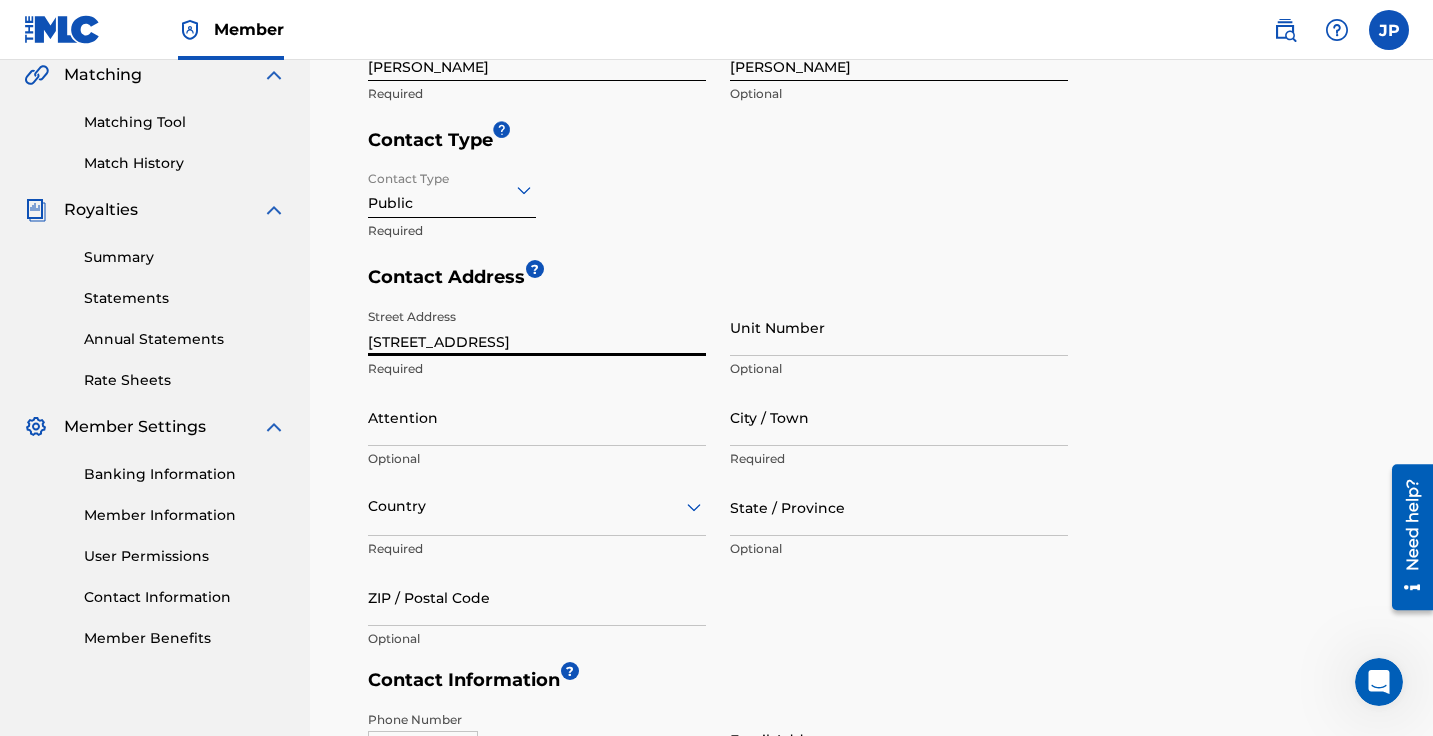type on "[STREET_ADDRESS]" 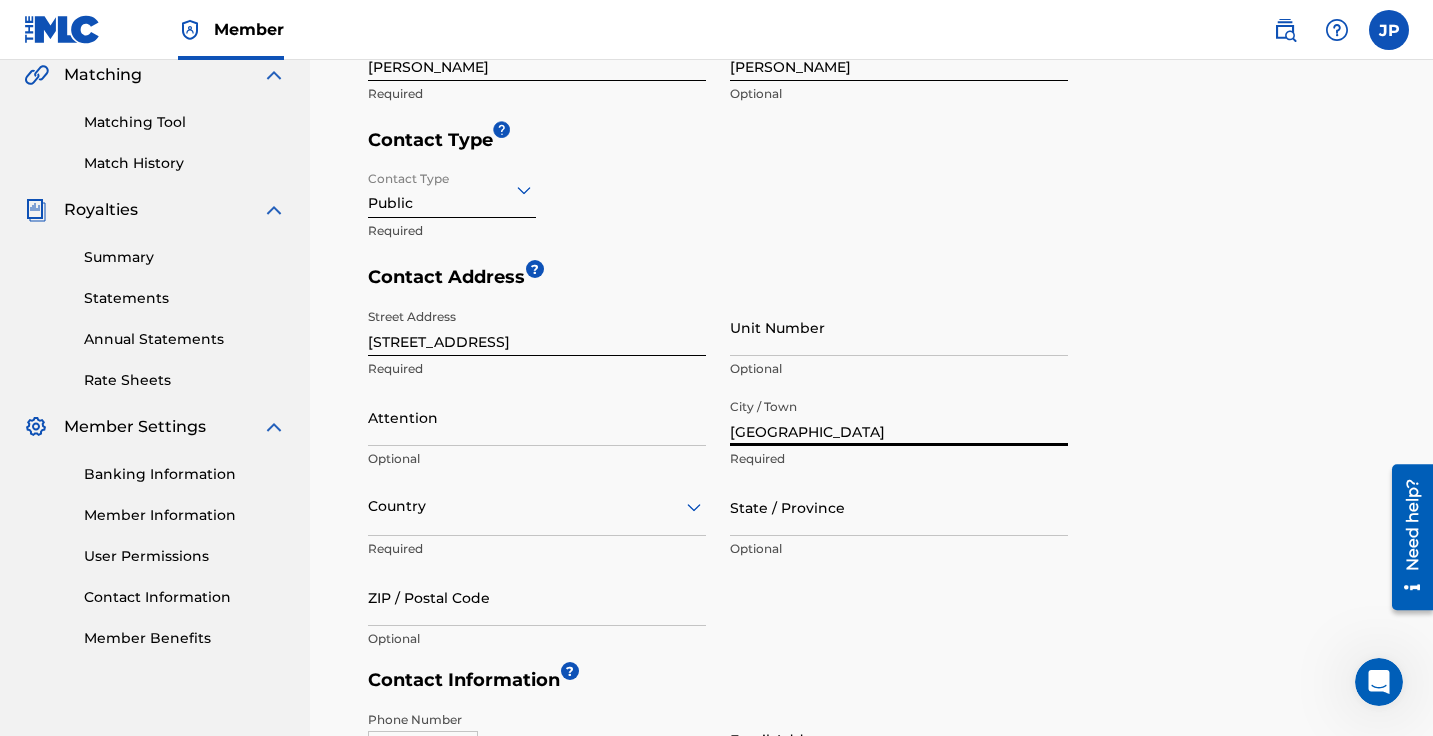 type on "[GEOGRAPHIC_DATA]" 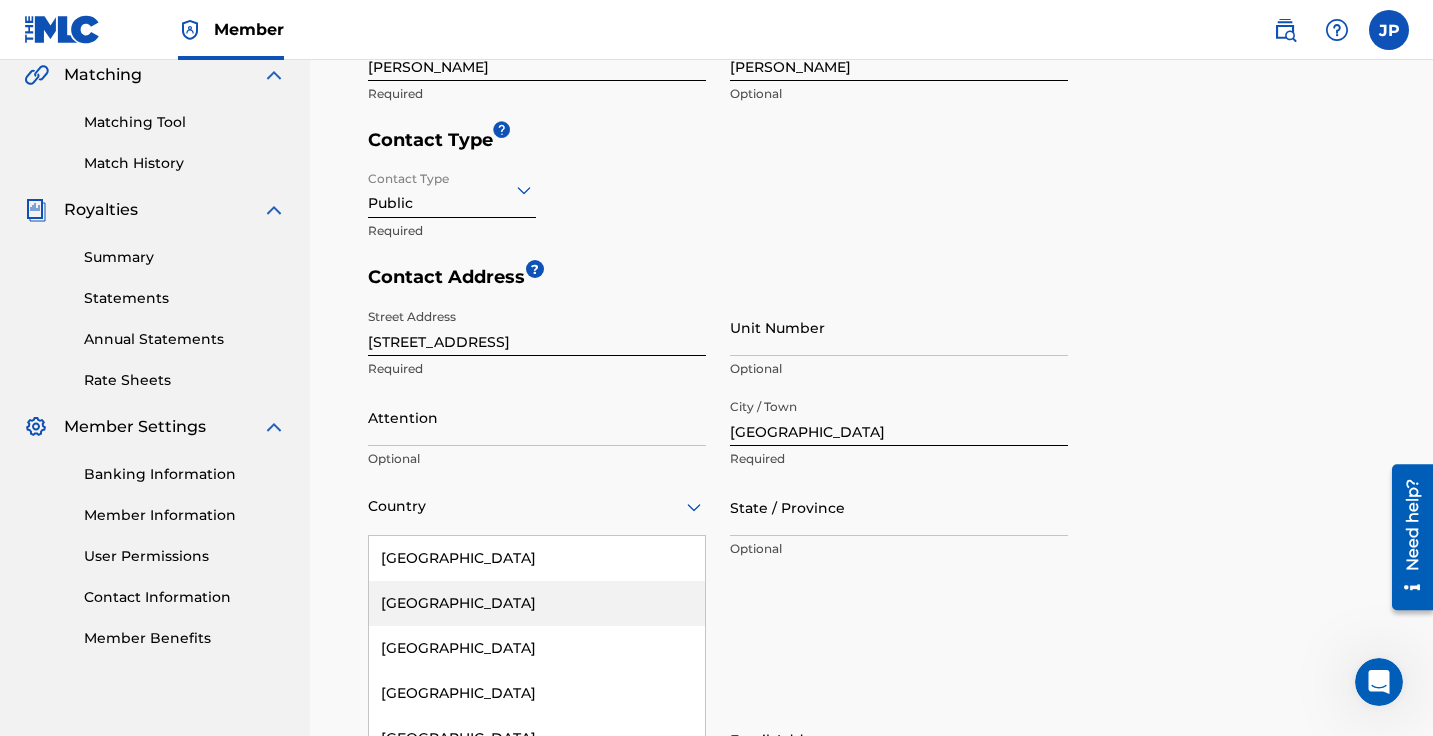 scroll, scrollTop: 570, scrollLeft: 0, axis: vertical 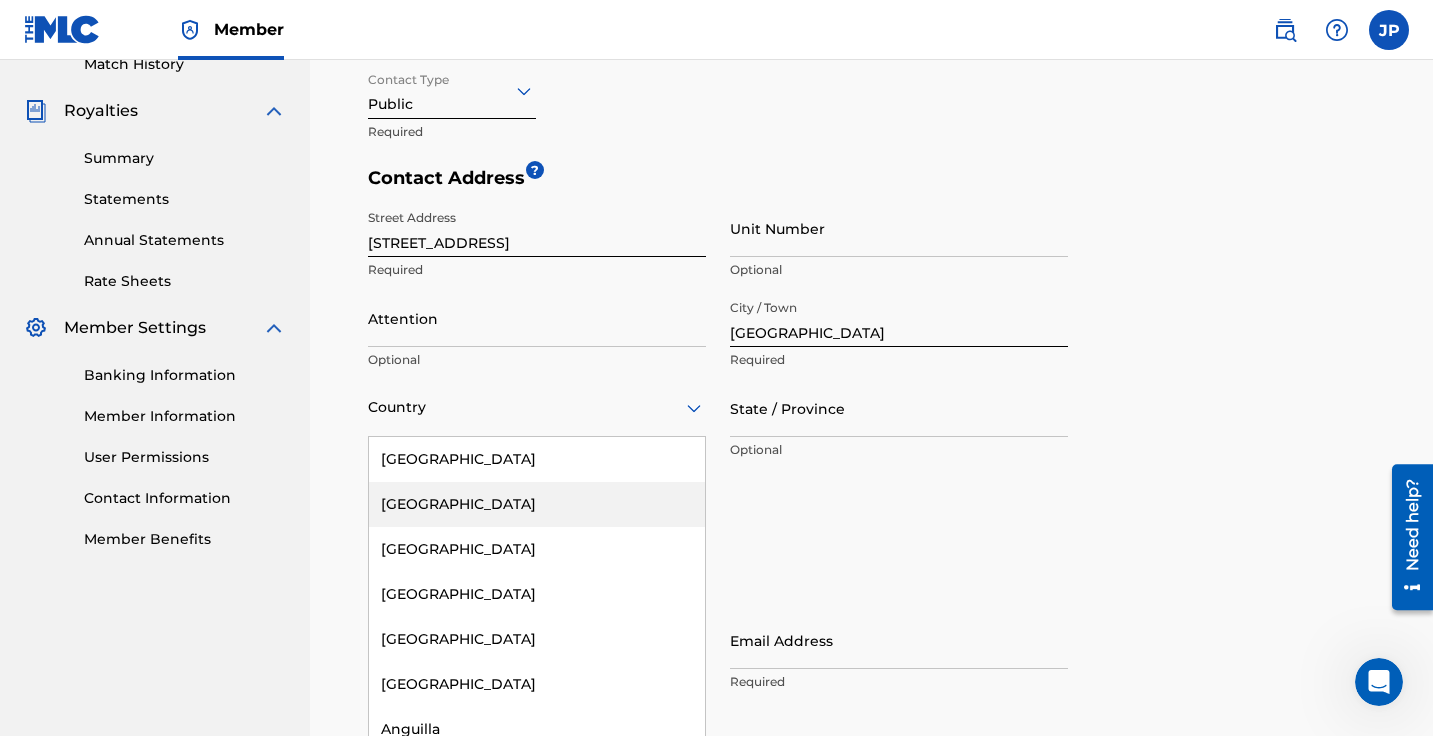 click on "[GEOGRAPHIC_DATA], 2 of 223. 223 results available. Use Up and Down to choose options, press Enter to select the currently focused option, press Escape to exit the menu, press Tab to select the option and exit the menu. Country [GEOGRAPHIC_DATA] [GEOGRAPHIC_DATA] [GEOGRAPHIC_DATA] [GEOGRAPHIC_DATA] [GEOGRAPHIC_DATA] [GEOGRAPHIC_DATA] [GEOGRAPHIC_DATA] [GEOGRAPHIC_DATA] [GEOGRAPHIC_DATA] [GEOGRAPHIC_DATA] [GEOGRAPHIC_DATA] [GEOGRAPHIC_DATA] [GEOGRAPHIC_DATA] [GEOGRAPHIC_DATA] [GEOGRAPHIC_DATA] [GEOGRAPHIC_DATA] [GEOGRAPHIC_DATA] [GEOGRAPHIC_DATA] [GEOGRAPHIC_DATA] [GEOGRAPHIC_DATA] [GEOGRAPHIC_DATA] [GEOGRAPHIC_DATA] [GEOGRAPHIC_DATA] [GEOGRAPHIC_DATA] [GEOGRAPHIC_DATA] [GEOGRAPHIC_DATA] [GEOGRAPHIC_DATA] [GEOGRAPHIC_DATA] [GEOGRAPHIC_DATA] [GEOGRAPHIC_DATA] [GEOGRAPHIC_DATA] [GEOGRAPHIC_DATA] [GEOGRAPHIC_DATA] [GEOGRAPHIC_DATA] [GEOGRAPHIC_DATA] [GEOGRAPHIC_DATA] [GEOGRAPHIC_DATA] [GEOGRAPHIC_DATA] [GEOGRAPHIC_DATA] [GEOGRAPHIC_DATA] [GEOGRAPHIC_DATA] [GEOGRAPHIC_DATA] [GEOGRAPHIC_DATA] [GEOGRAPHIC_DATA] [GEOGRAPHIC_DATA] [GEOGRAPHIC_DATA], [GEOGRAPHIC_DATA] [GEOGRAPHIC_DATA] [GEOGRAPHIC_DATA] [GEOGRAPHIC_DATA] [GEOGRAPHIC_DATA] [GEOGRAPHIC_DATA] [GEOGRAPHIC_DATA] [GEOGRAPHIC_DATA] [GEOGRAPHIC_DATA] [GEOGRAPHIC_DATA] [GEOGRAPHIC_DATA] [GEOGRAPHIC_DATA] [GEOGRAPHIC_DATA] [GEOGRAPHIC_DATA] [GEOGRAPHIC_DATA] [GEOGRAPHIC_DATA] [GEOGRAPHIC_DATA] [GEOGRAPHIC_DATA] [GEOGRAPHIC_DATA] ([GEOGRAPHIC_DATA]) [GEOGRAPHIC_DATA] [GEOGRAPHIC_DATA] [GEOGRAPHIC_DATA] [GEOGRAPHIC_DATA] [GEOGRAPHIC_DATA] [GEOGRAPHIC_DATA] [GEOGRAPHIC_DATA] [GEOGRAPHIC_DATA] [US_STATE] [GEOGRAPHIC_DATA] [GEOGRAPHIC_DATA] [GEOGRAPHIC_DATA] [GEOGRAPHIC_DATA]" at bounding box center (537, 408) 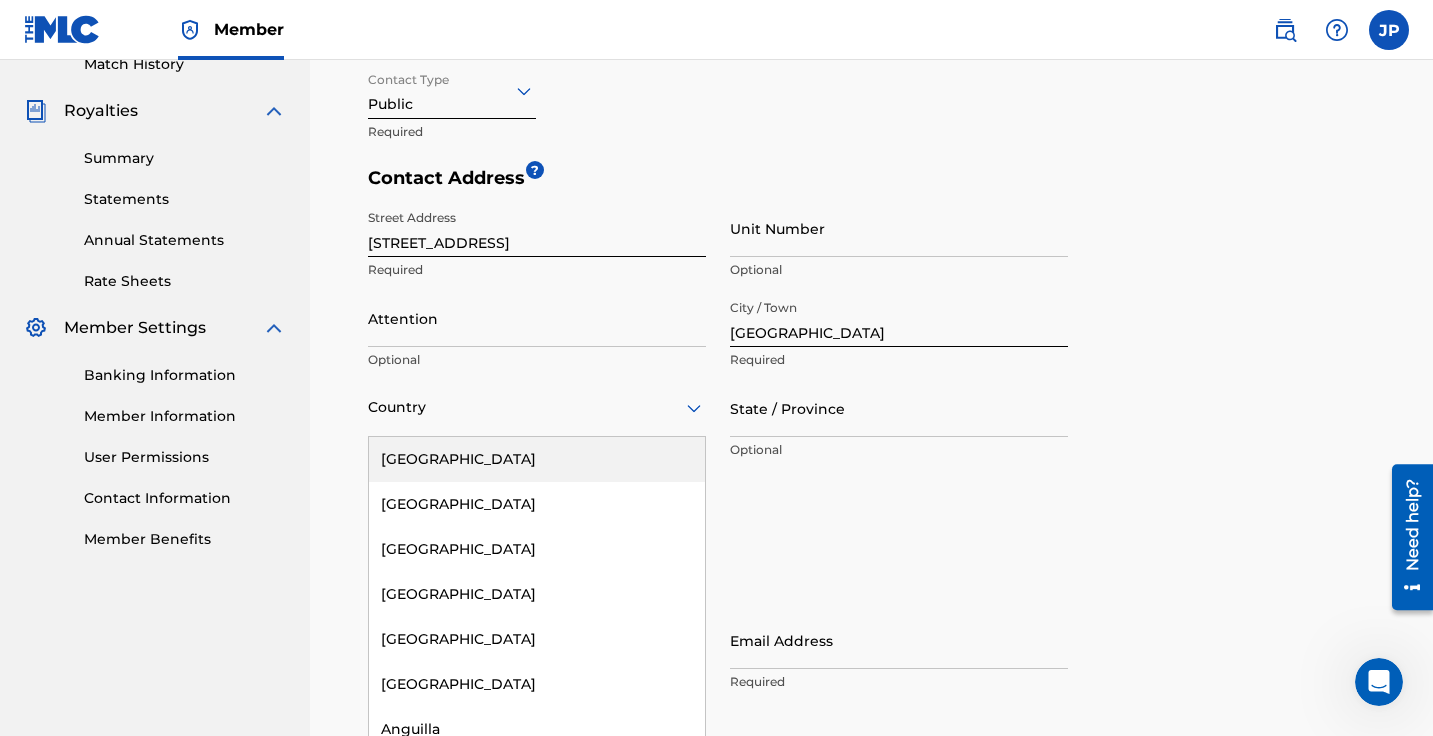 click on "[GEOGRAPHIC_DATA]" at bounding box center (537, 459) 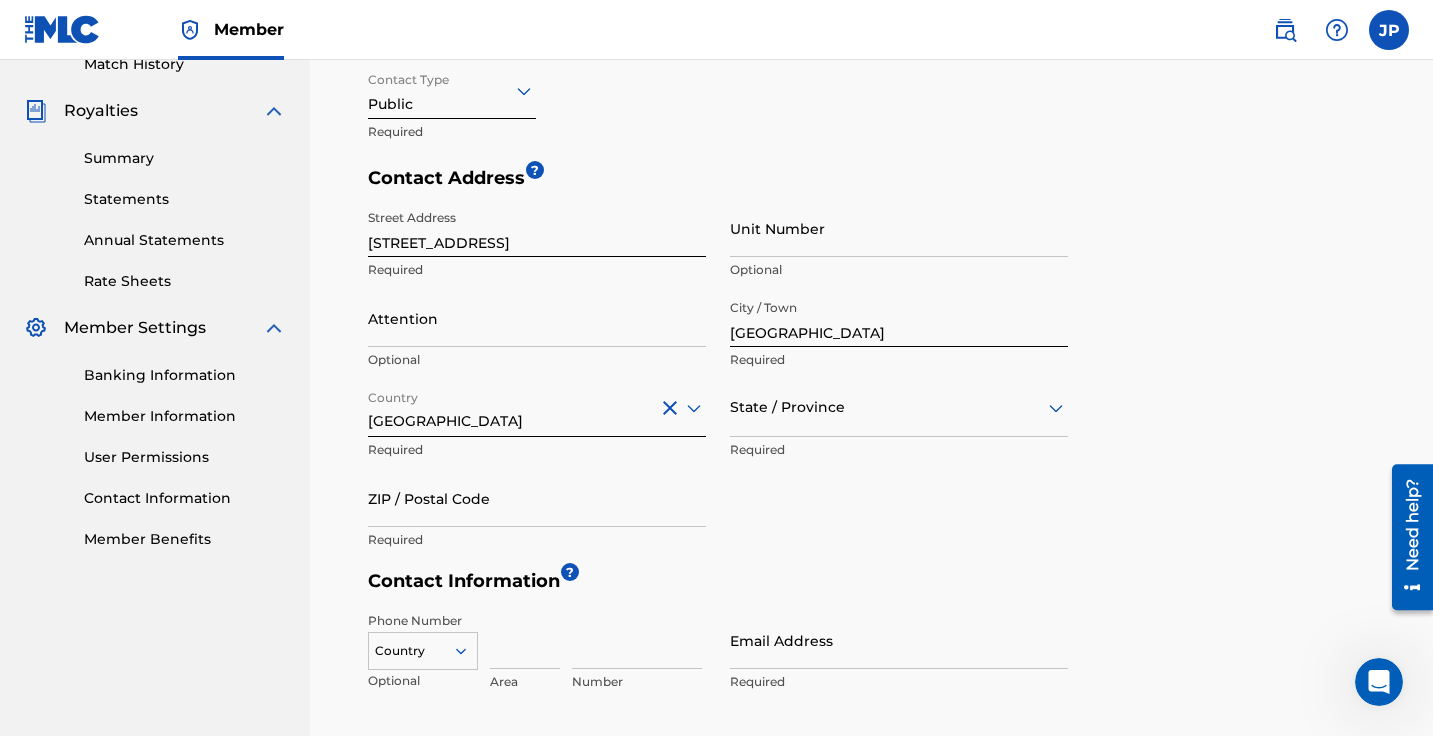 click on "State / Province" at bounding box center [899, 408] 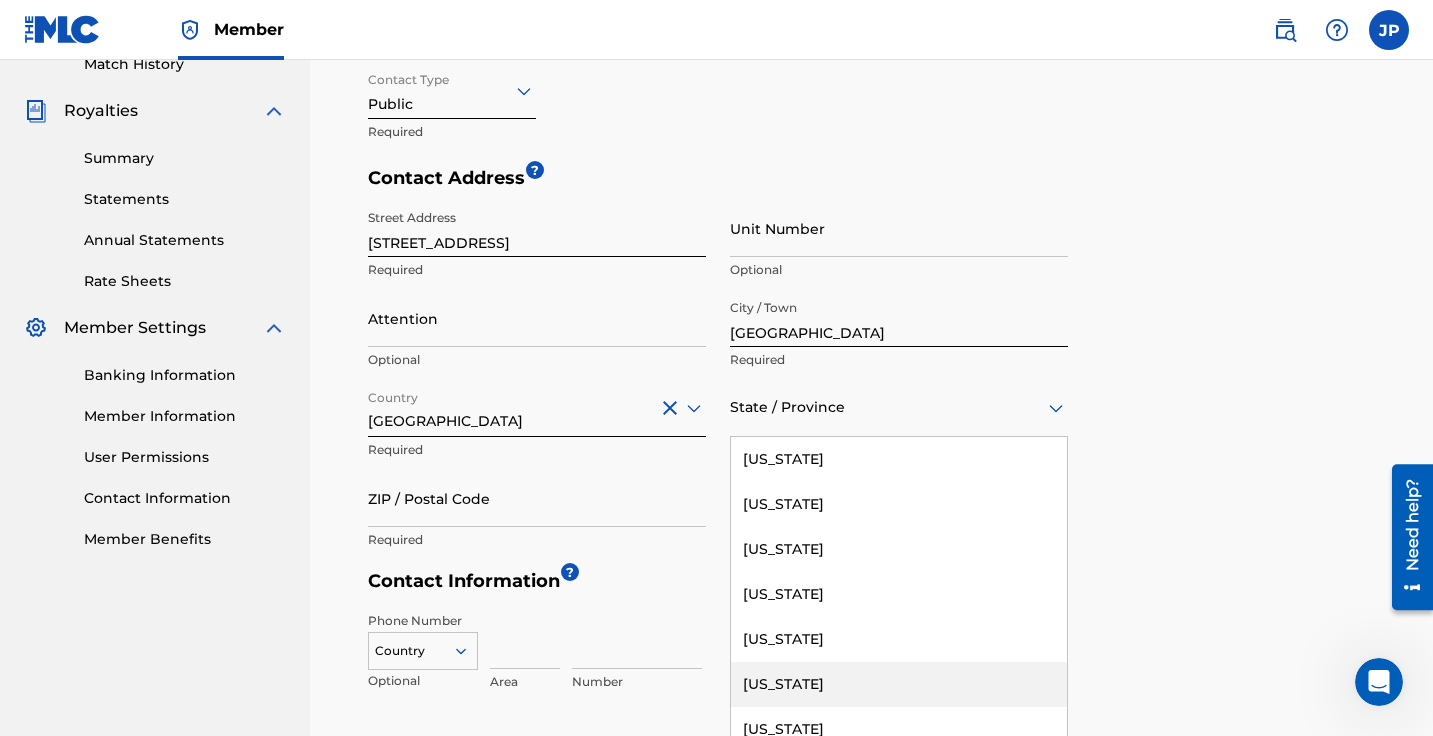 click on "[US_STATE]" at bounding box center (899, 684) 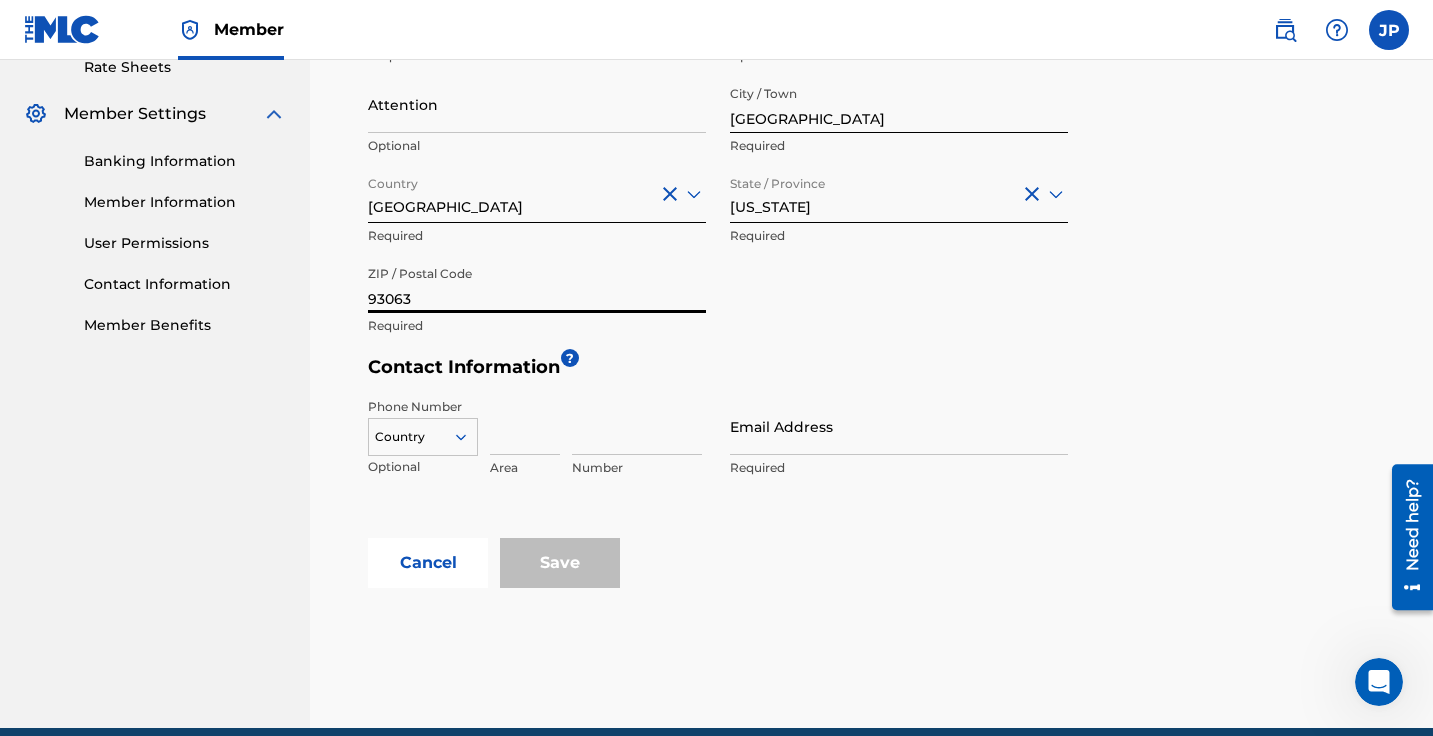 type on "93063" 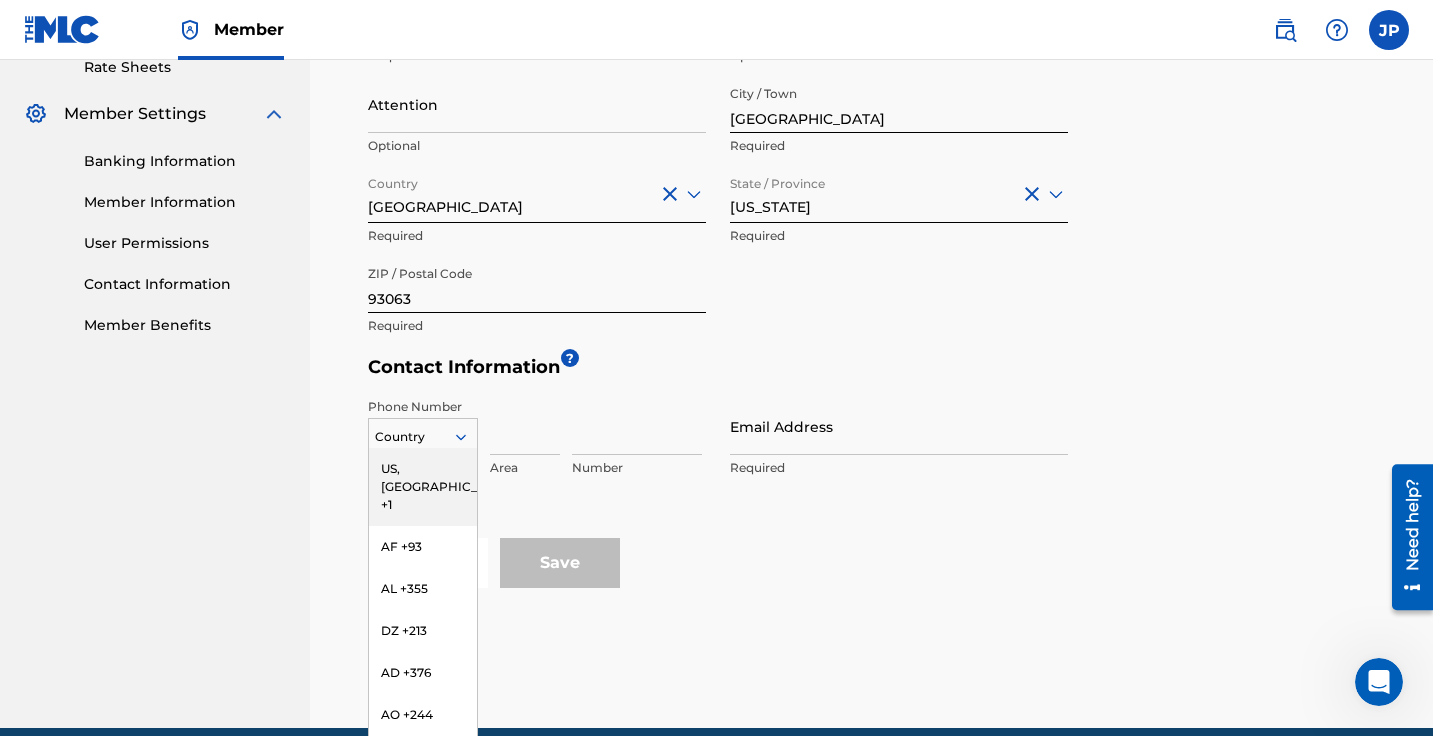 scroll, scrollTop: 795, scrollLeft: 0, axis: vertical 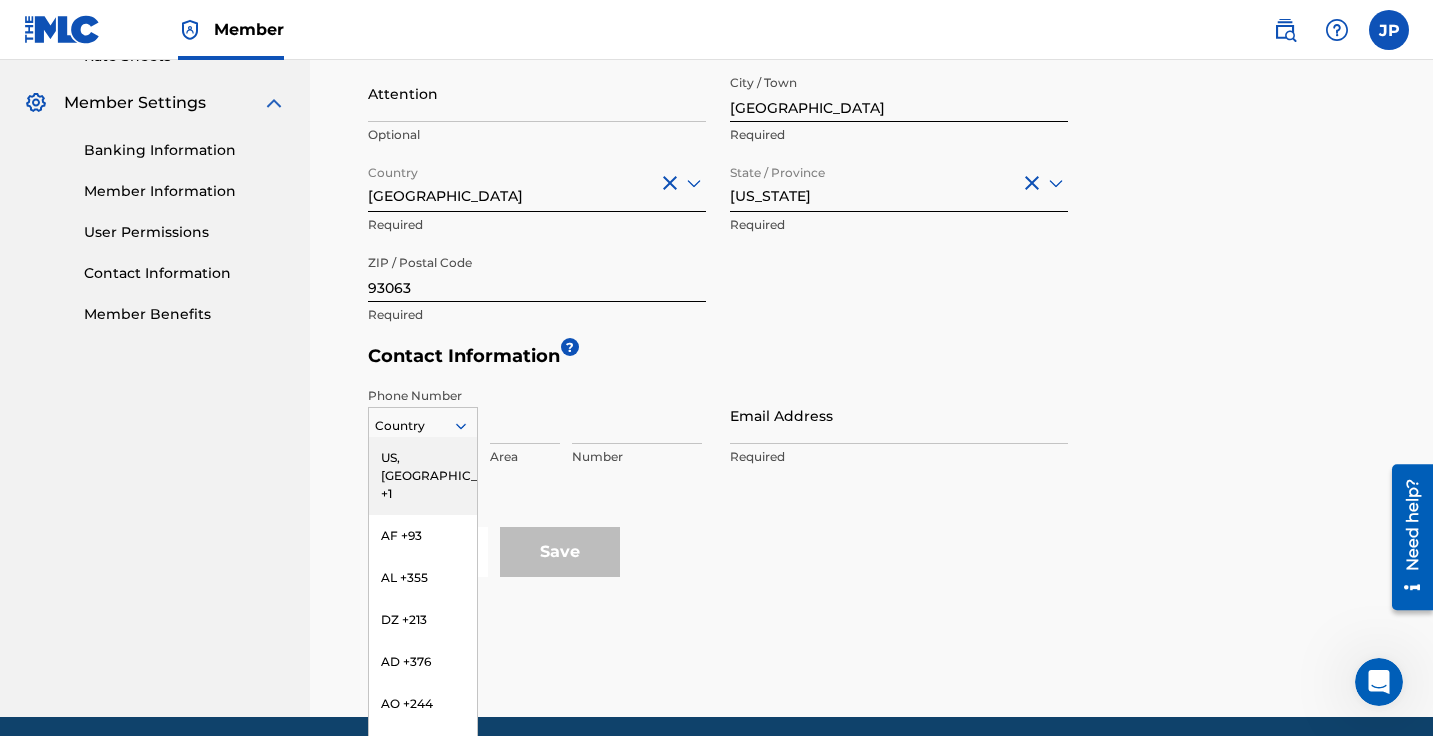click at bounding box center [423, 426] 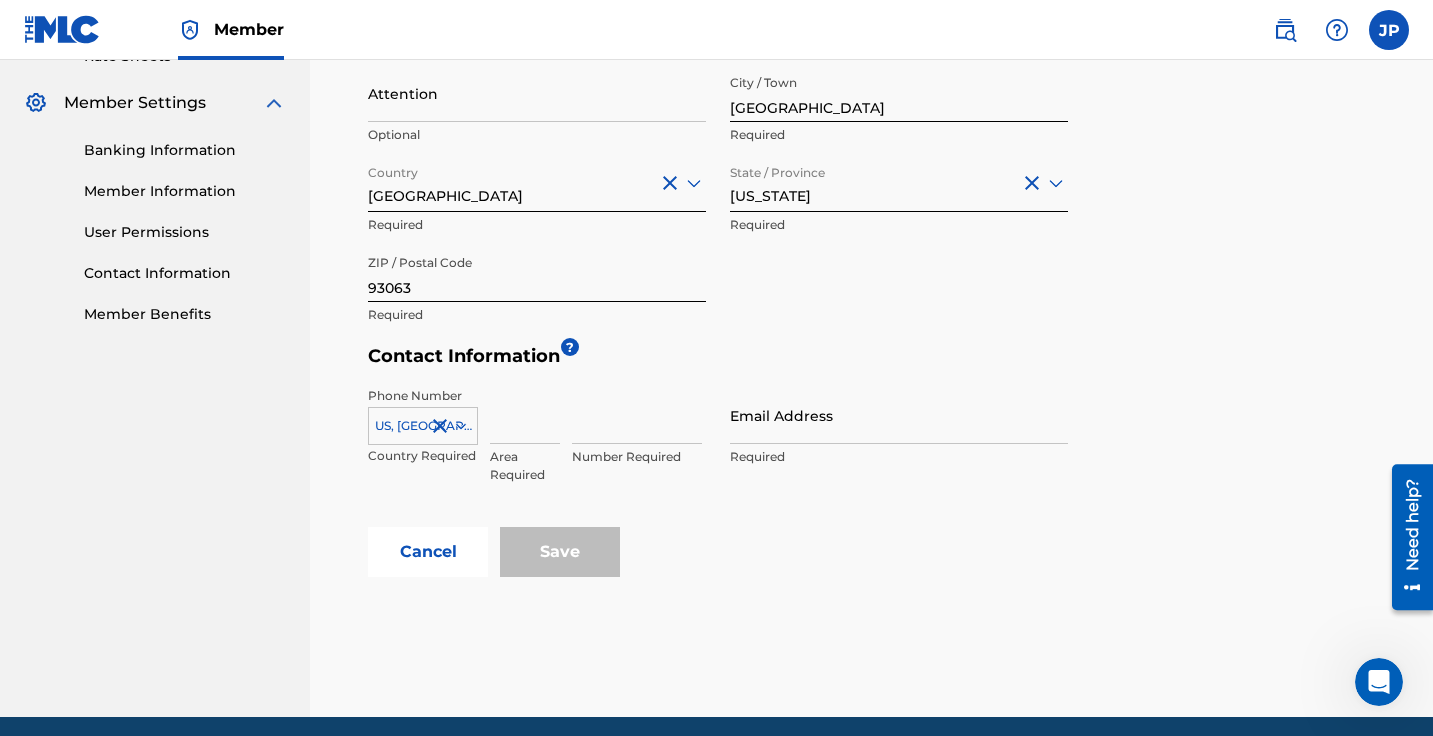 click at bounding box center (525, 415) 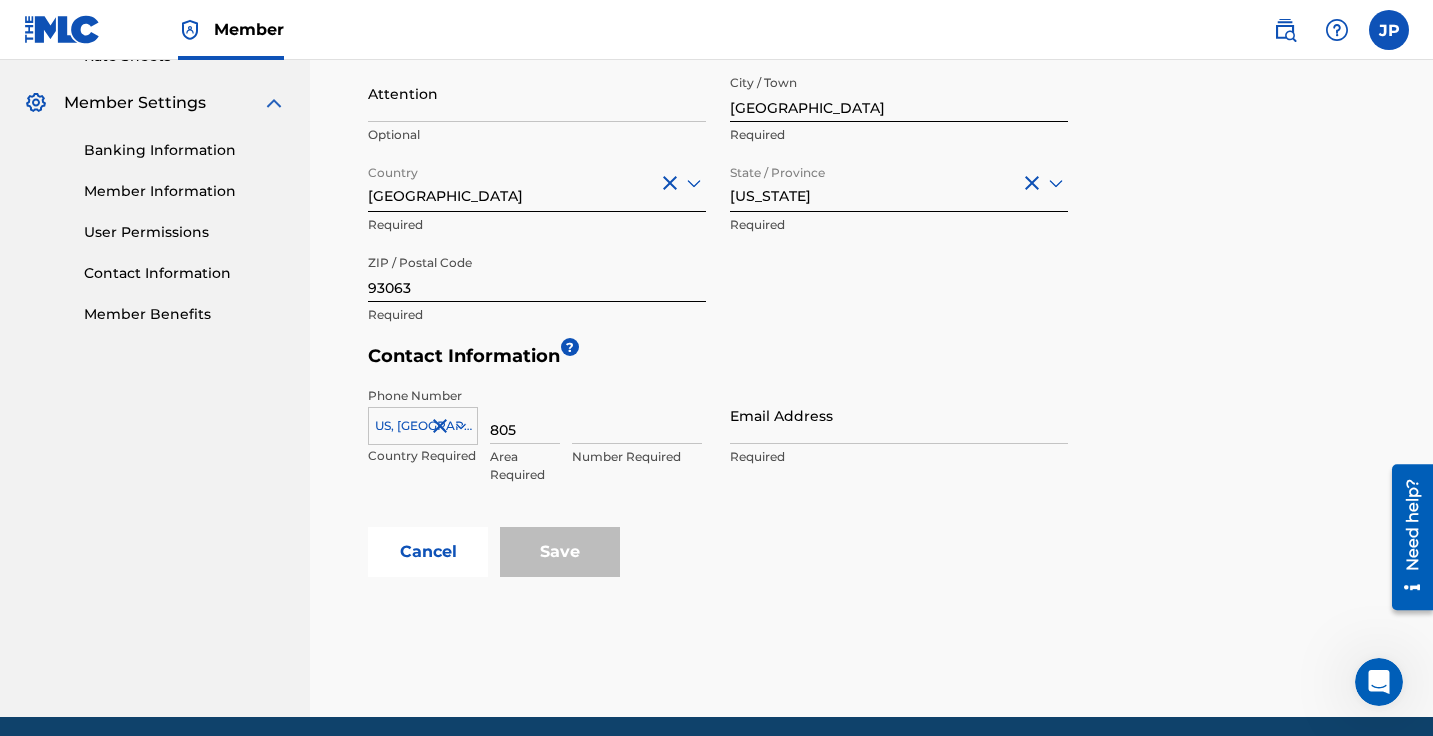 type on "805" 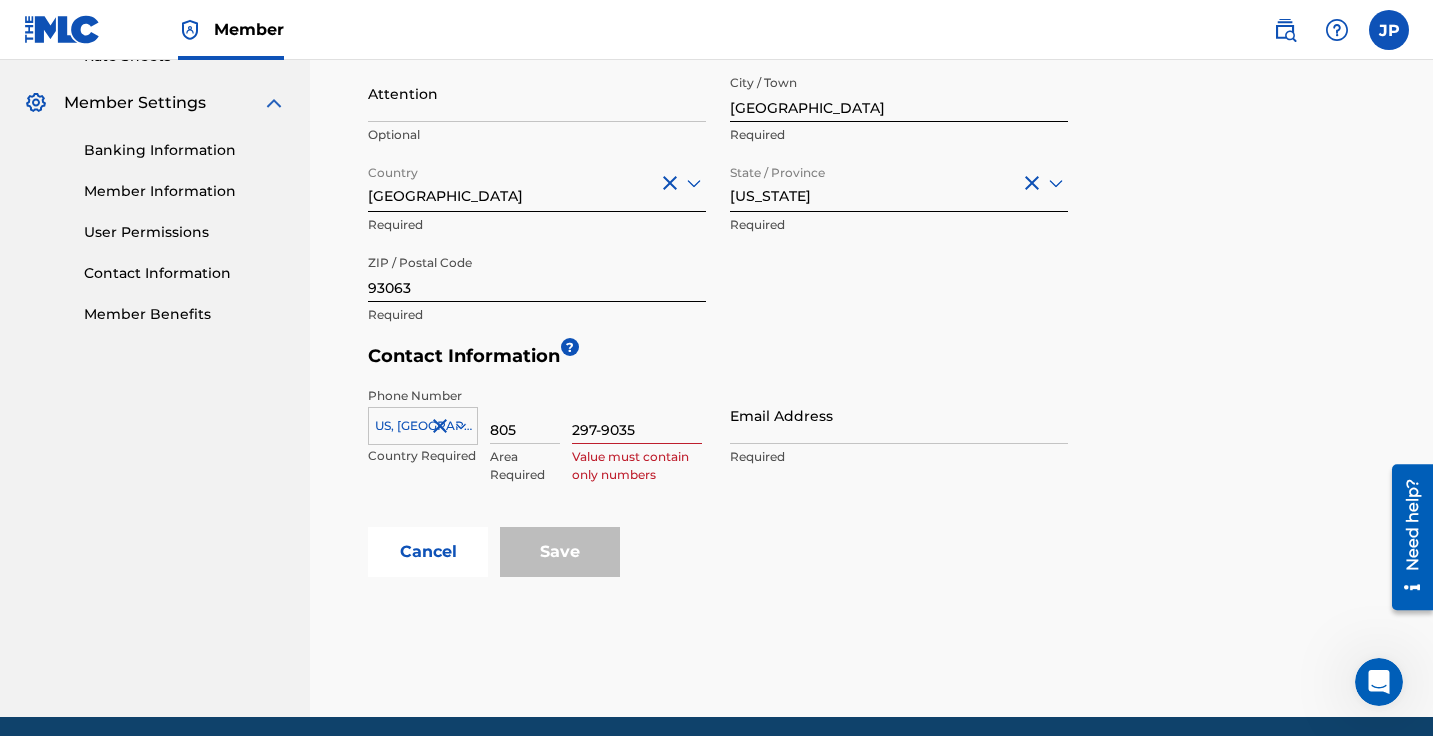 click on "297-9035" at bounding box center (637, 415) 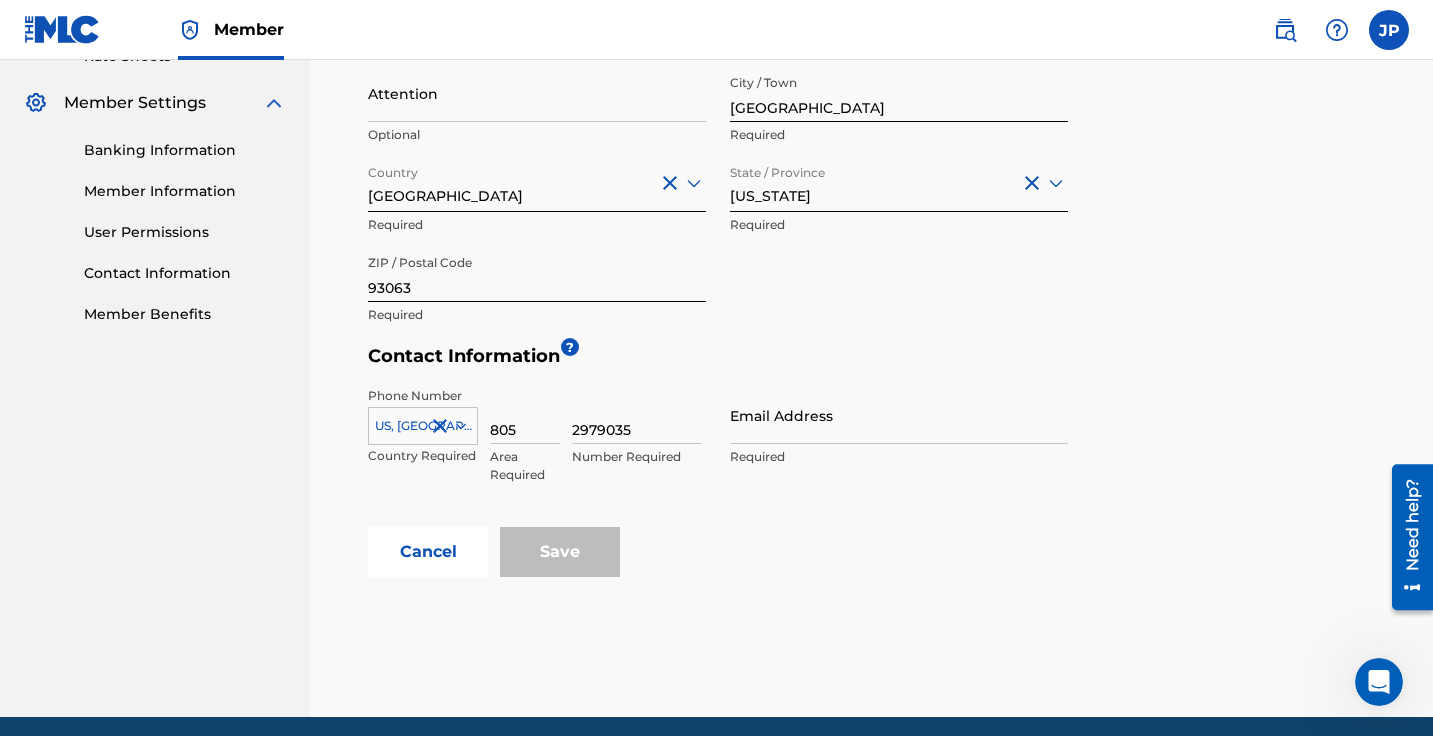 type on "2979035" 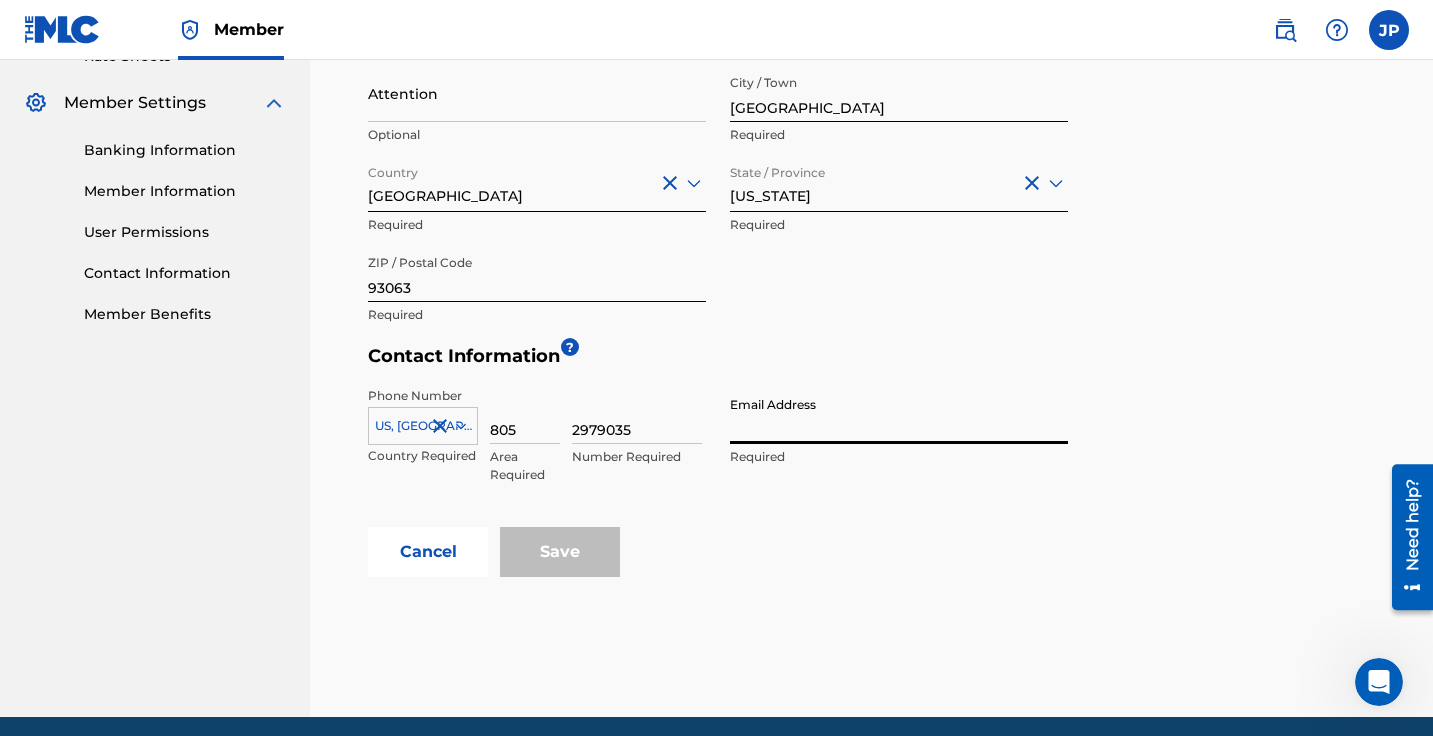 click on "Email Address" at bounding box center [899, 415] 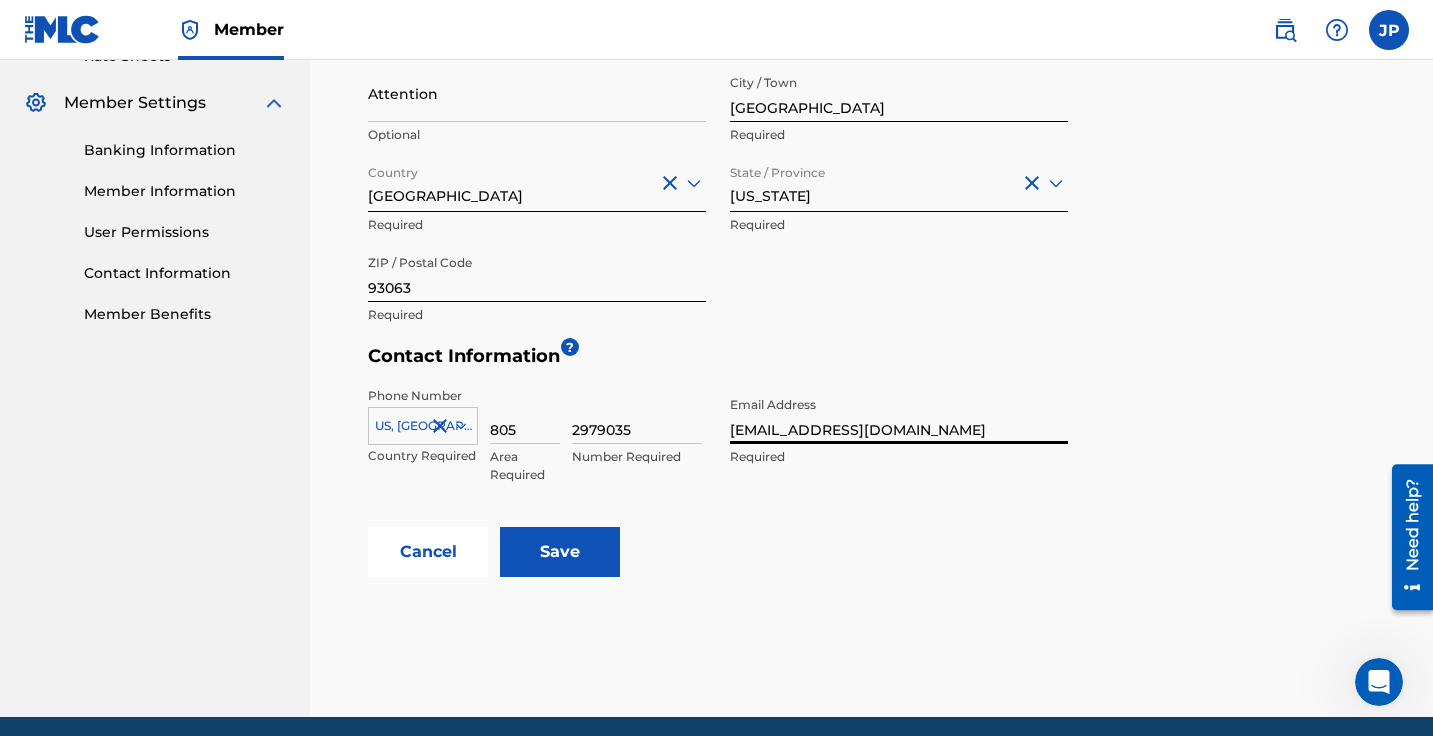 type on "[EMAIL_ADDRESS][DOMAIN_NAME]" 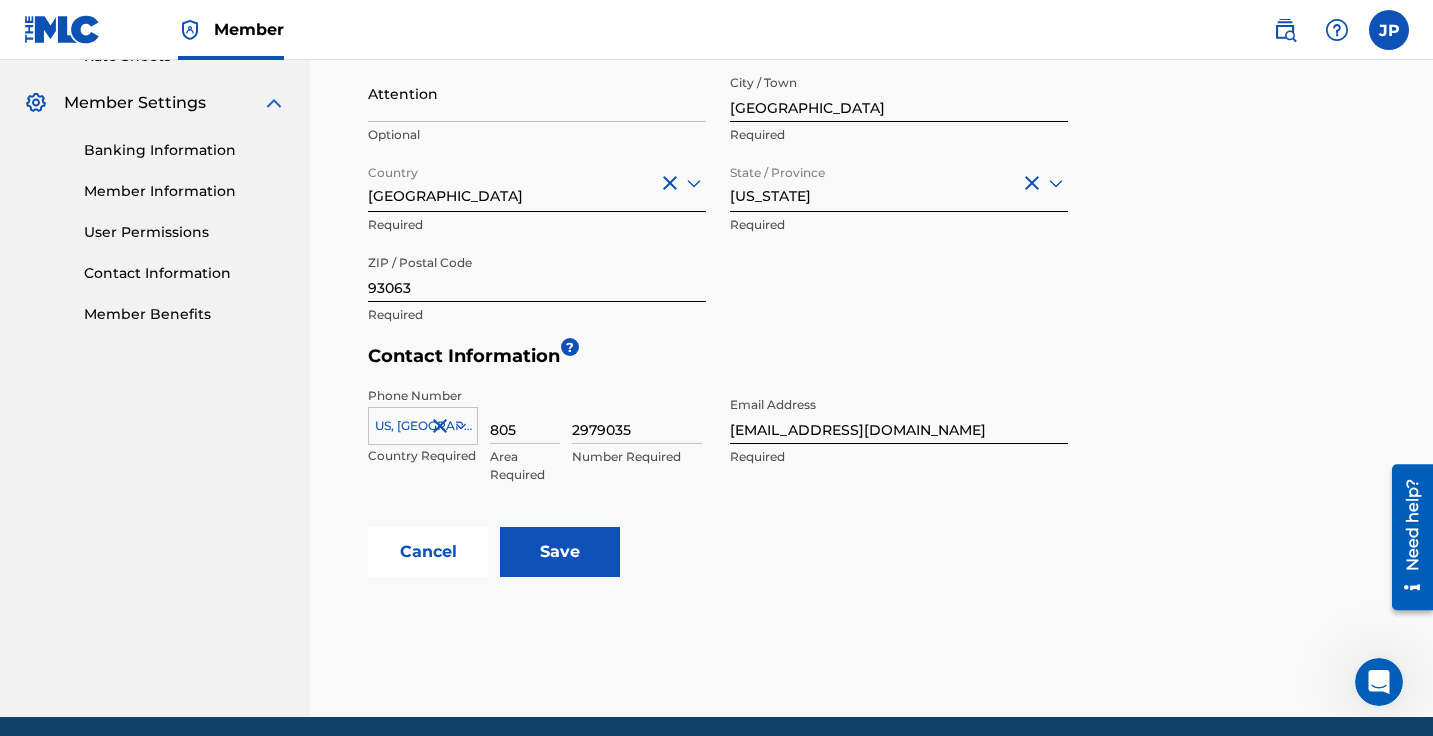 click on "Save" at bounding box center (560, 552) 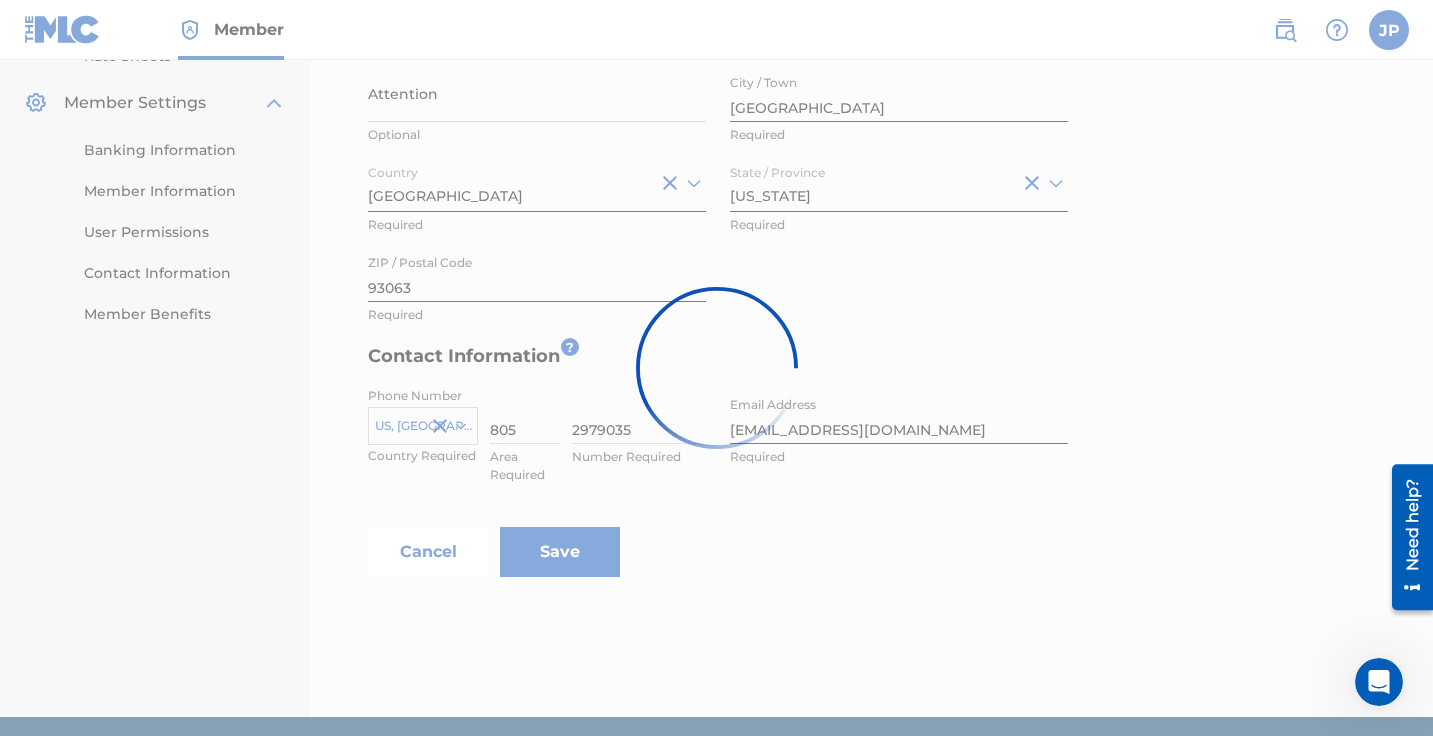 scroll, scrollTop: 0, scrollLeft: 0, axis: both 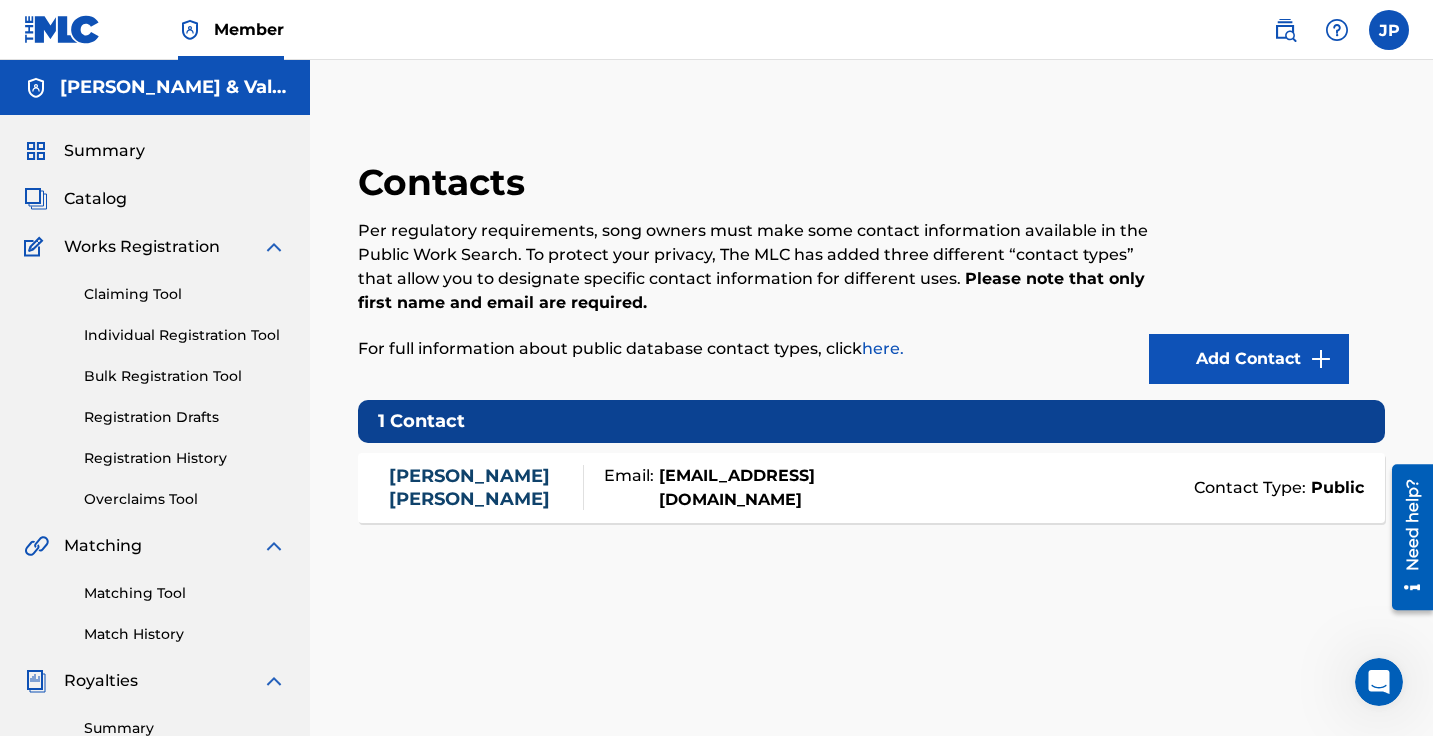 click on "Summary" at bounding box center (104, 151) 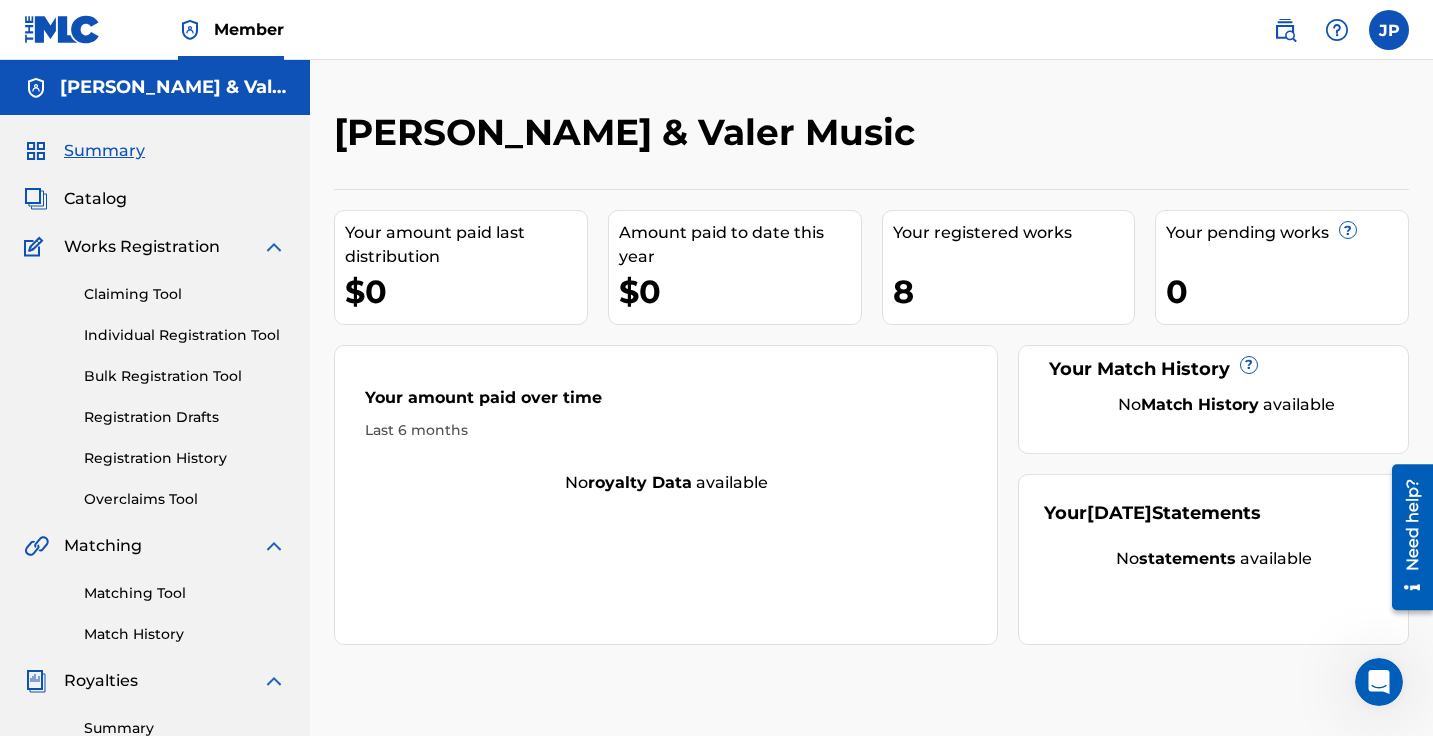click 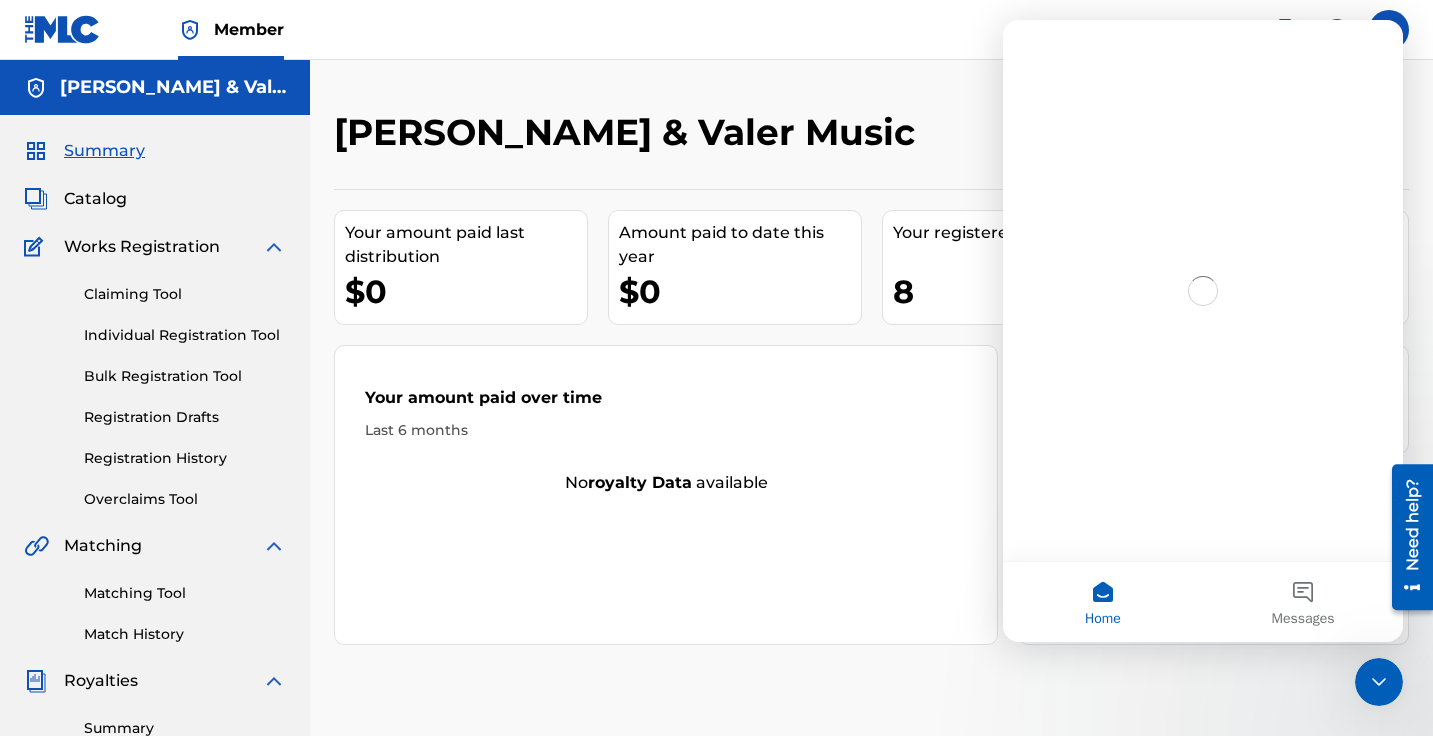 scroll, scrollTop: 0, scrollLeft: 0, axis: both 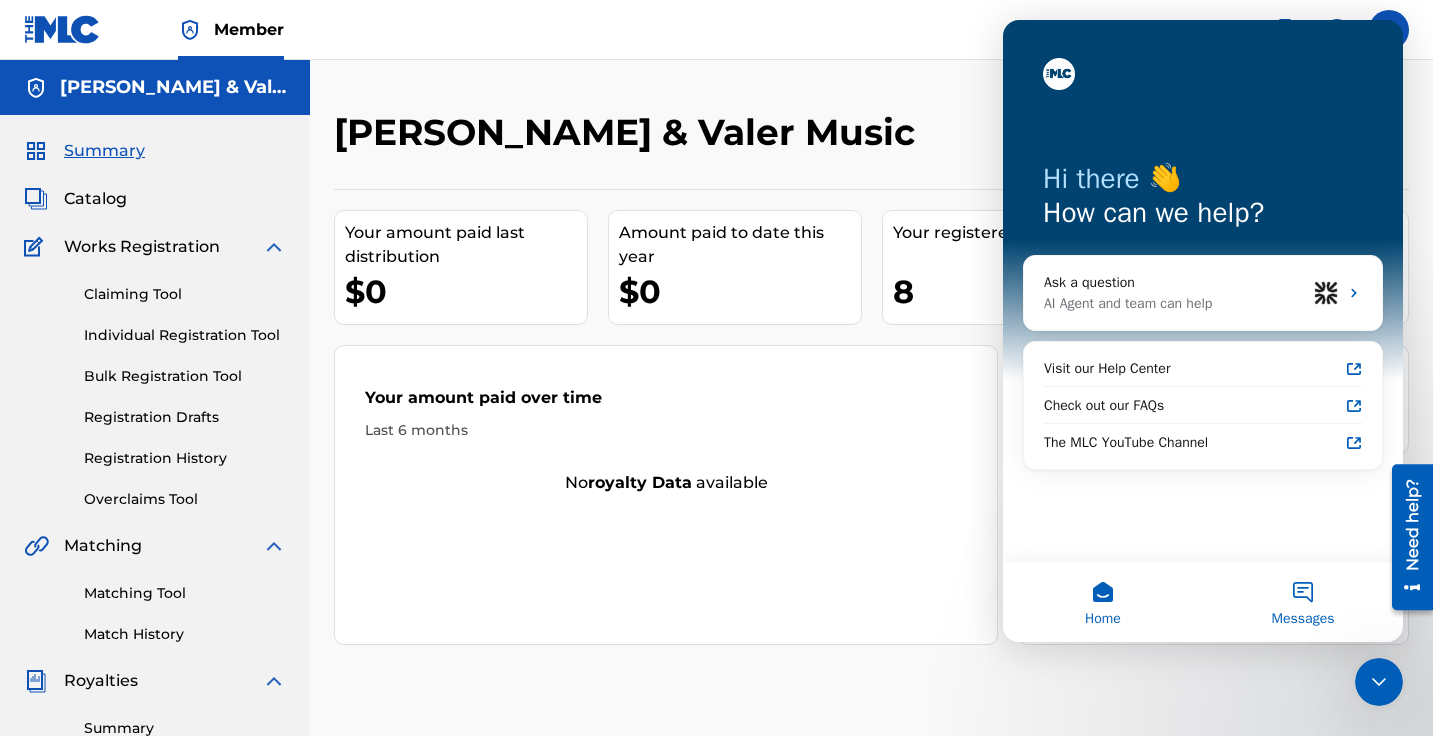 click on "Messages" at bounding box center [1303, 619] 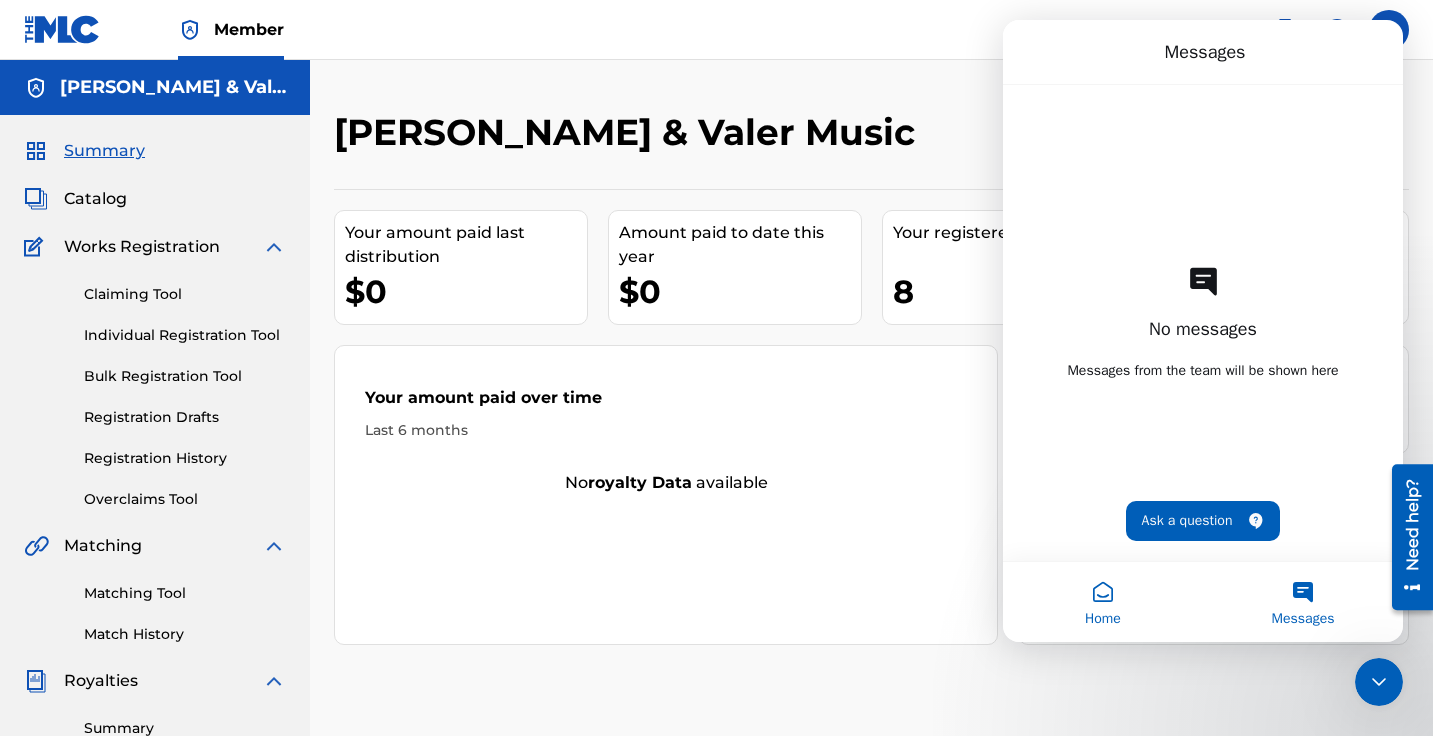 click on "Home" at bounding box center [1103, 602] 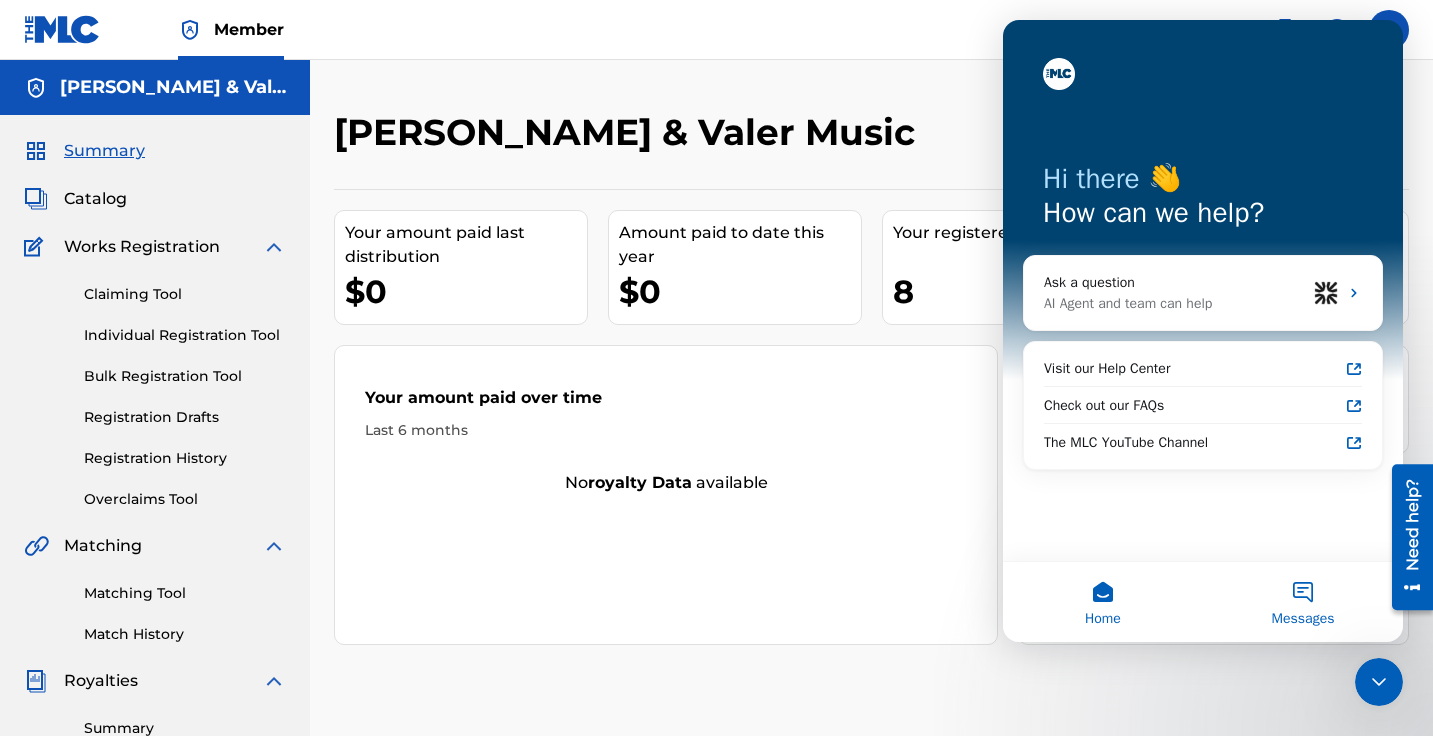 click on "Messages" at bounding box center (1303, 619) 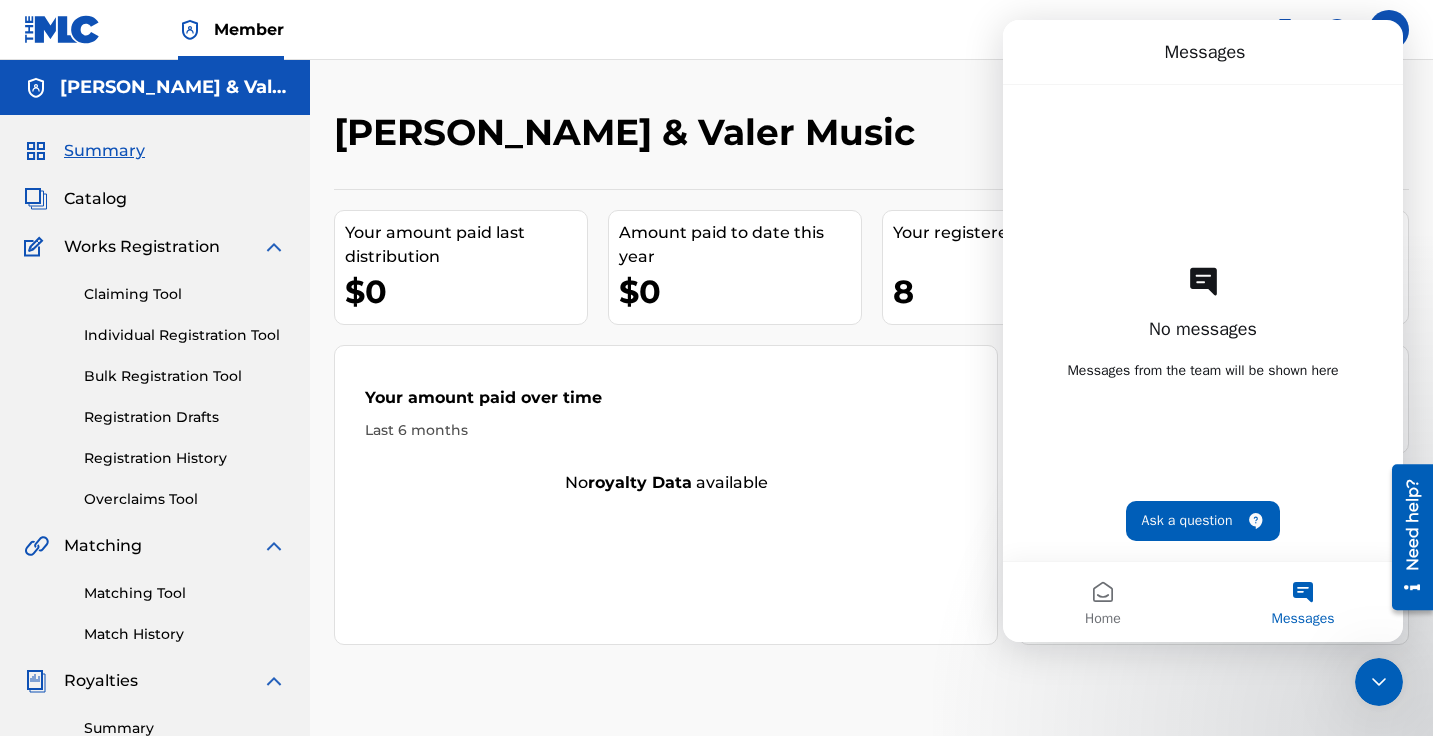 click on "[PERSON_NAME] & Valer Music Your amount paid last distribution   $0 Amount paid to date this year   $0 Your registered works   8 Your pending works   ? 0 Your Match History ? No  Match History   available Your amount paid over time Last 6 months No  royalty data   available Your  [DATE]  Statements No  statements   available" at bounding box center (871, 602) 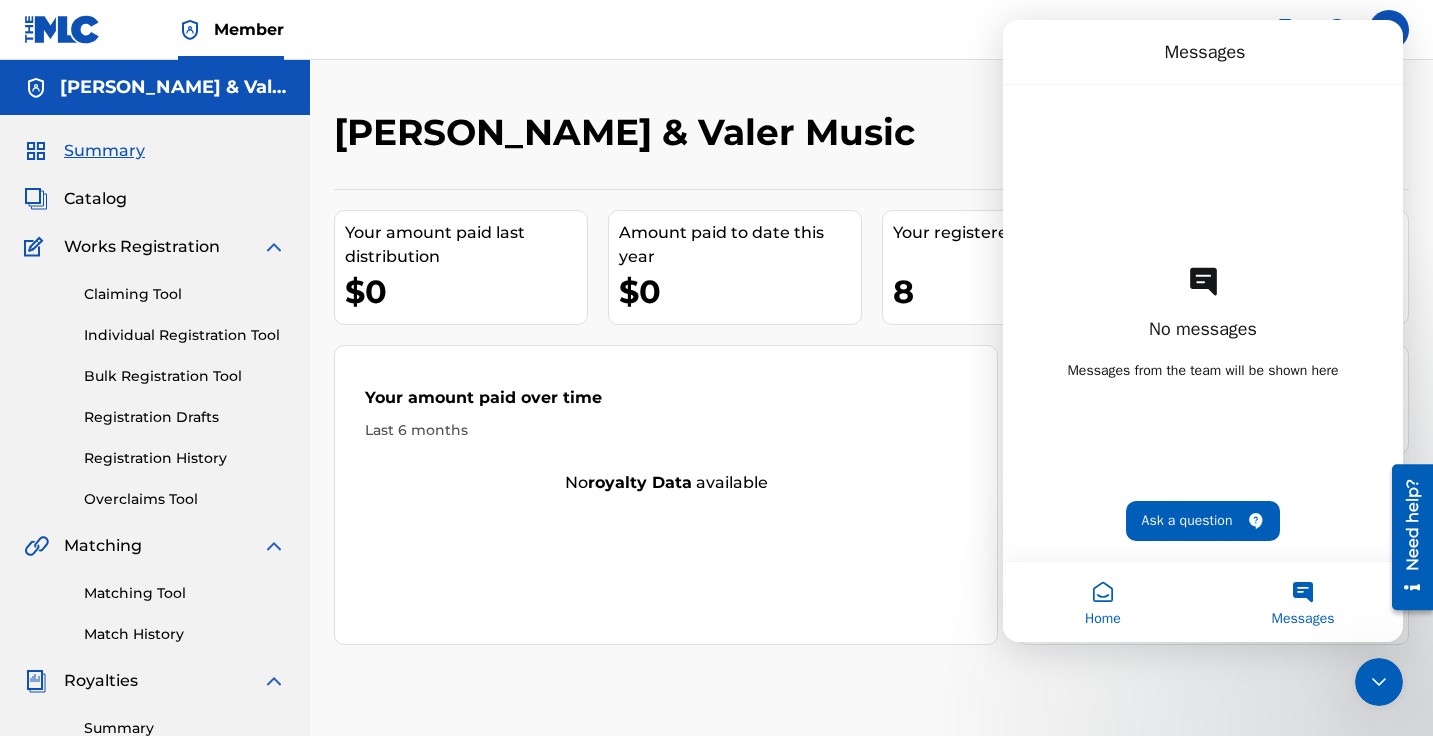 click on "Home" at bounding box center [1103, 602] 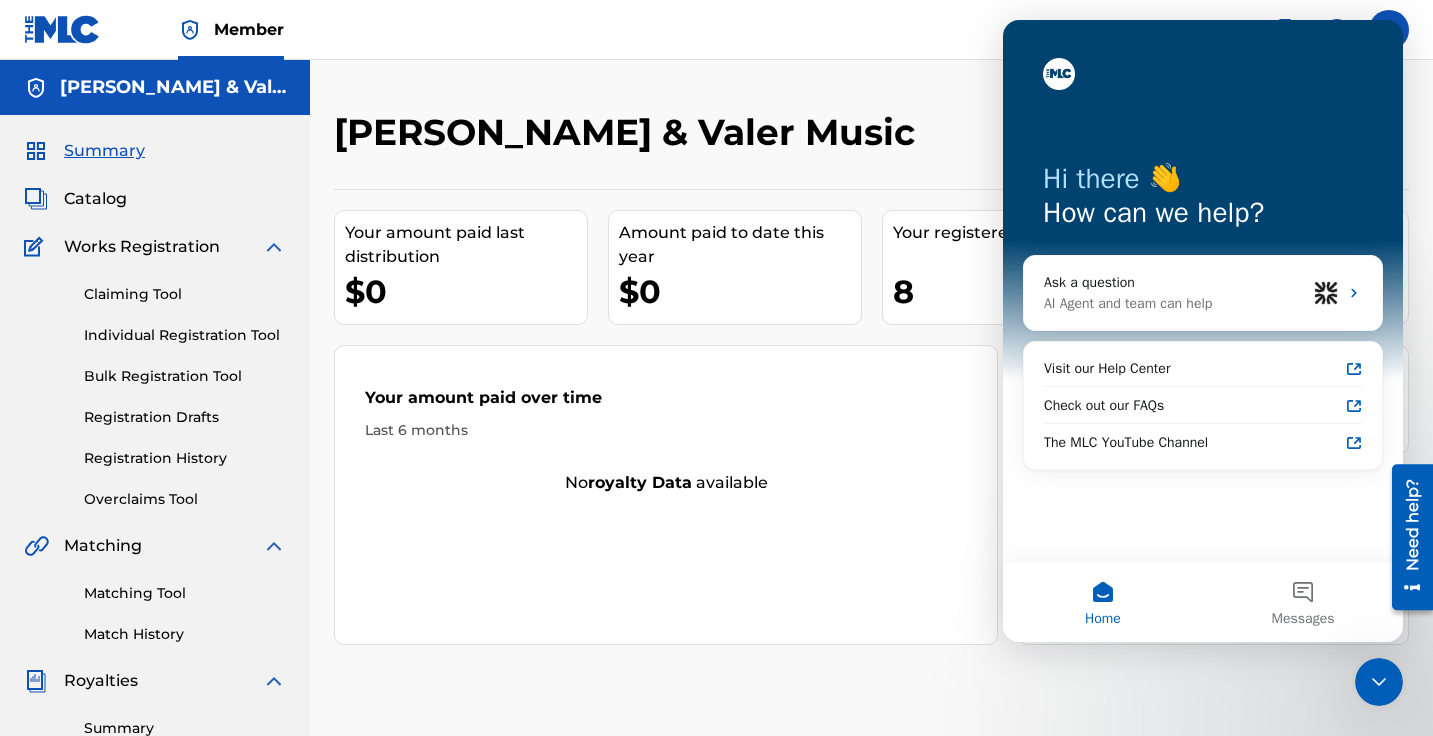 click on "Catalog" at bounding box center (95, 199) 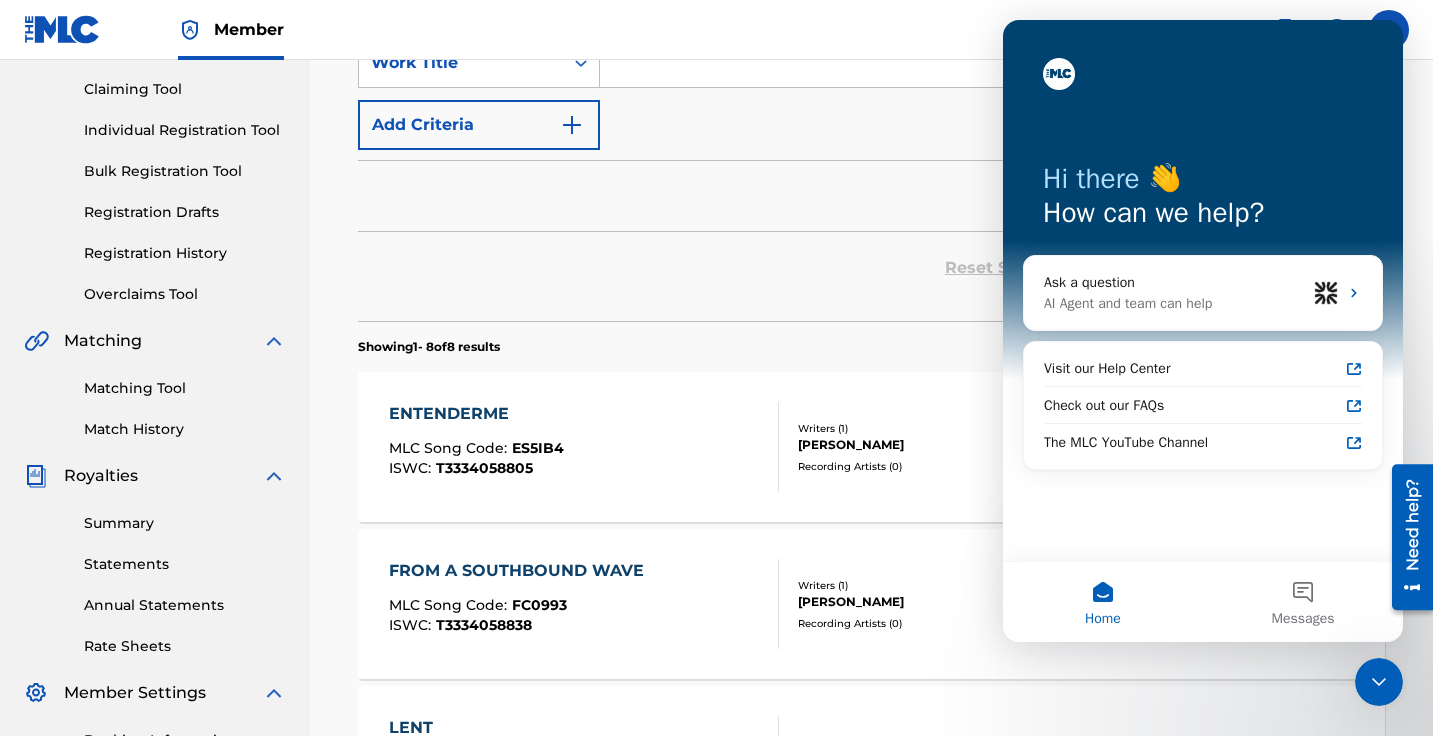 scroll, scrollTop: 193, scrollLeft: 0, axis: vertical 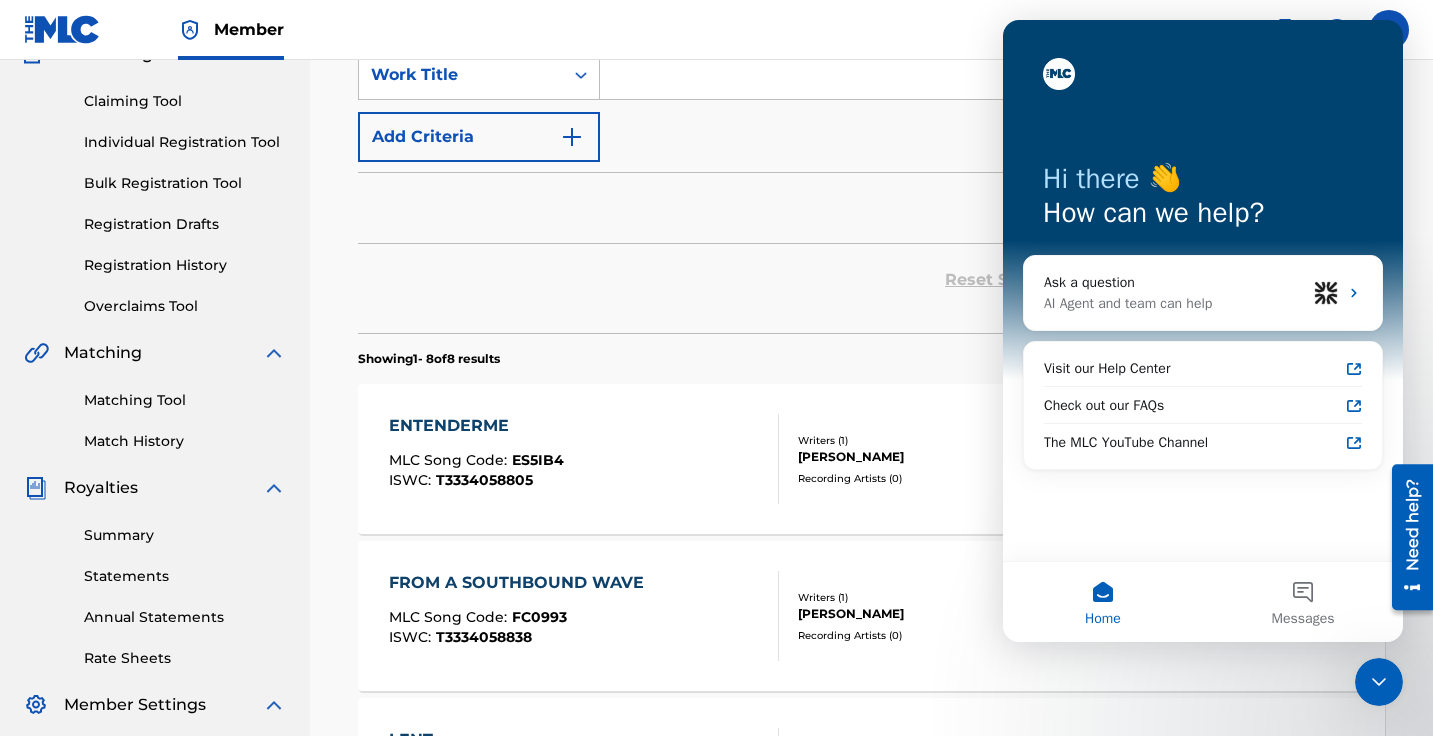 click on "Reset Search Export Search" at bounding box center (871, 288) 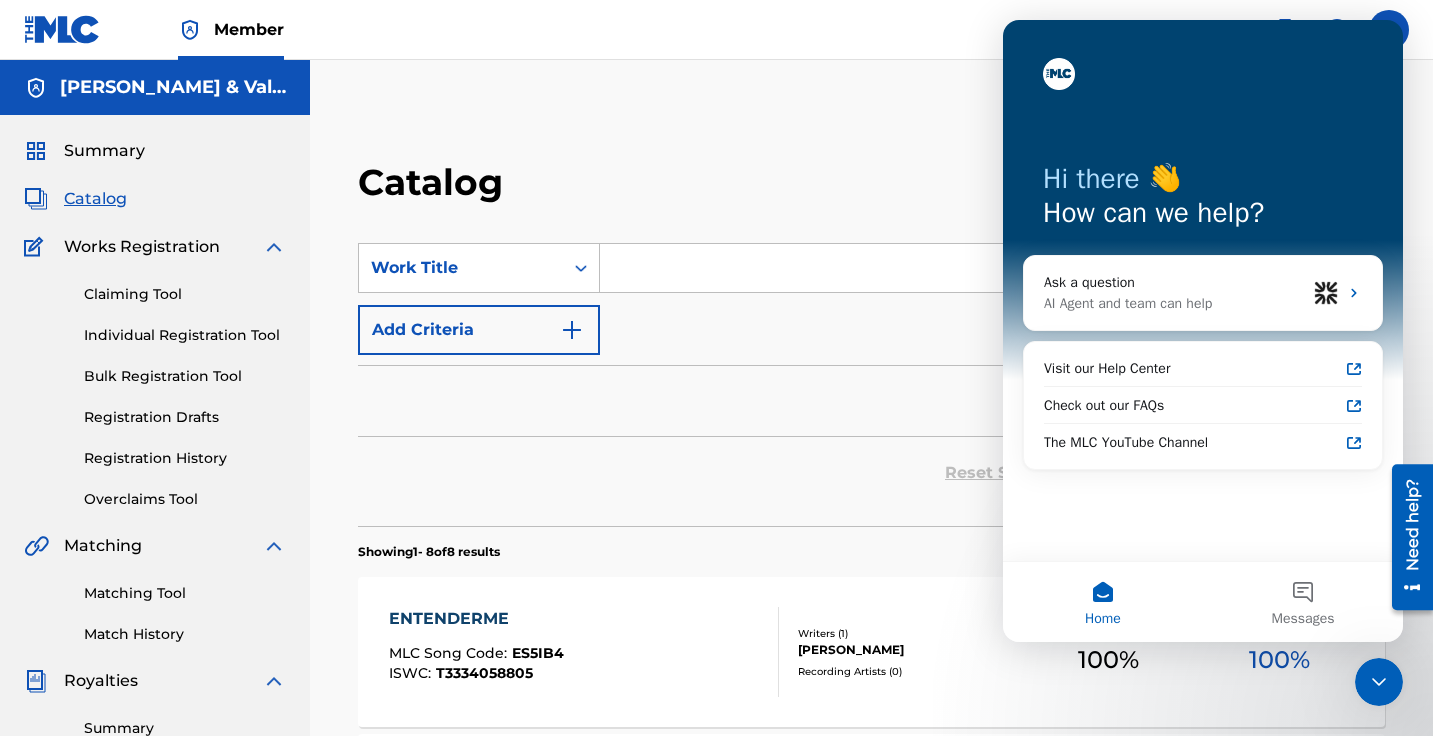 scroll, scrollTop: -1, scrollLeft: 0, axis: vertical 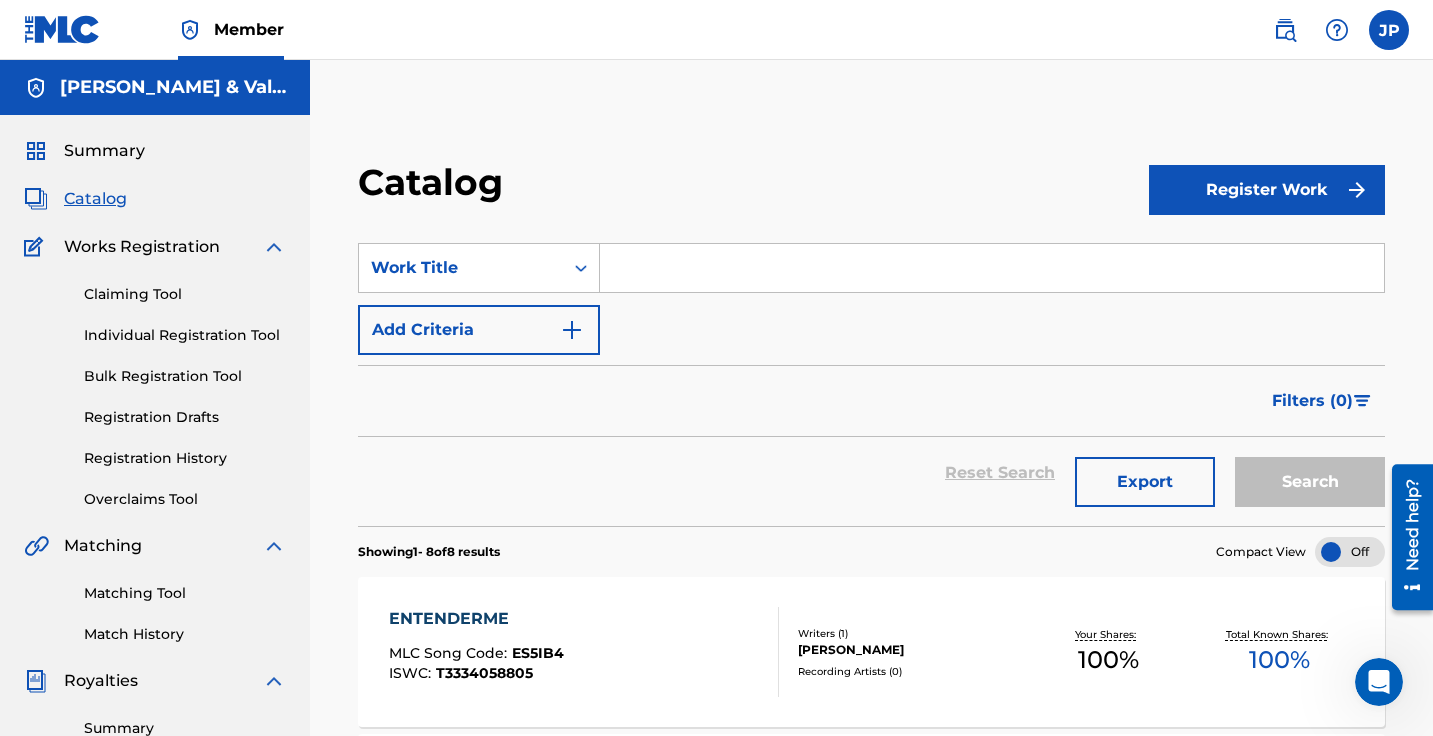 click at bounding box center [1337, 30] 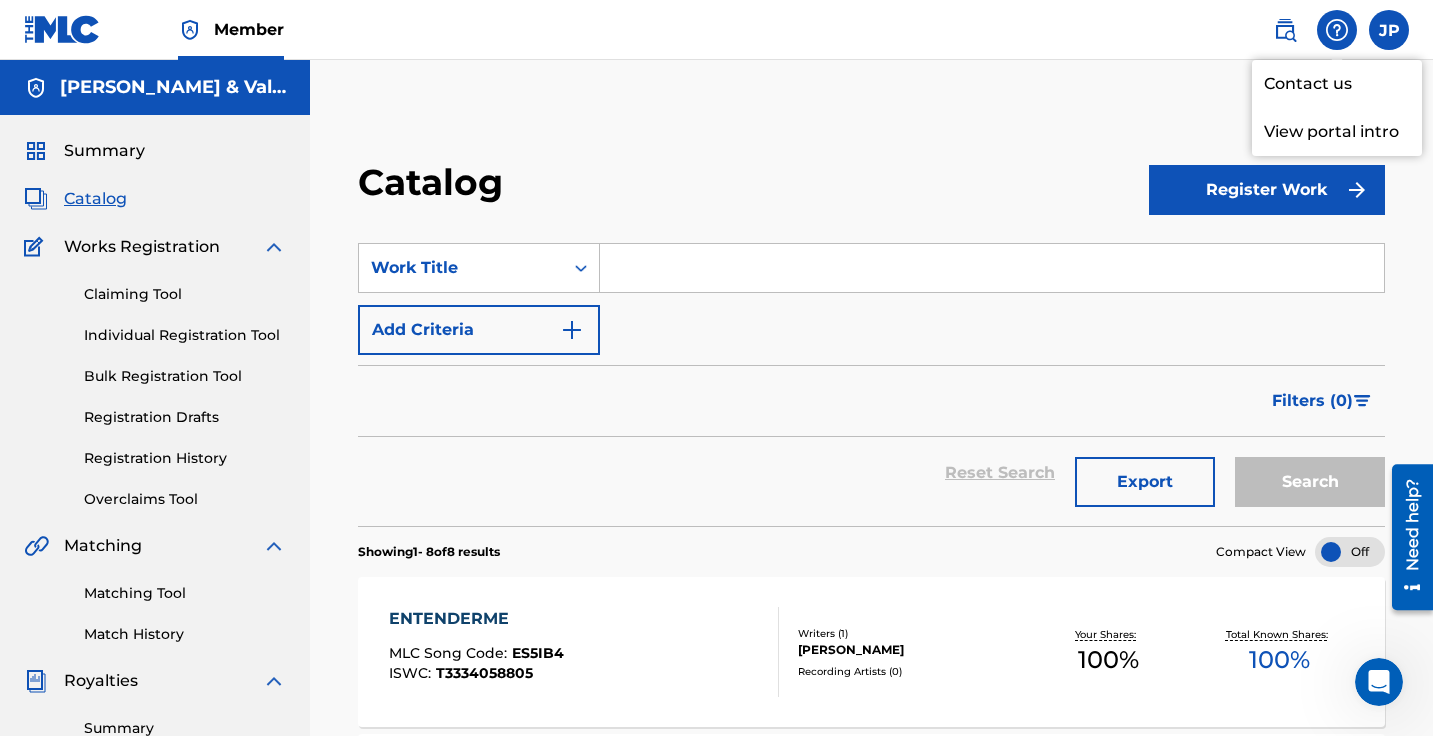 click on "Contact us" at bounding box center [1337, 84] 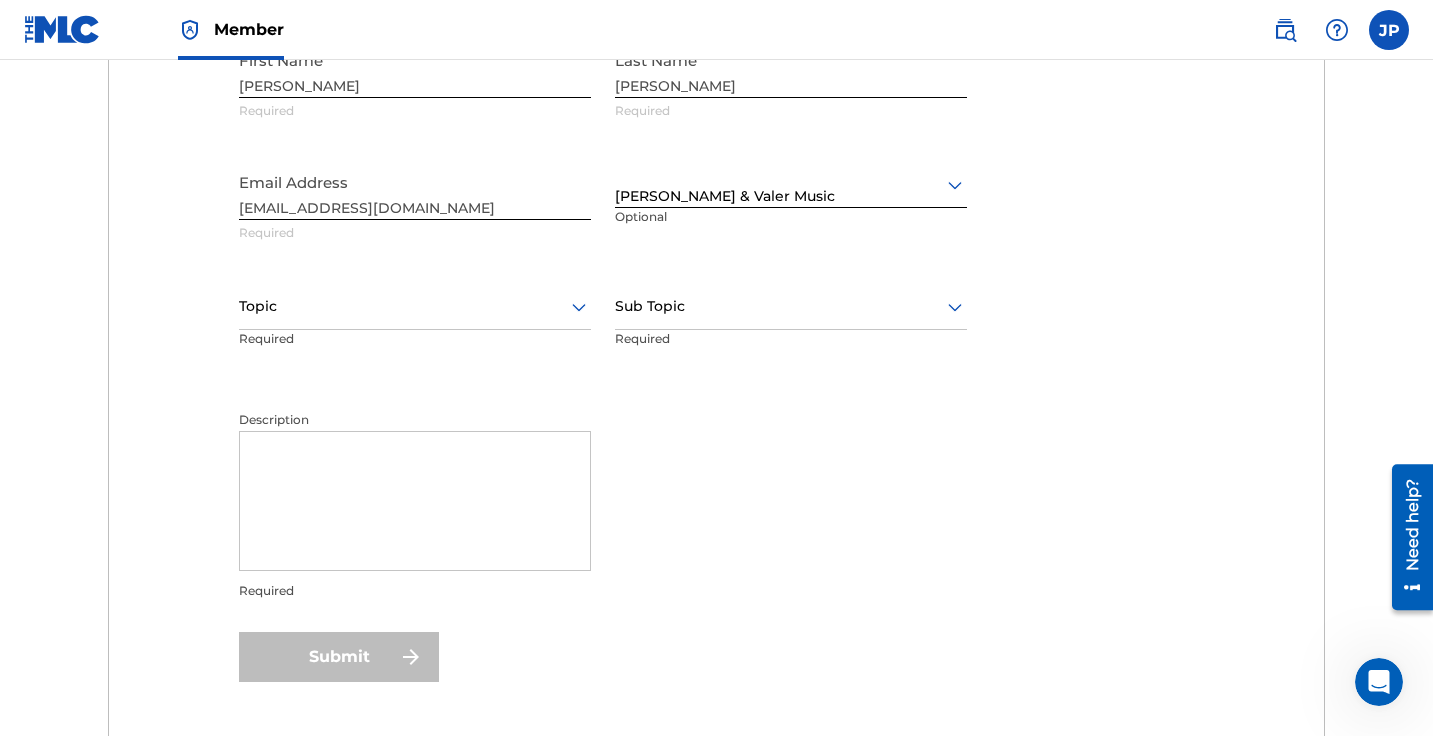 scroll, scrollTop: 834, scrollLeft: 0, axis: vertical 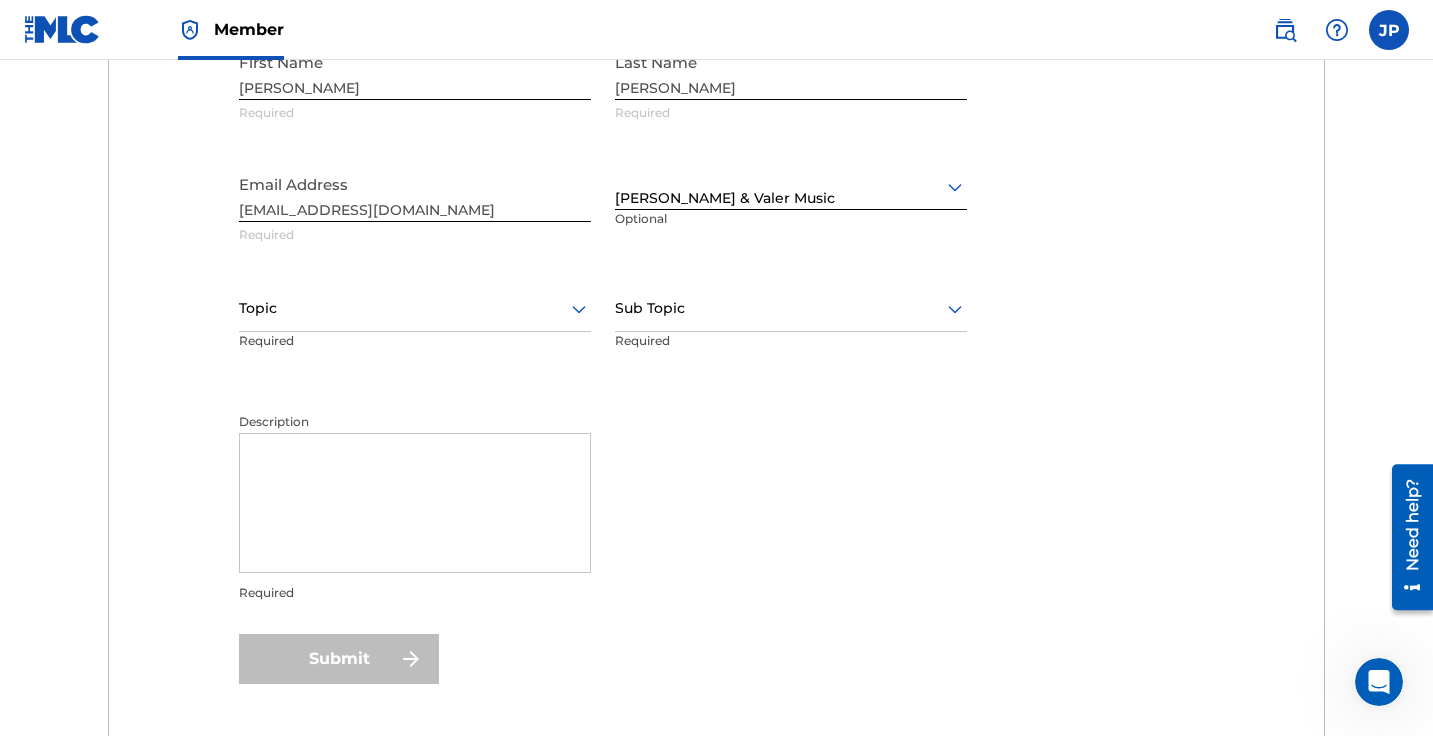 click at bounding box center [415, 308] 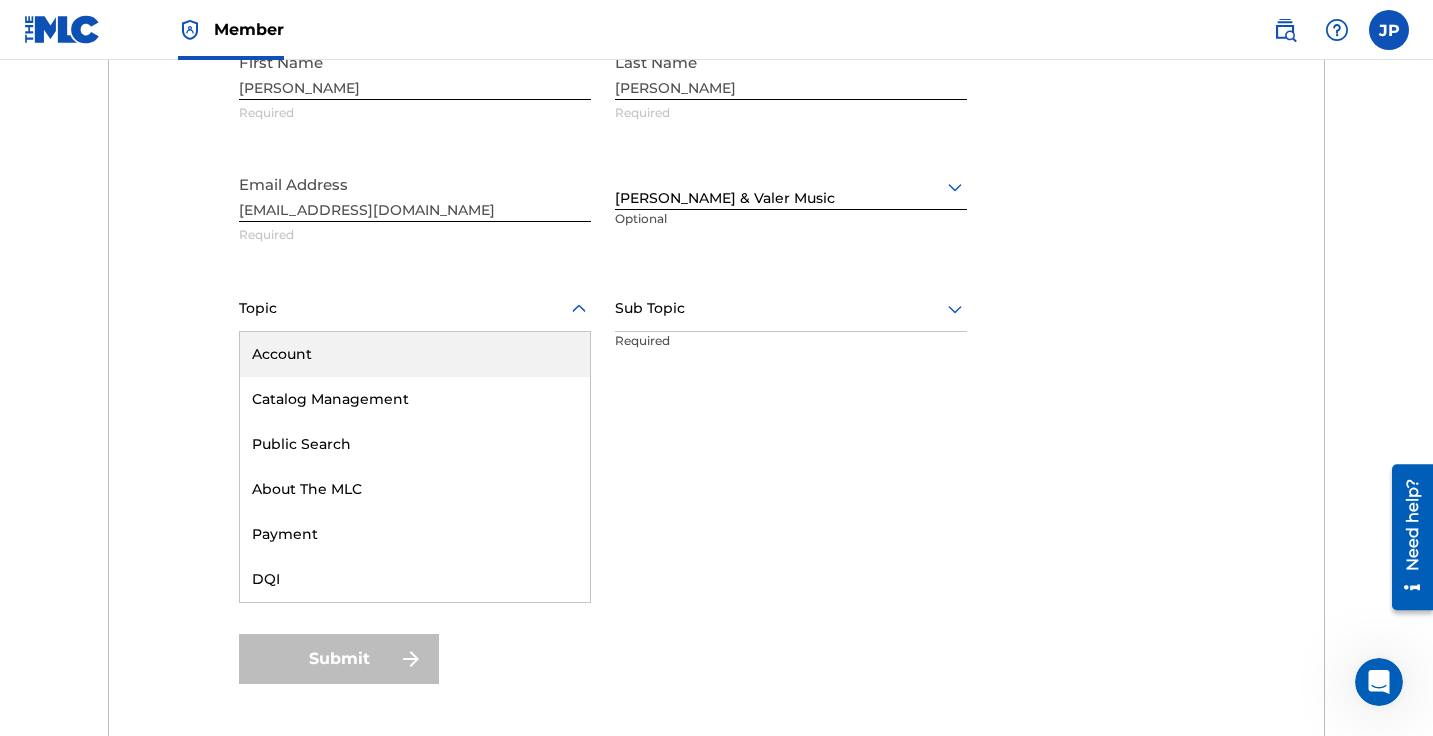 scroll, scrollTop: 0, scrollLeft: 0, axis: both 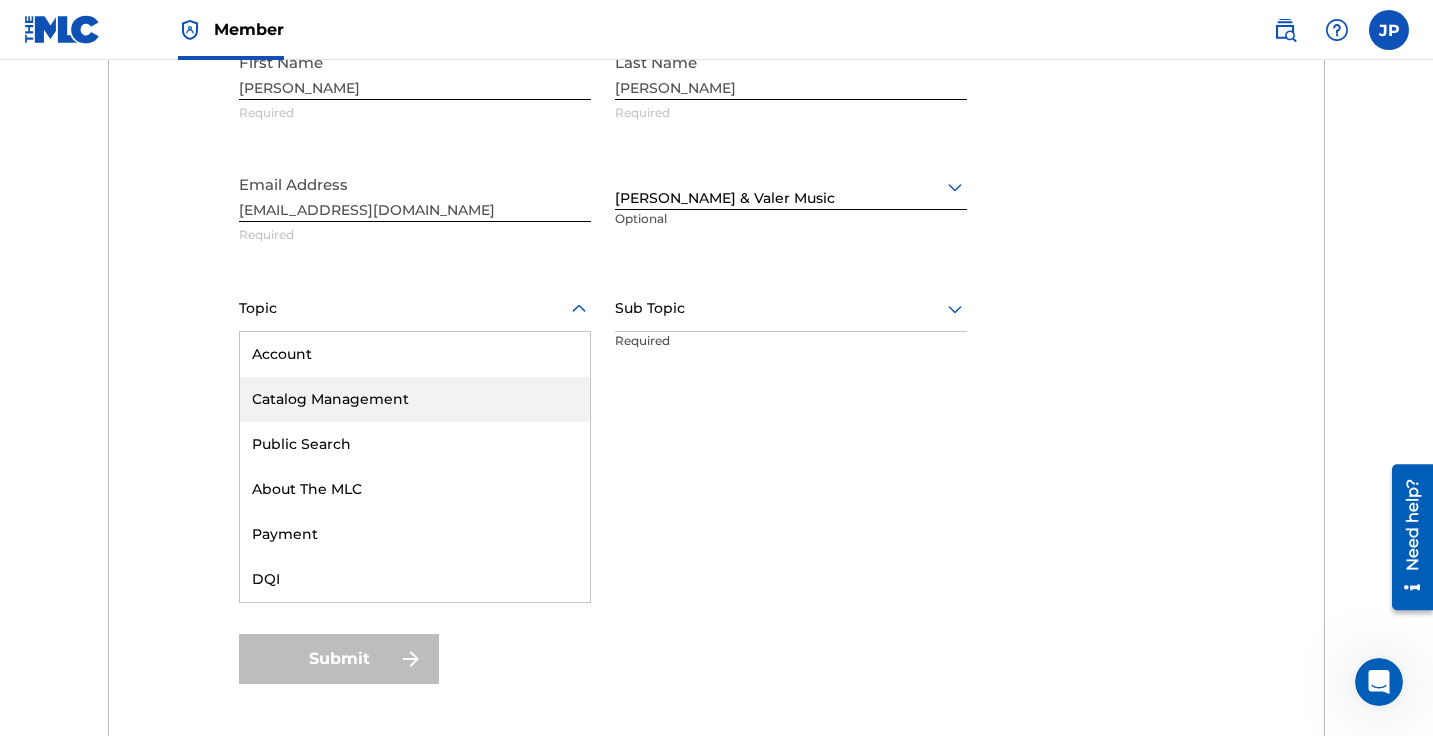 click on "Catalog Management" at bounding box center (415, 399) 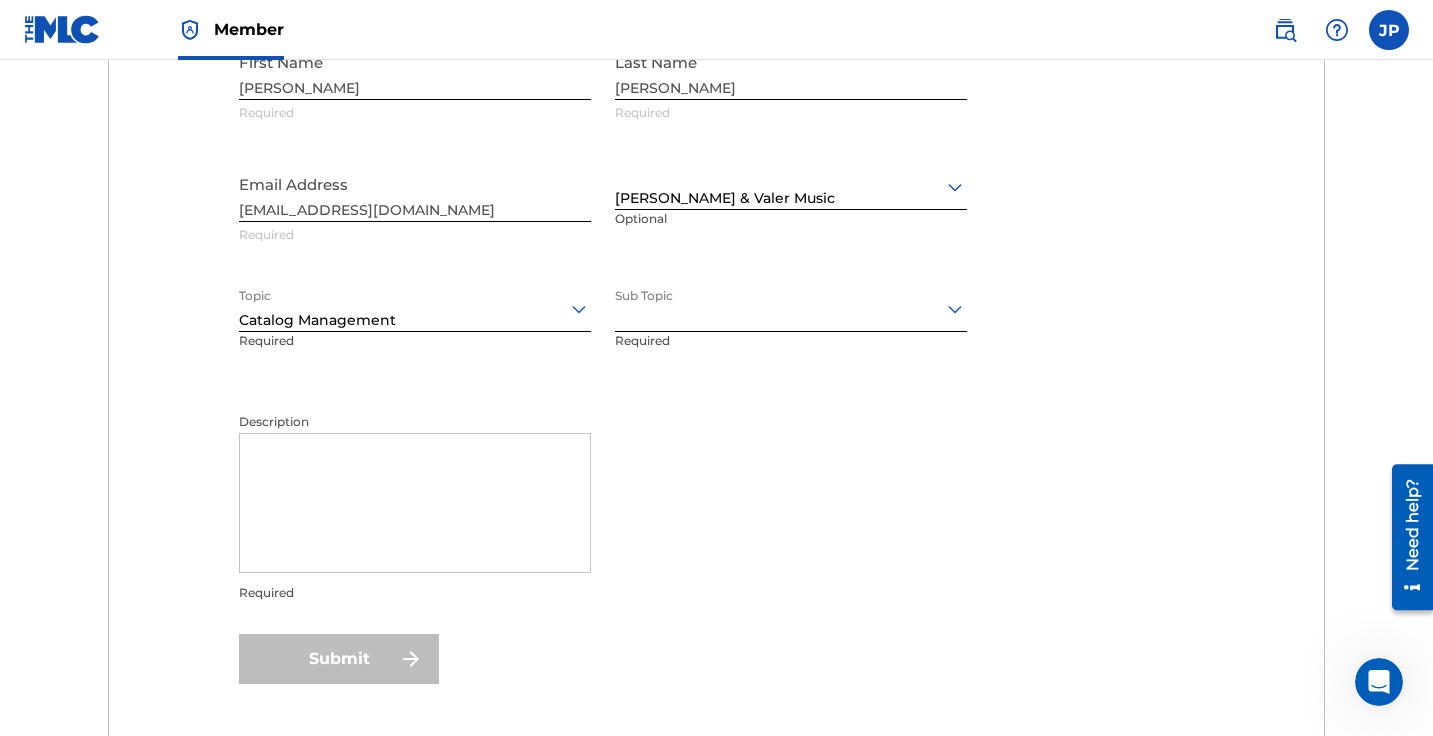 click on "Required" at bounding box center [679, 354] 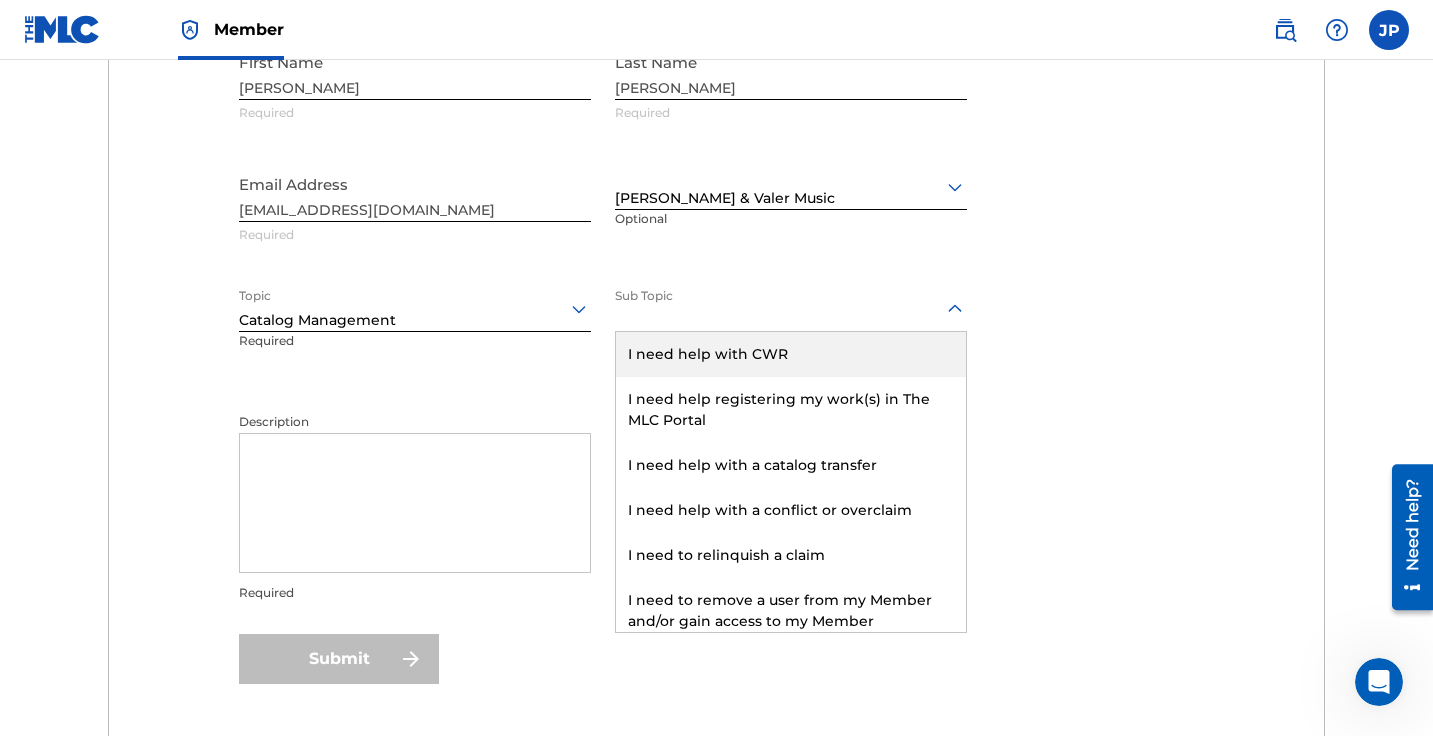 click at bounding box center [791, 308] 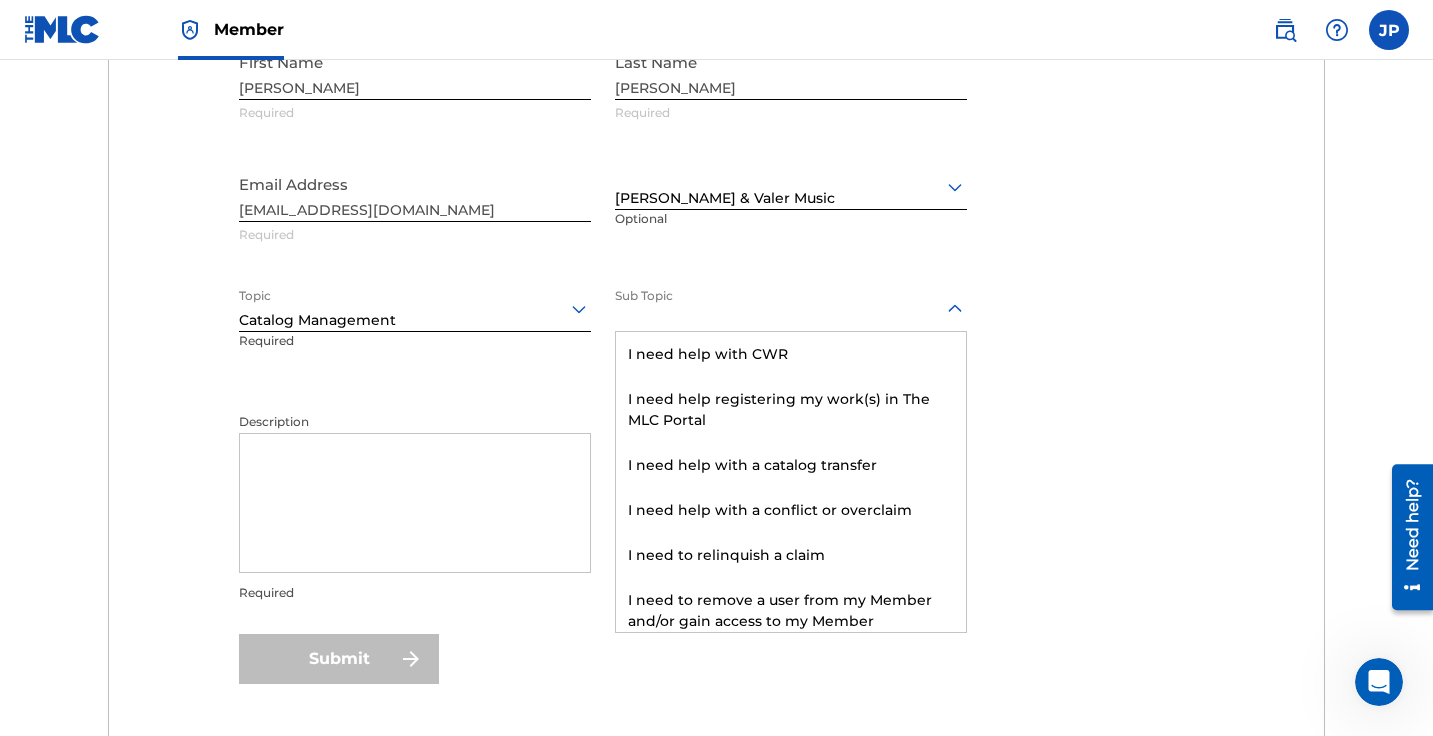 scroll, scrollTop: 0, scrollLeft: 0, axis: both 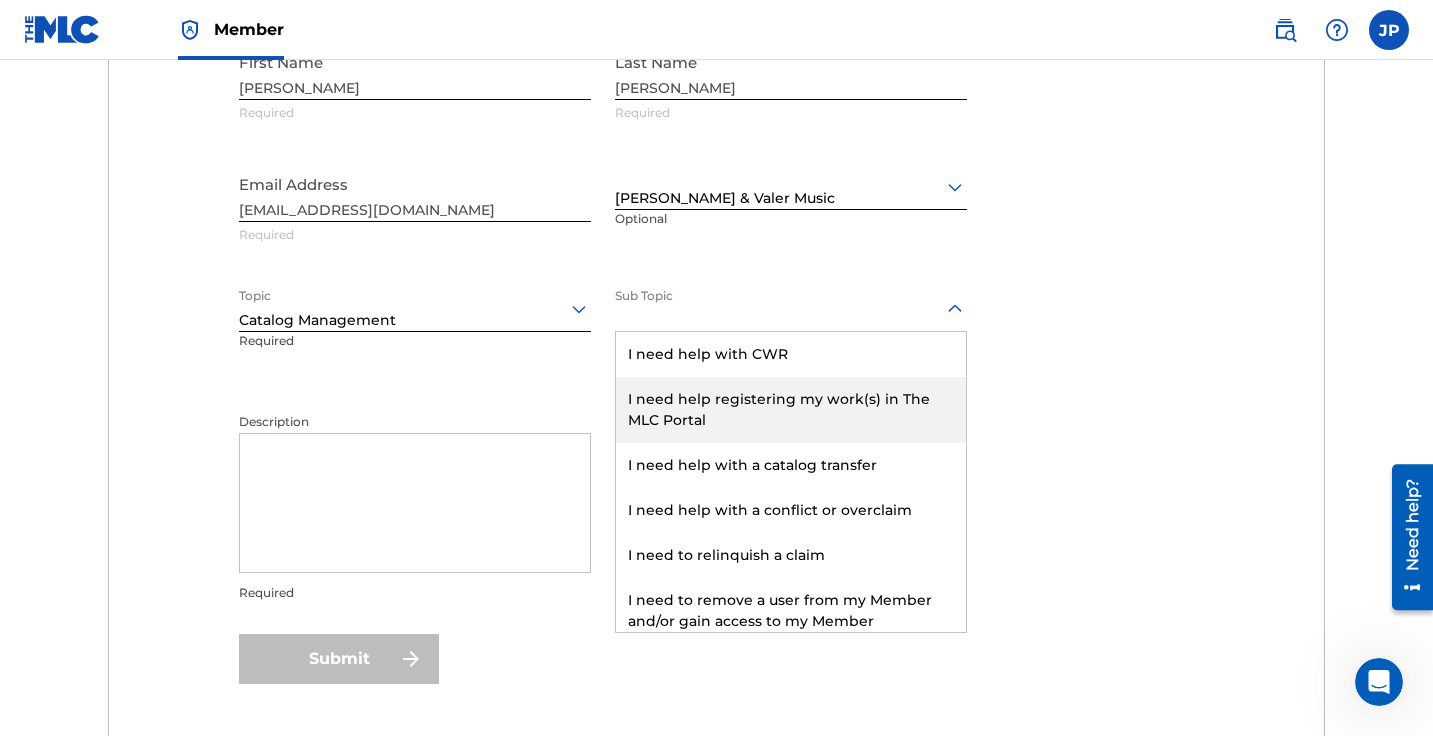 click on "I need help registering my work(s) in The MLC Portal" at bounding box center [791, 410] 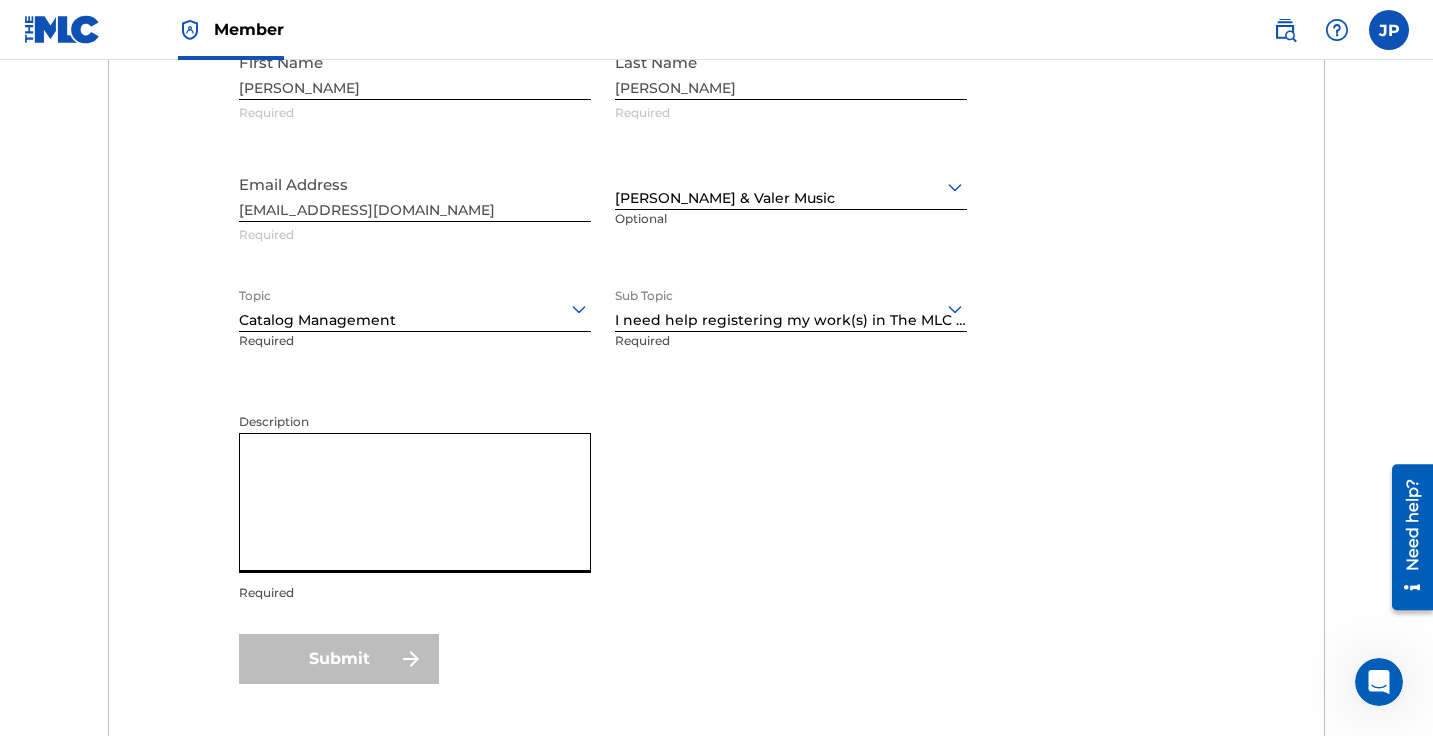 click on "Description" at bounding box center (415, 503) 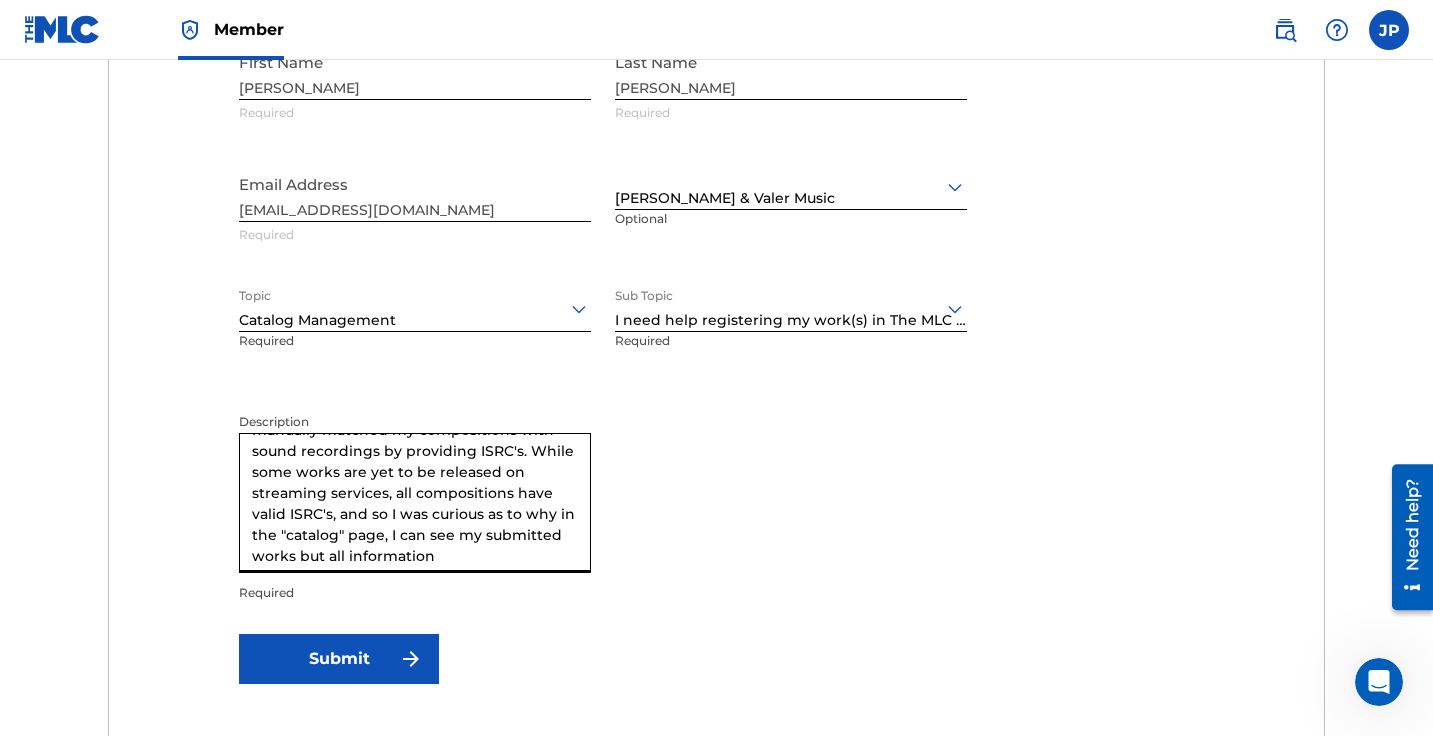 scroll, scrollTop: 84, scrollLeft: 0, axis: vertical 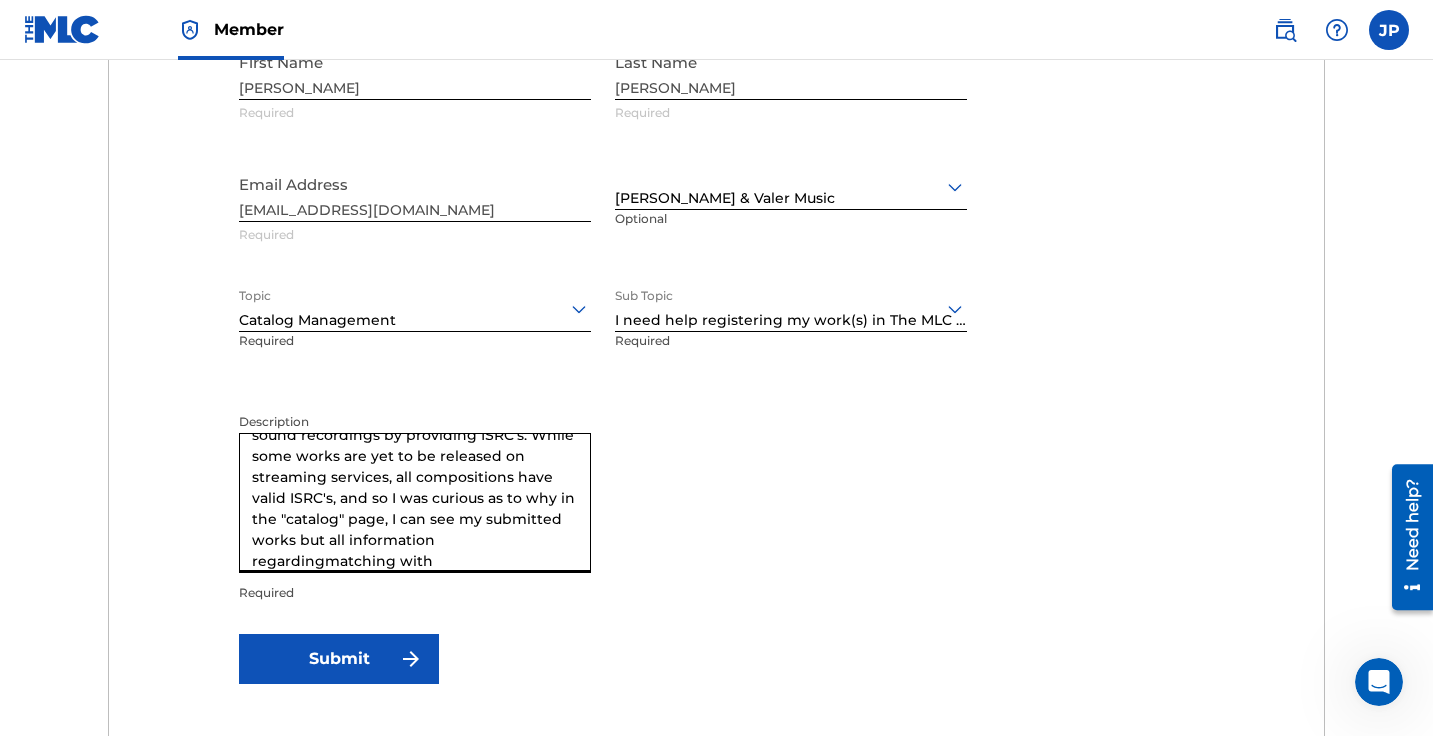 click on "Hi MLC staff,
In submitted a number of works [DATE], and manually matched my compositions with sound recordings by providing ISRC's. While some works are yet to be released on streaming services, all compositions have valid ISRC's, and so I was curious as to why in the "catalog" page, I can see my submitted works but all information regardingmatching with" at bounding box center [415, 503] 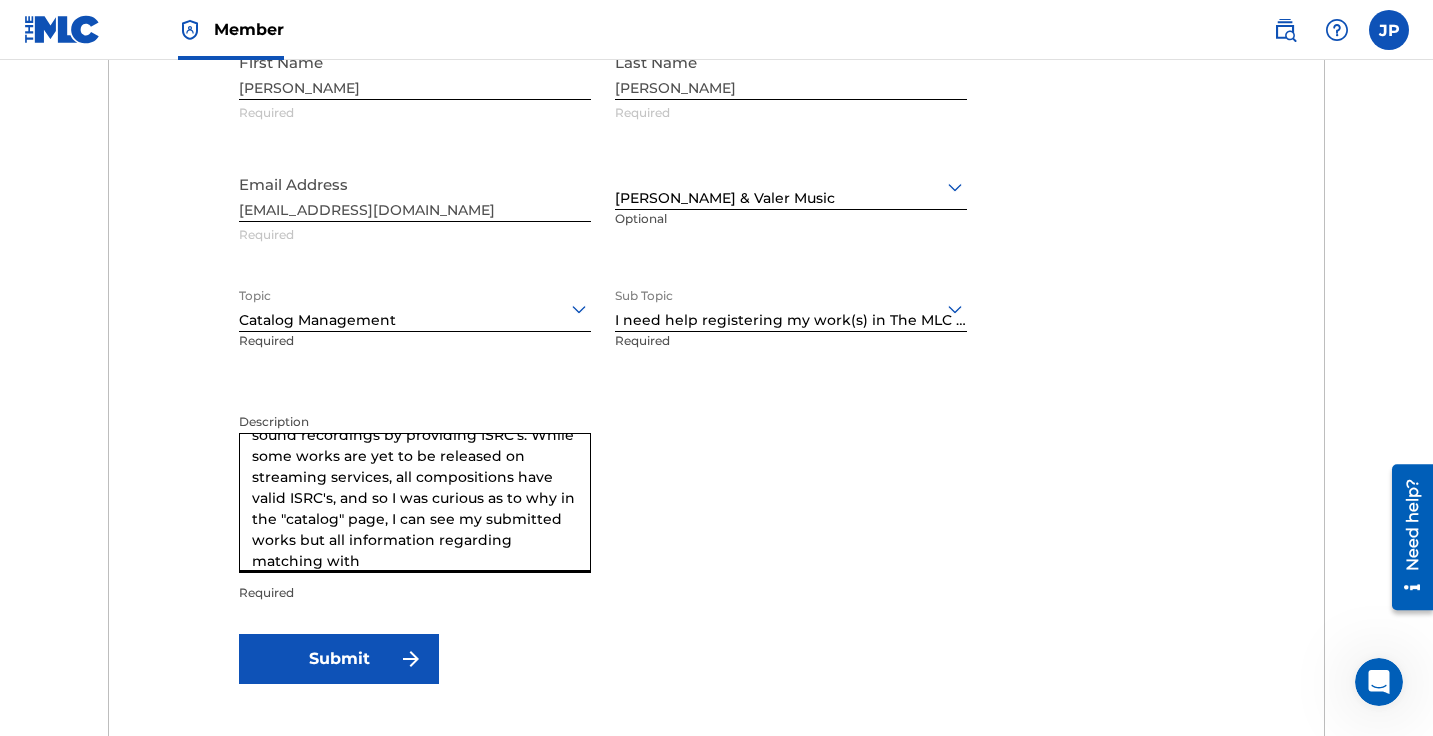 click on "Hi MLC staff,
In submitted a number of works [DATE], and manually matched my compositions with sound recordings by providing ISRC's. While some works are yet to be released on streaming services, all compositions have valid ISRC's, and so I was curious as to why in the "catalog" page, I can see my submitted works but all information regarding matching with" at bounding box center (415, 503) 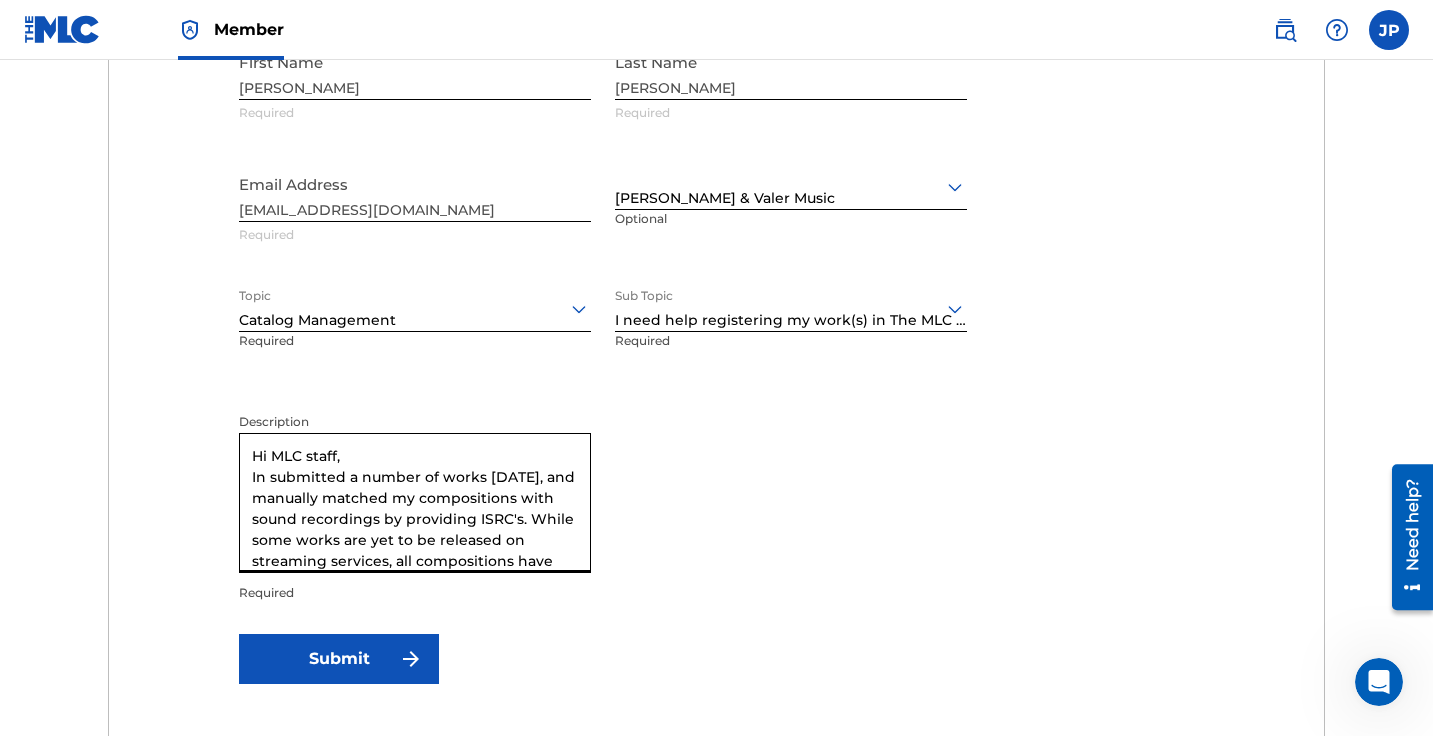 scroll, scrollTop: 0, scrollLeft: 0, axis: both 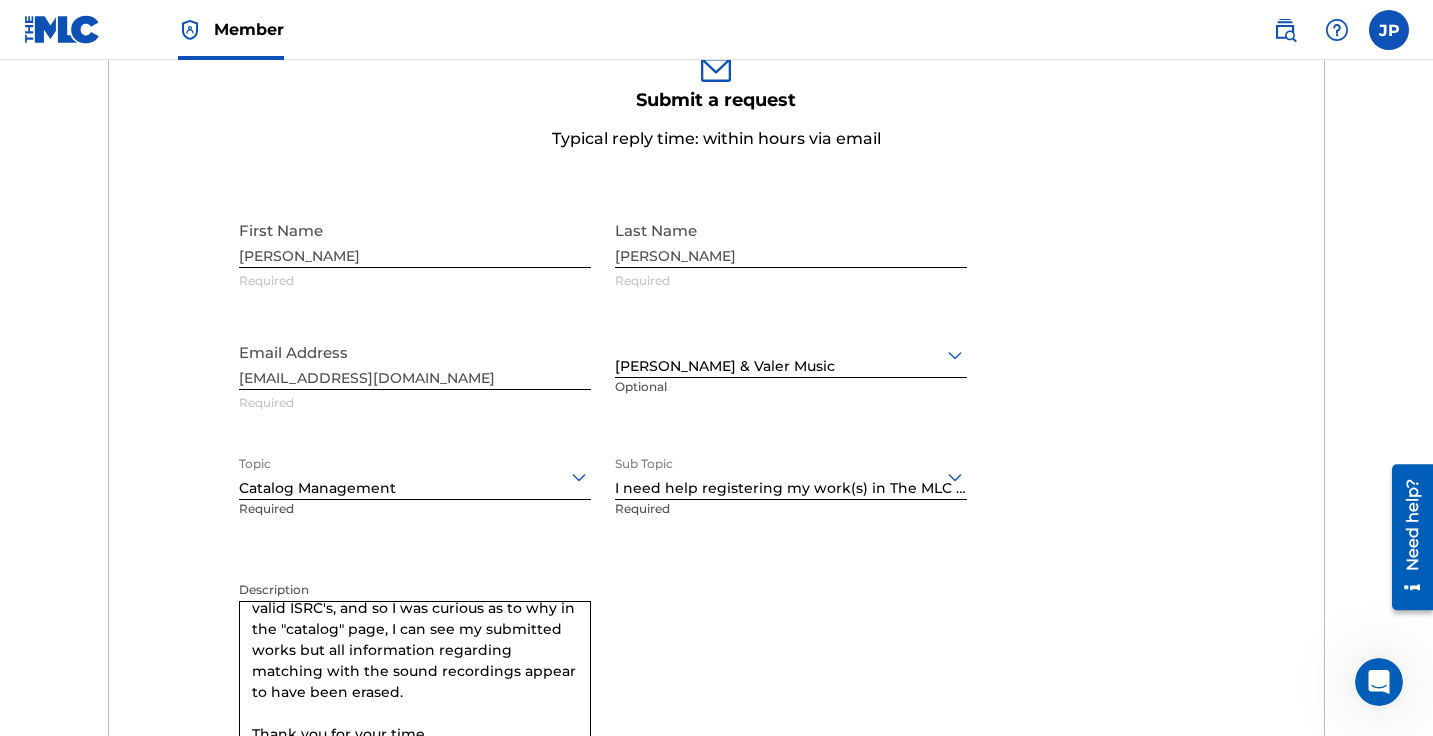 type on "Hi MLC staff,
I submitted a number of works [DATE], and manually matched my compositions with sound recordings by providing ISRC's. While some works are yet to be released on streaming services, all compositions have valid ISRC's, and so I was curious as to why in the "catalog" page, I can see my submitted works but all information regarding matching with the sound recordings appear to have been erased.
Thank you for your time.
- [PERSON_NAME]" 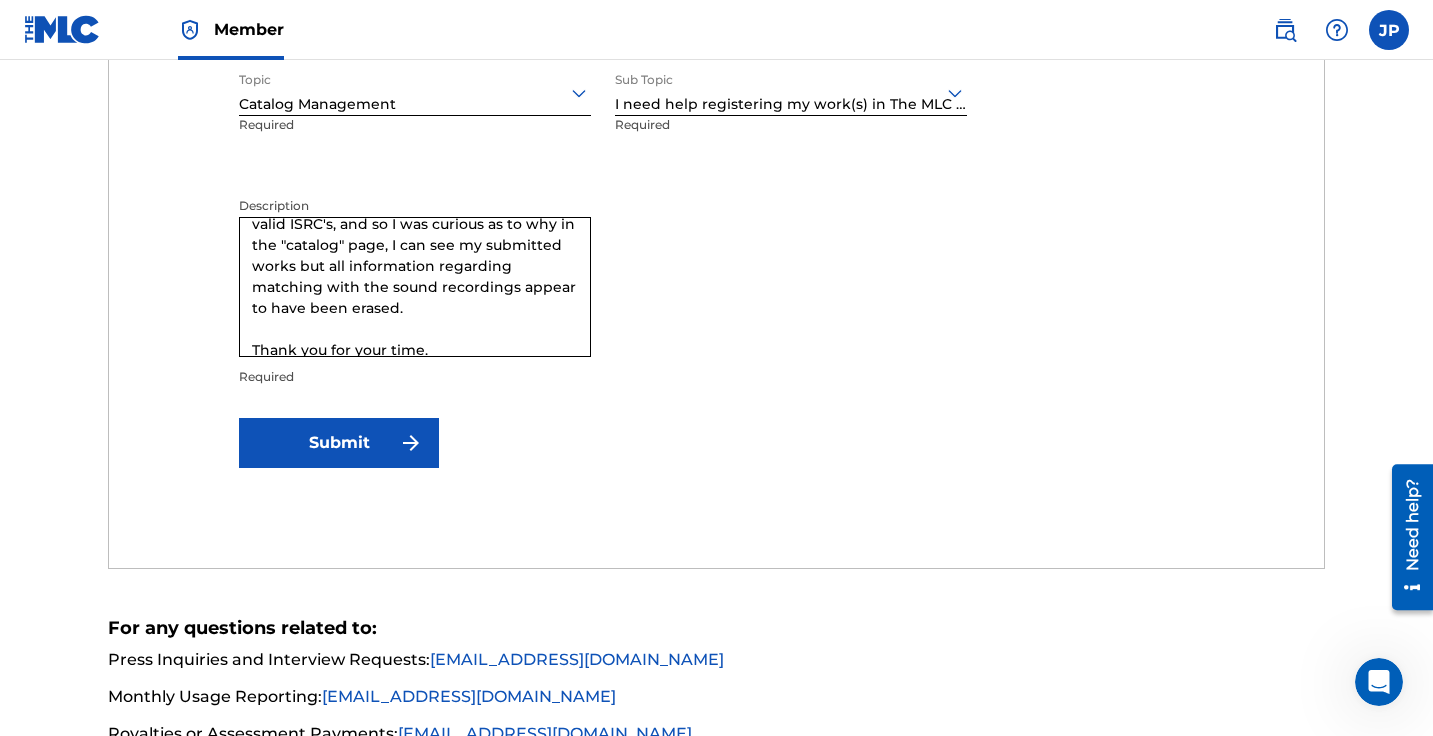 scroll, scrollTop: 1154, scrollLeft: 0, axis: vertical 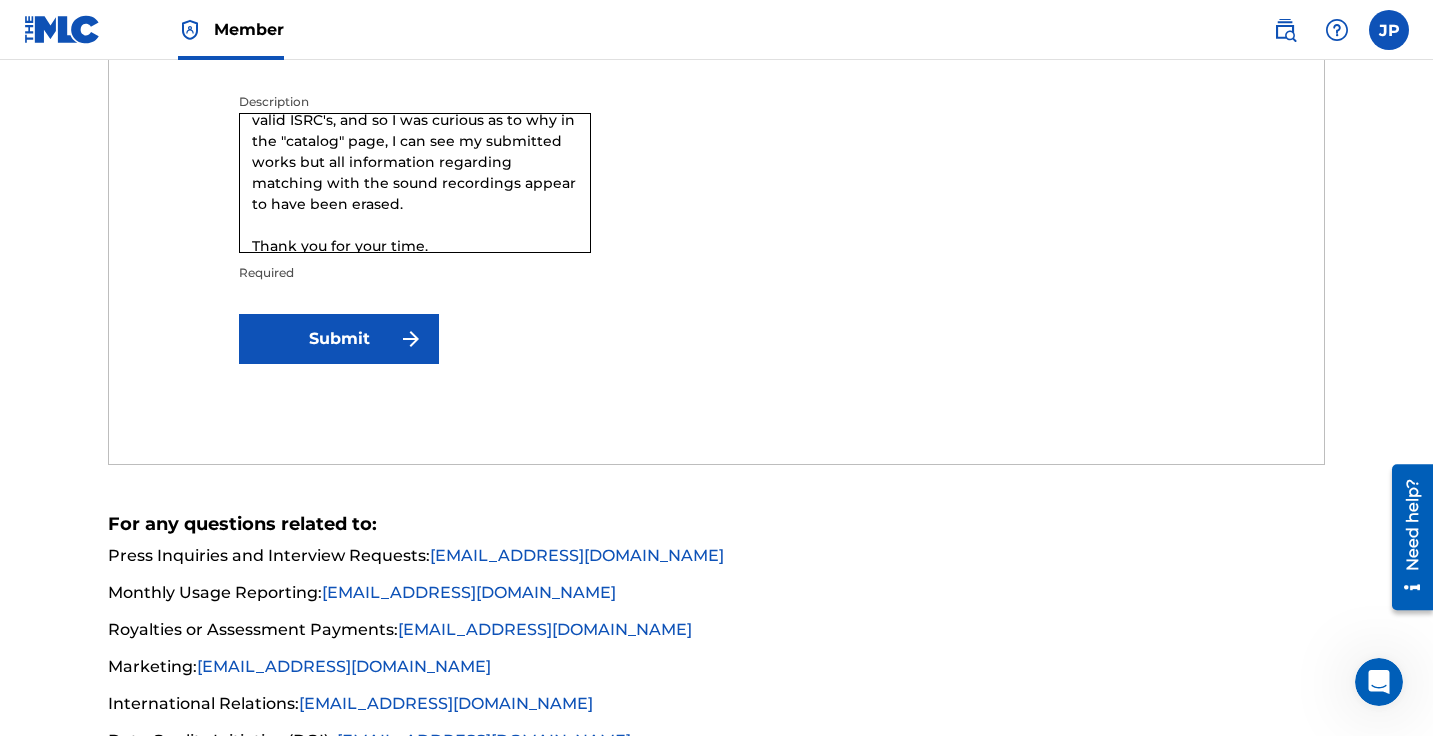click on "Submit" at bounding box center [339, 339] 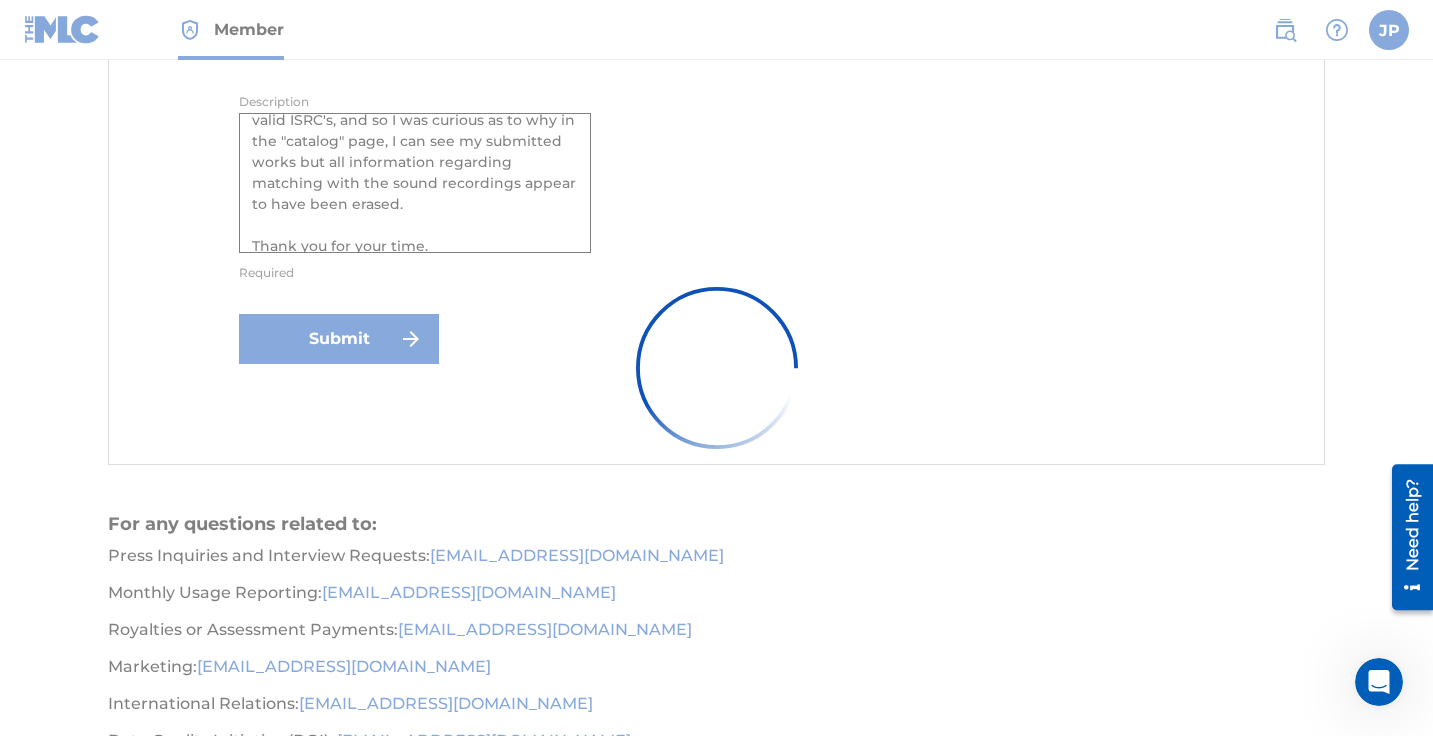 type 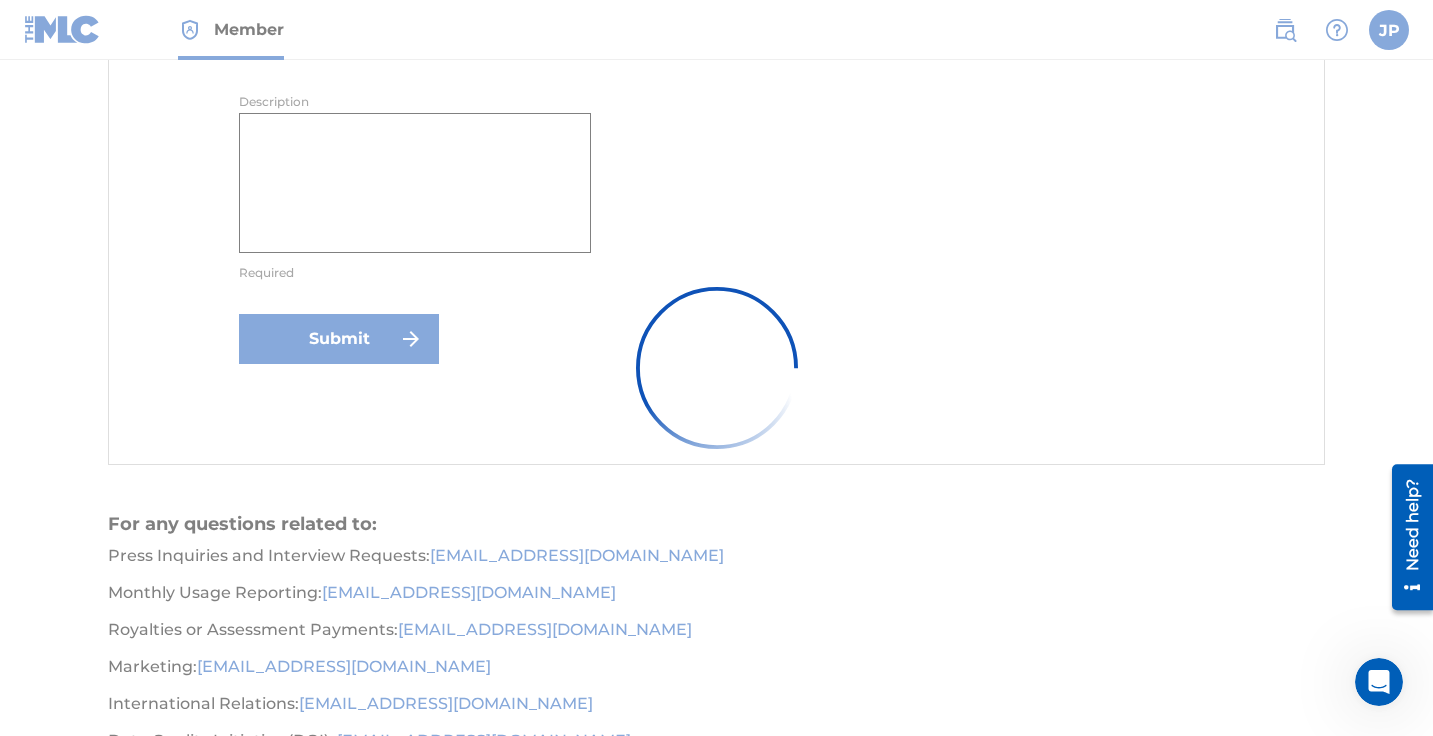 scroll, scrollTop: 0, scrollLeft: 0, axis: both 